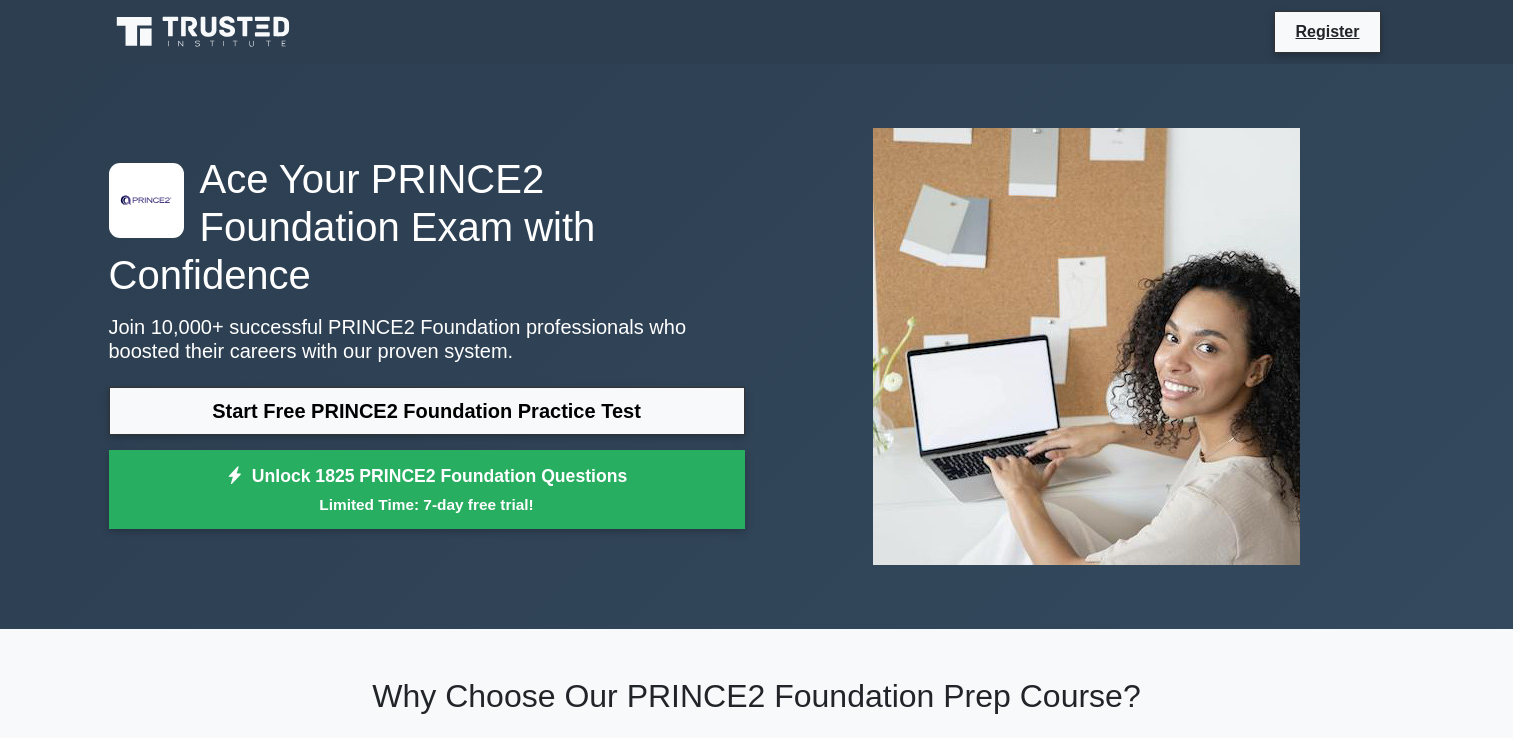 scroll, scrollTop: 0, scrollLeft: 0, axis: both 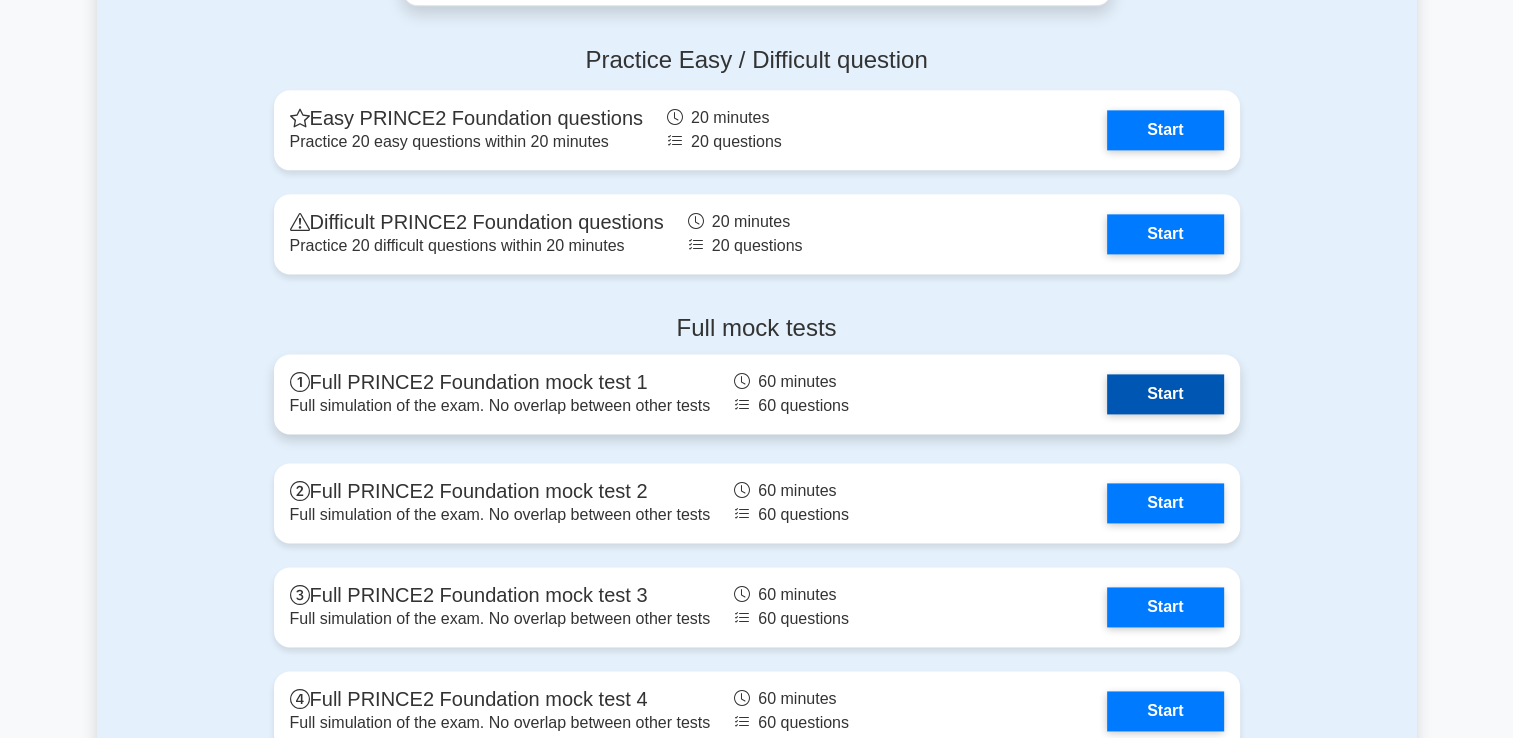 click on "Start" at bounding box center (1165, 394) 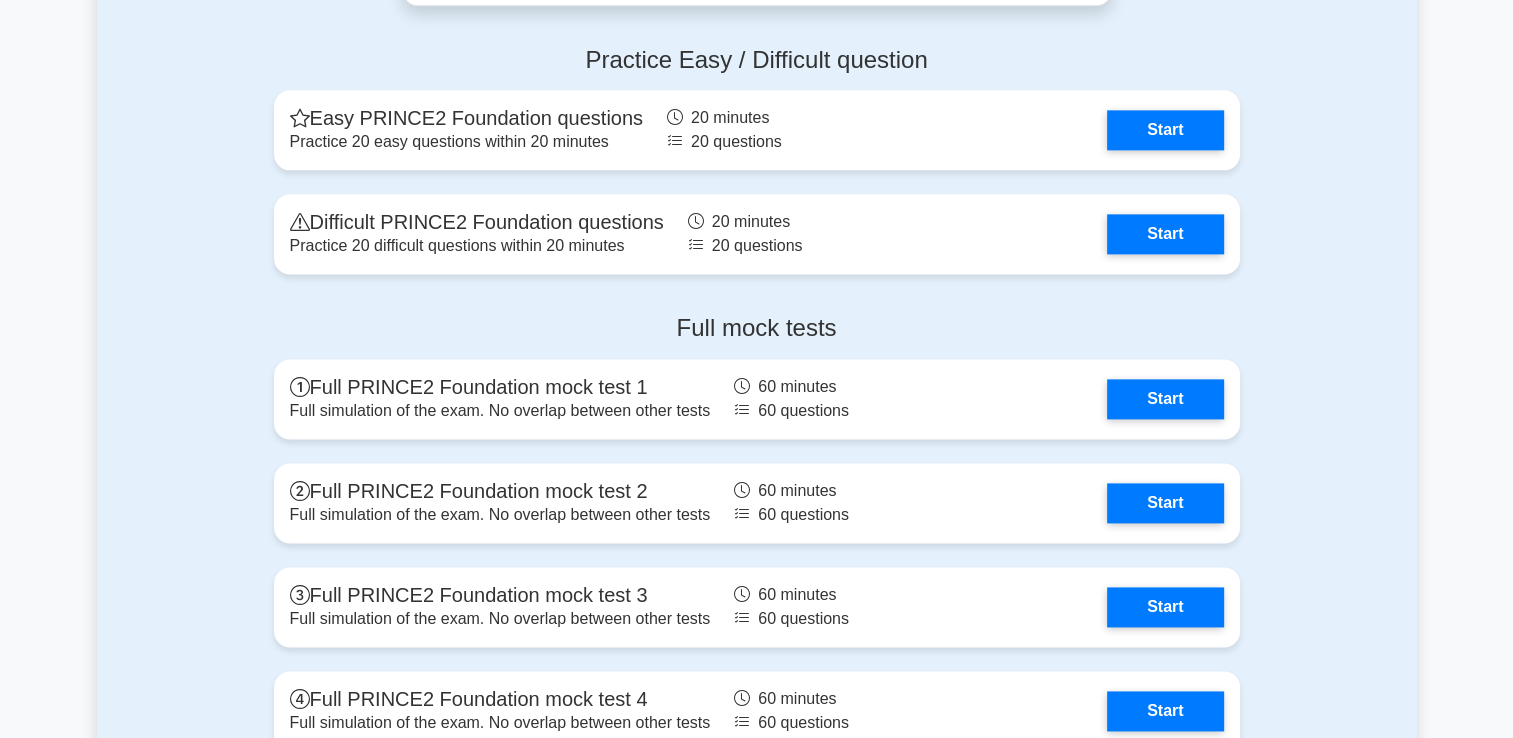 click on ".st0{fill-rule:evenodd;clip-rule:evenodd;fill:#000041;} .st1{fill-rule:evenodd;clip-rule:evenodd;fill:#4A3B83;} .st2{fill-rule:evenodd;clip-rule:evenodd;fill:#A89DC3;} .st3{fill:#4A3B83;}
Ace Your PRINCE2 Foundation Exam with Confidence
Join 10,000+ successful PRINCE2 Foundation professionals who boosted their careers with our proven system.
Start Free PRINCE2 Foundation Practice Test
Unlock 1825 PRINCE2 Foundation Questions
Limited Time: 7-day free trial!" at bounding box center (756, -368) 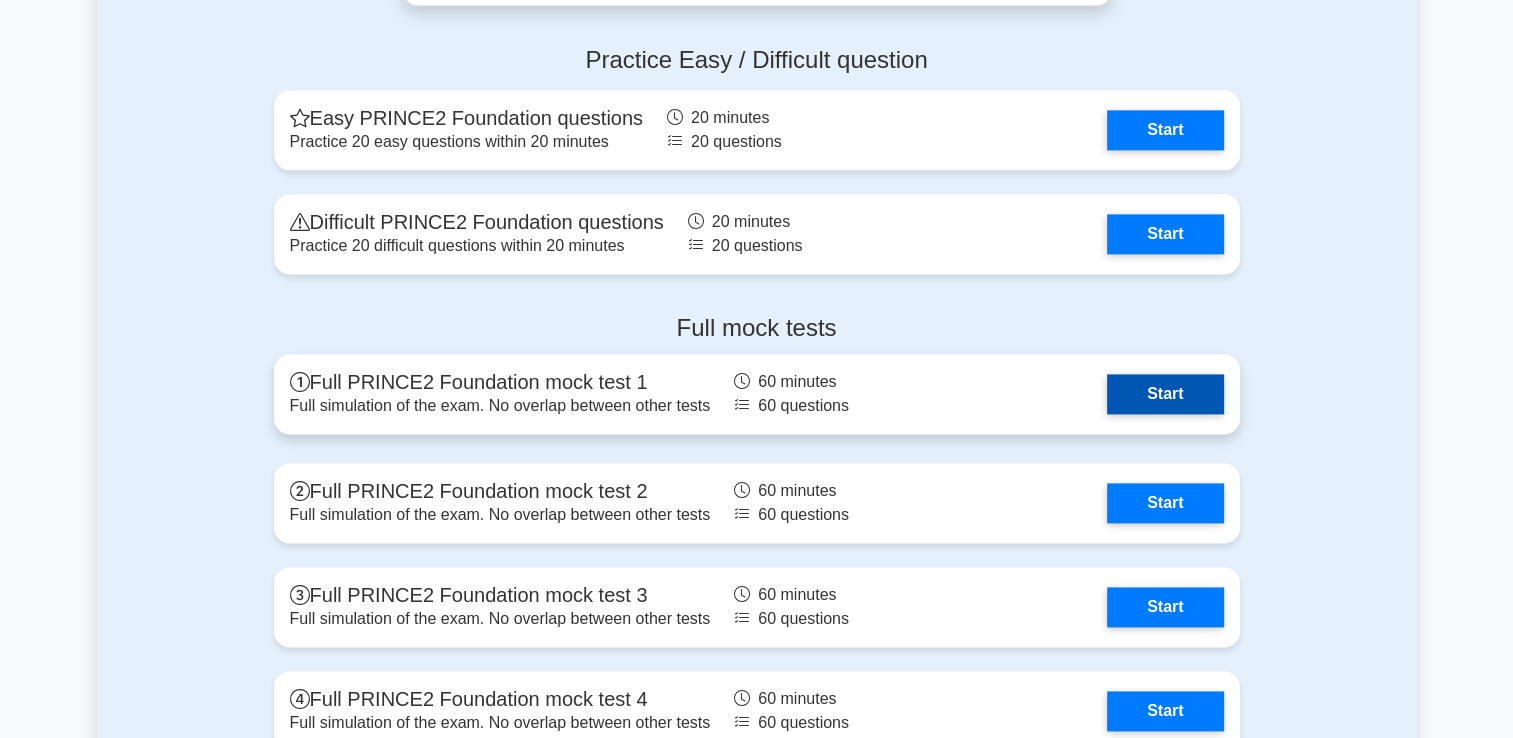click on "Start" at bounding box center [1165, 394] 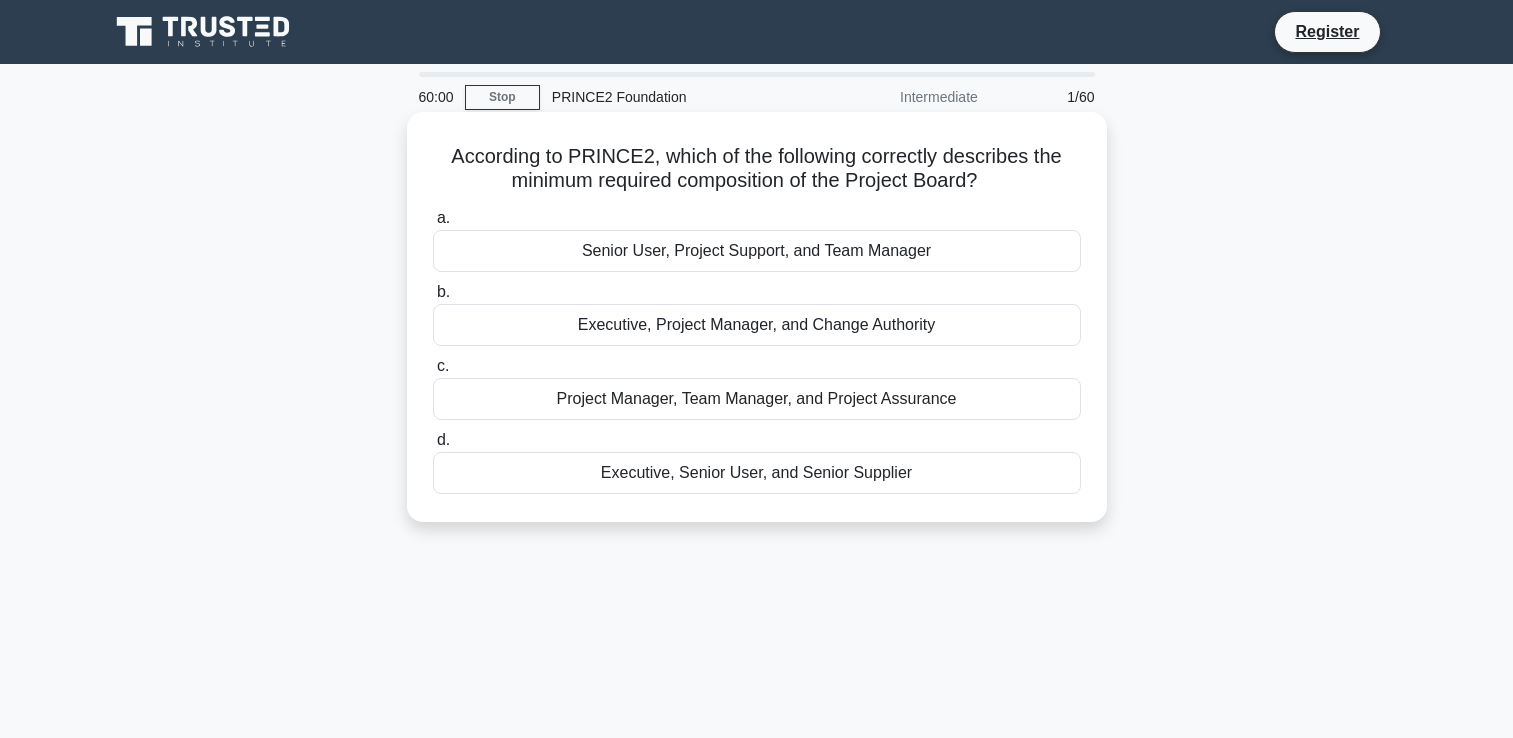 scroll, scrollTop: 0, scrollLeft: 0, axis: both 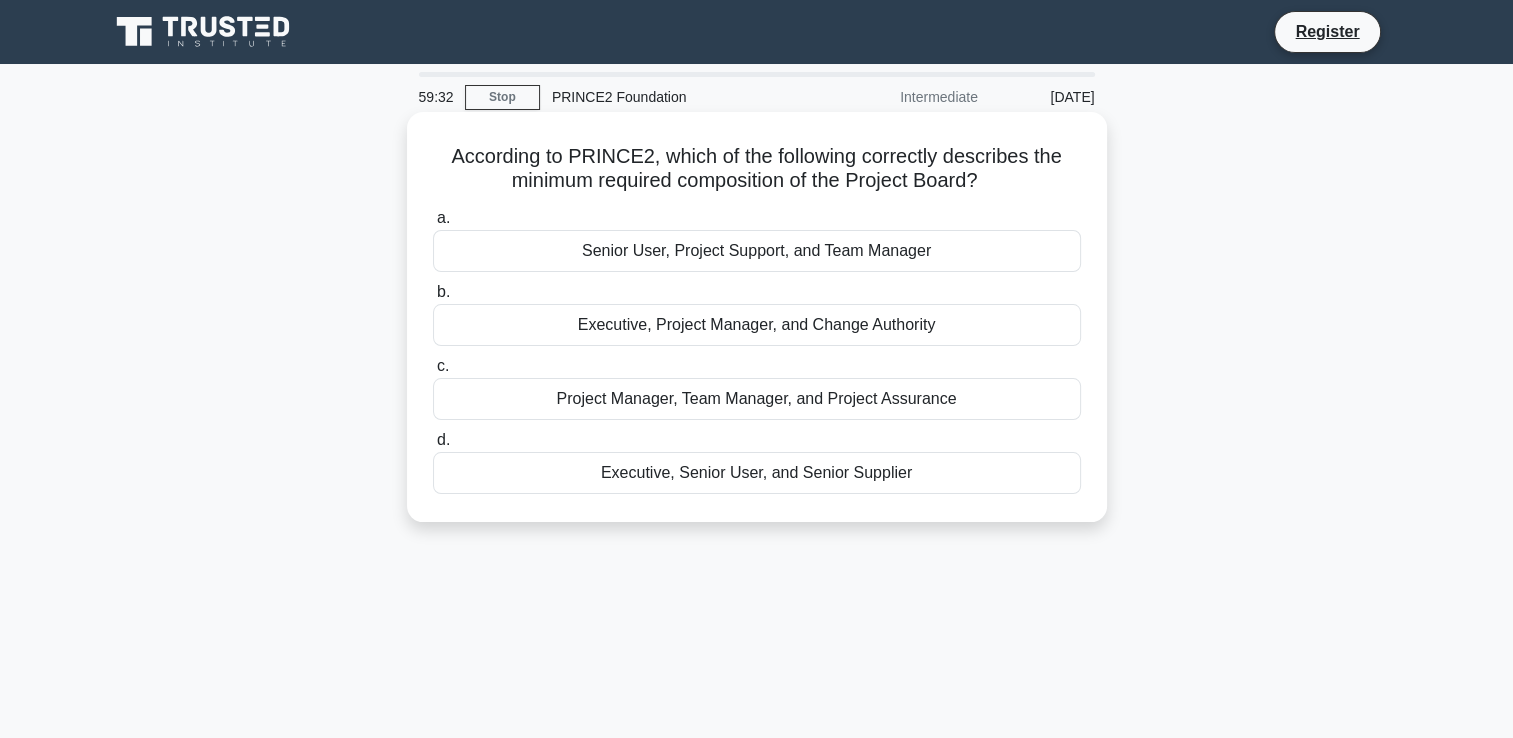 click on "Executive, Senior User, and Senior Supplier" at bounding box center [757, 473] 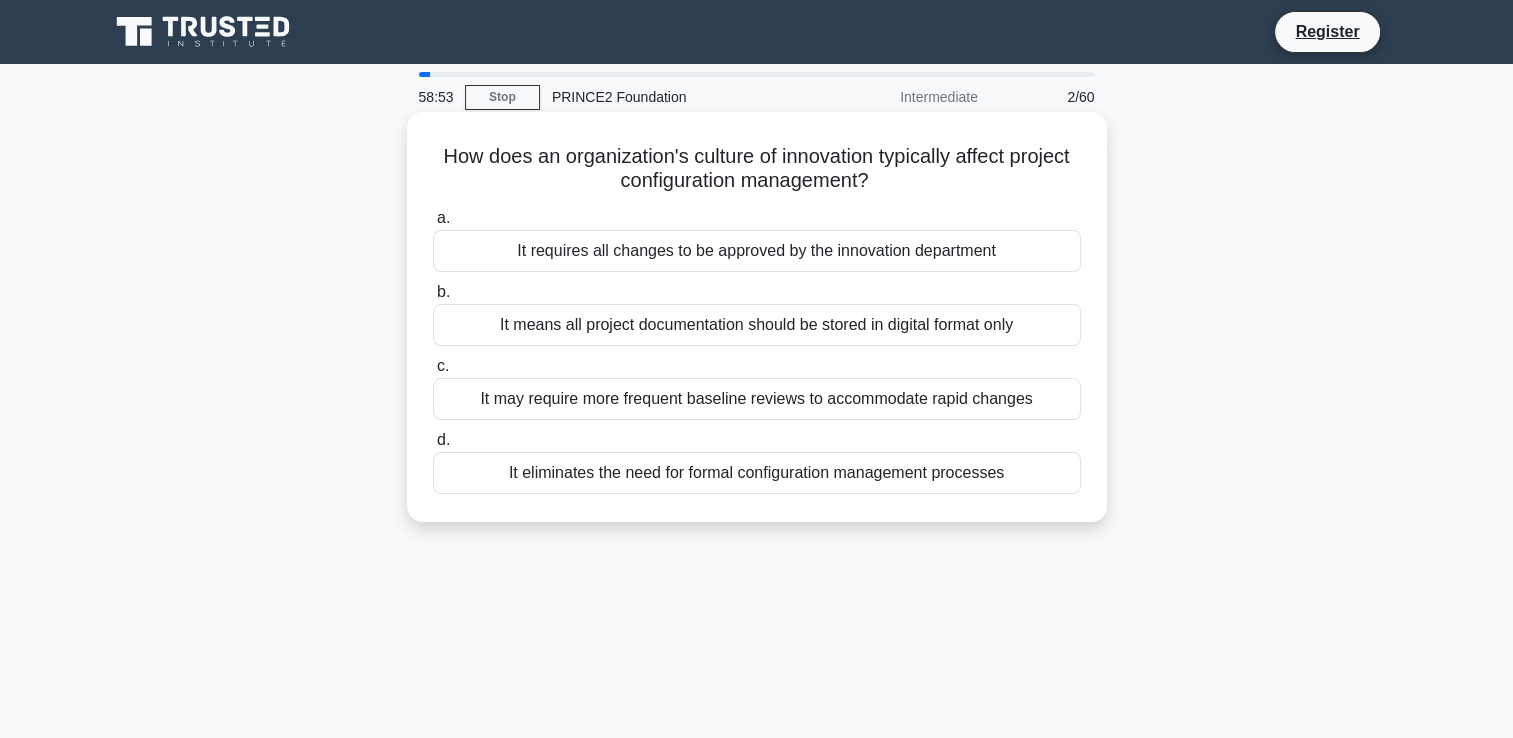click on "It eliminates the need for formal configuration management processes" at bounding box center [757, 473] 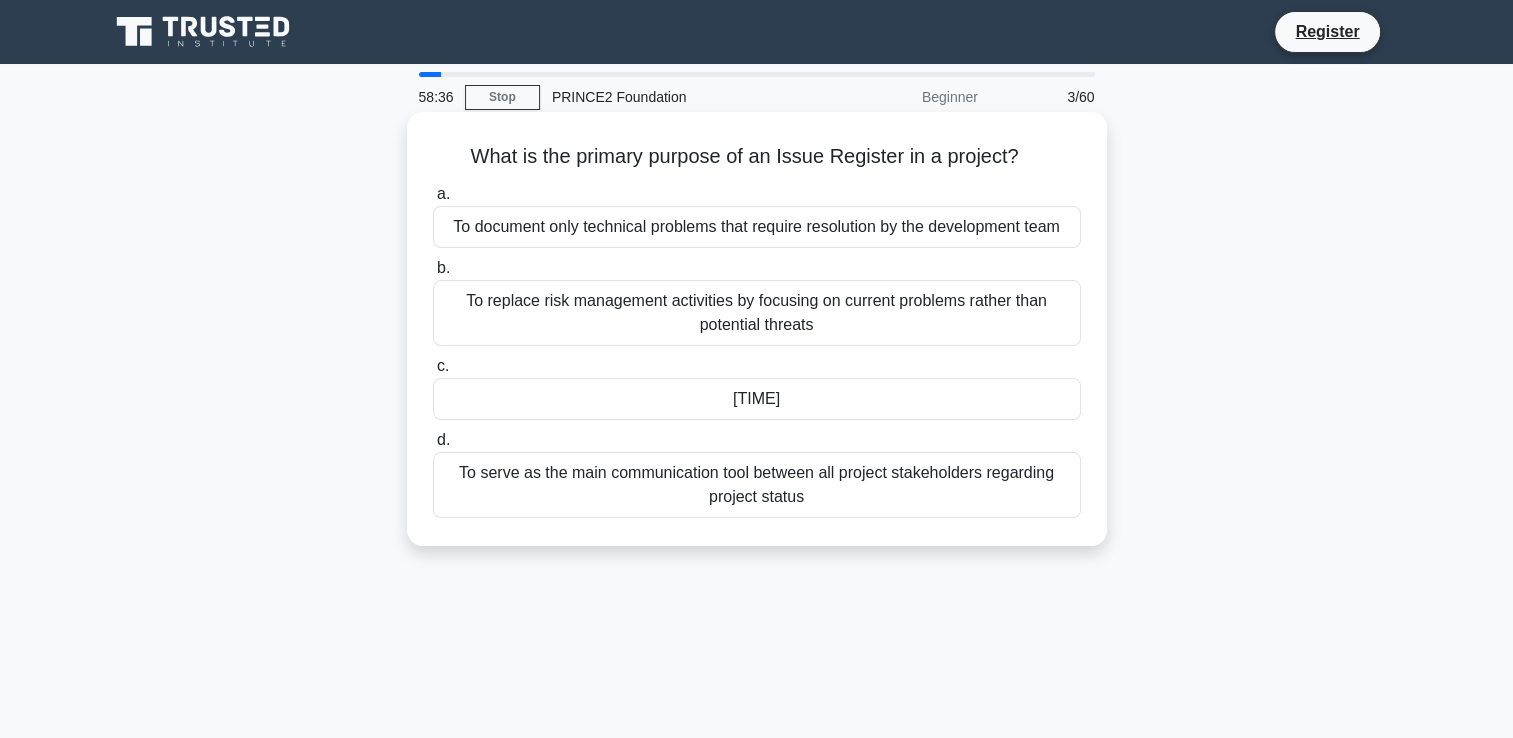 click on "[TIME]" at bounding box center (757, 399) 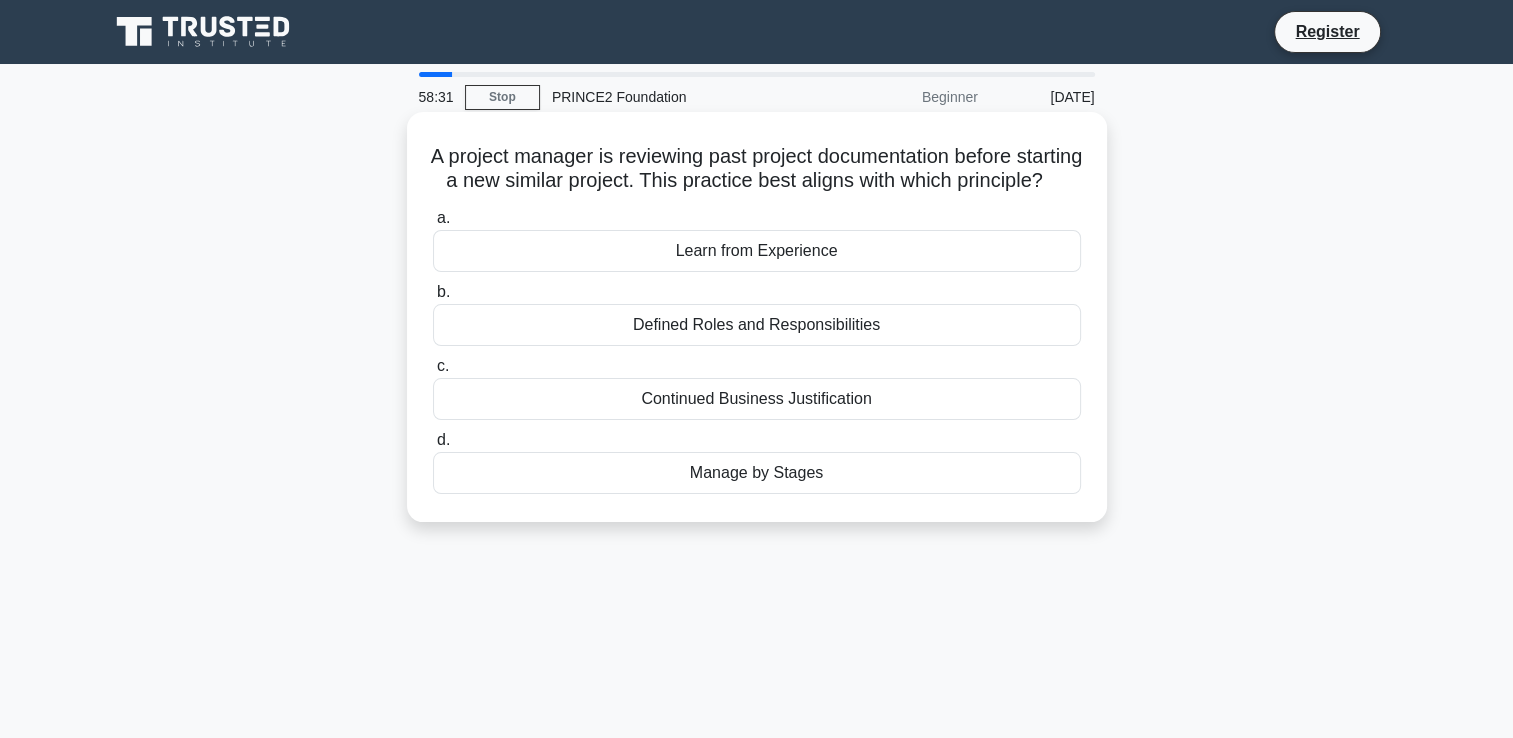 click on "Learn from Experience" at bounding box center [757, 251] 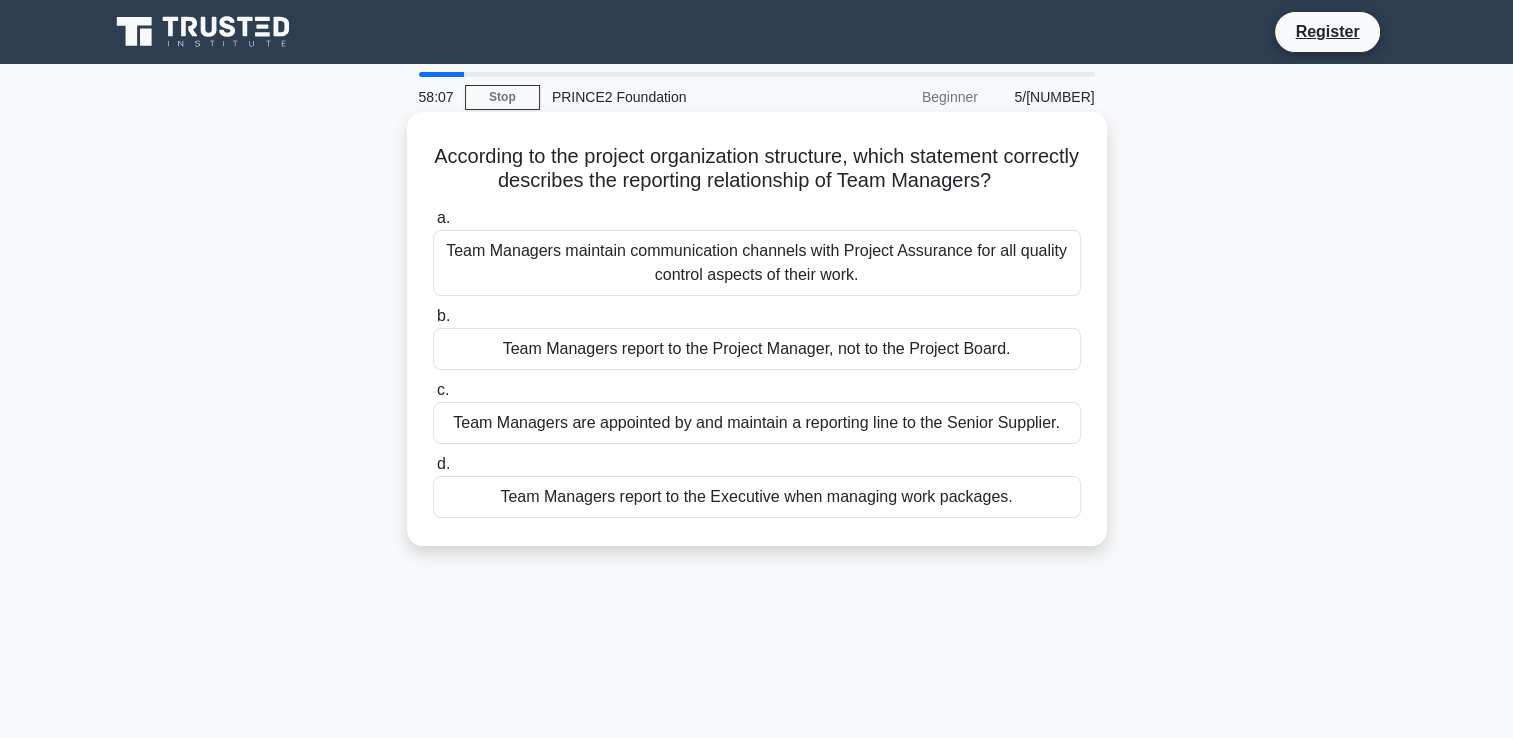 click on "Team Managers report to the Project Manager, not to the Project Board." at bounding box center [757, 349] 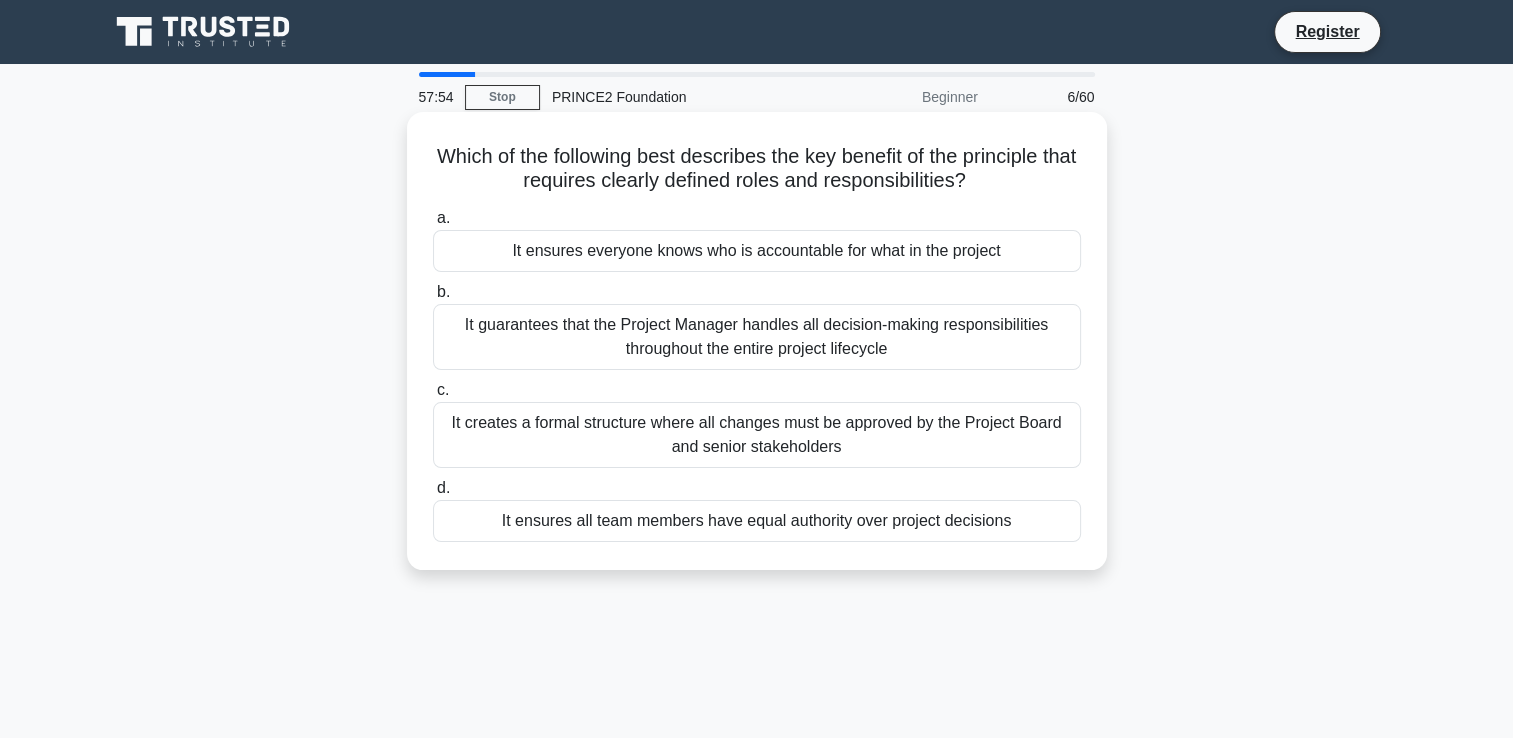 click on "It ensures everyone knows who is accountable for what in the project" at bounding box center [757, 251] 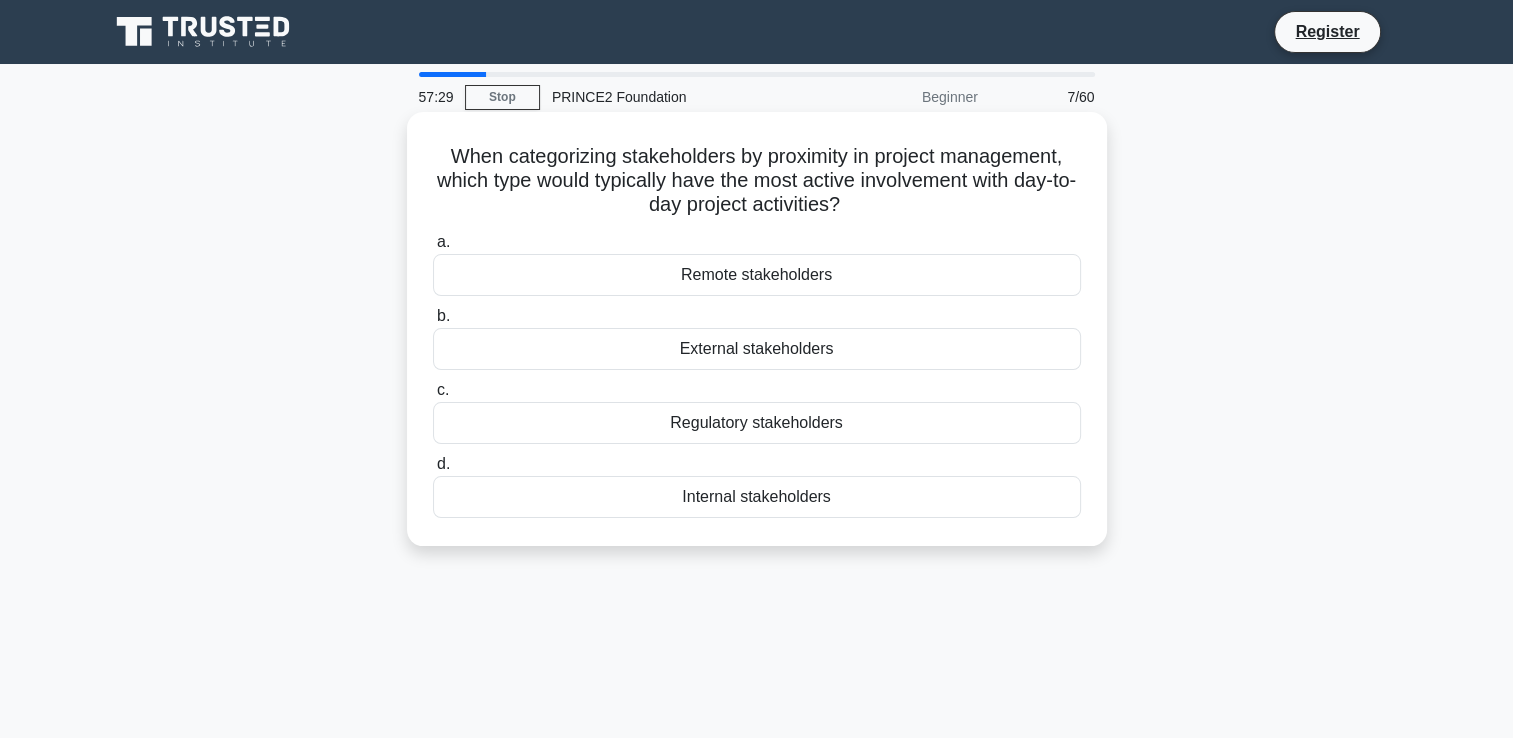 click on "Internal stakeholders" at bounding box center (757, 497) 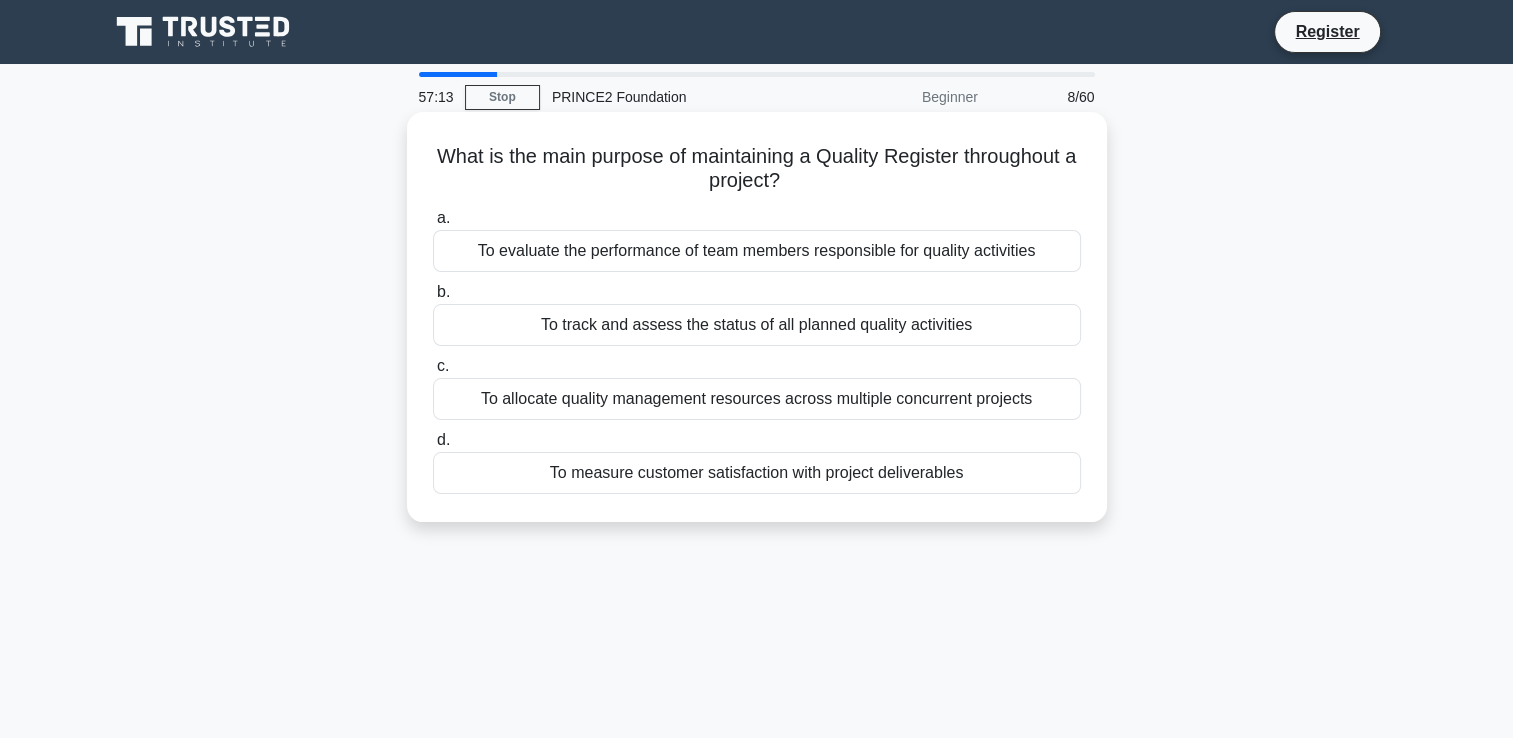 click on "To track and assess the status of all planned quality activities" at bounding box center (757, 325) 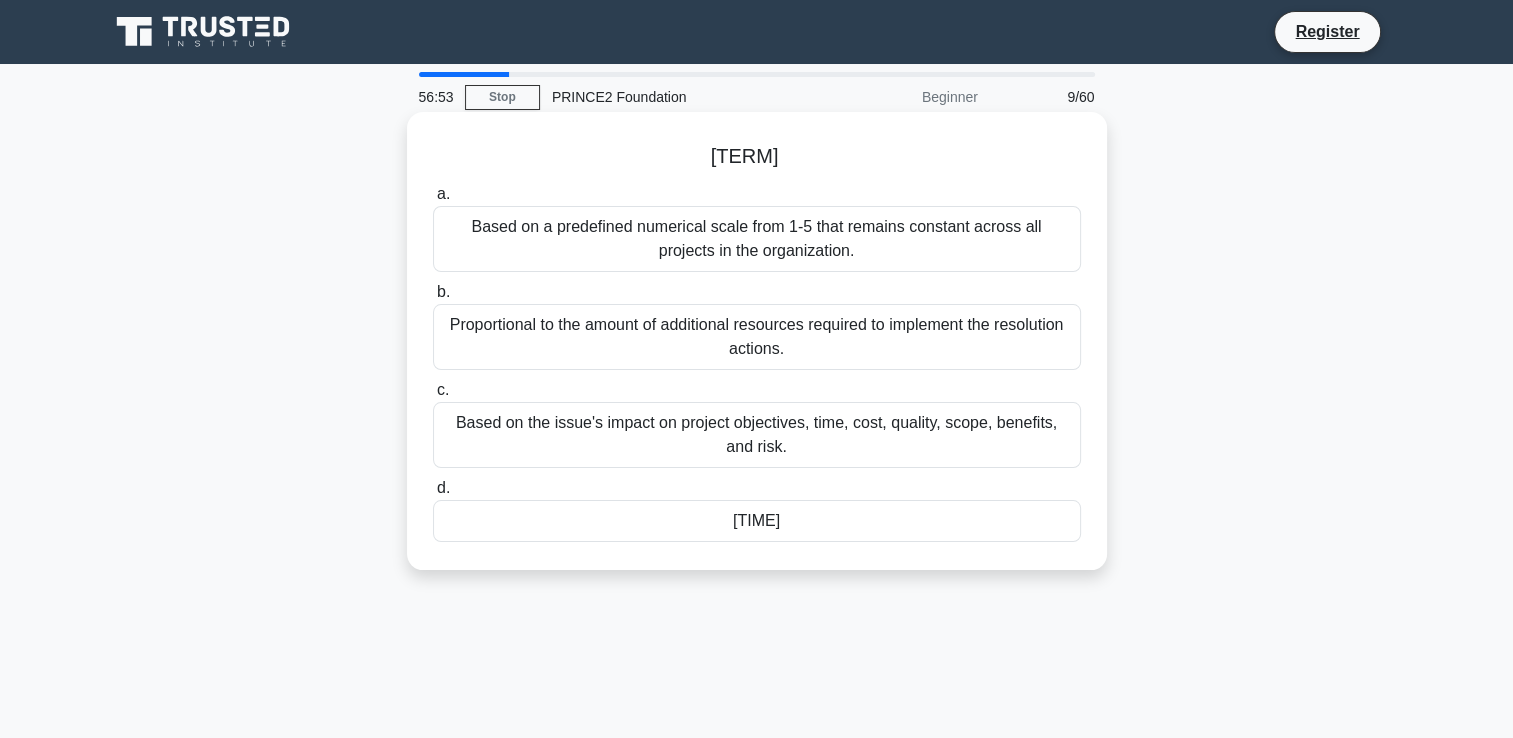 click on "Based on the issue's impact on project objectives, time, cost, quality, scope, benefits, and risk." at bounding box center (757, 435) 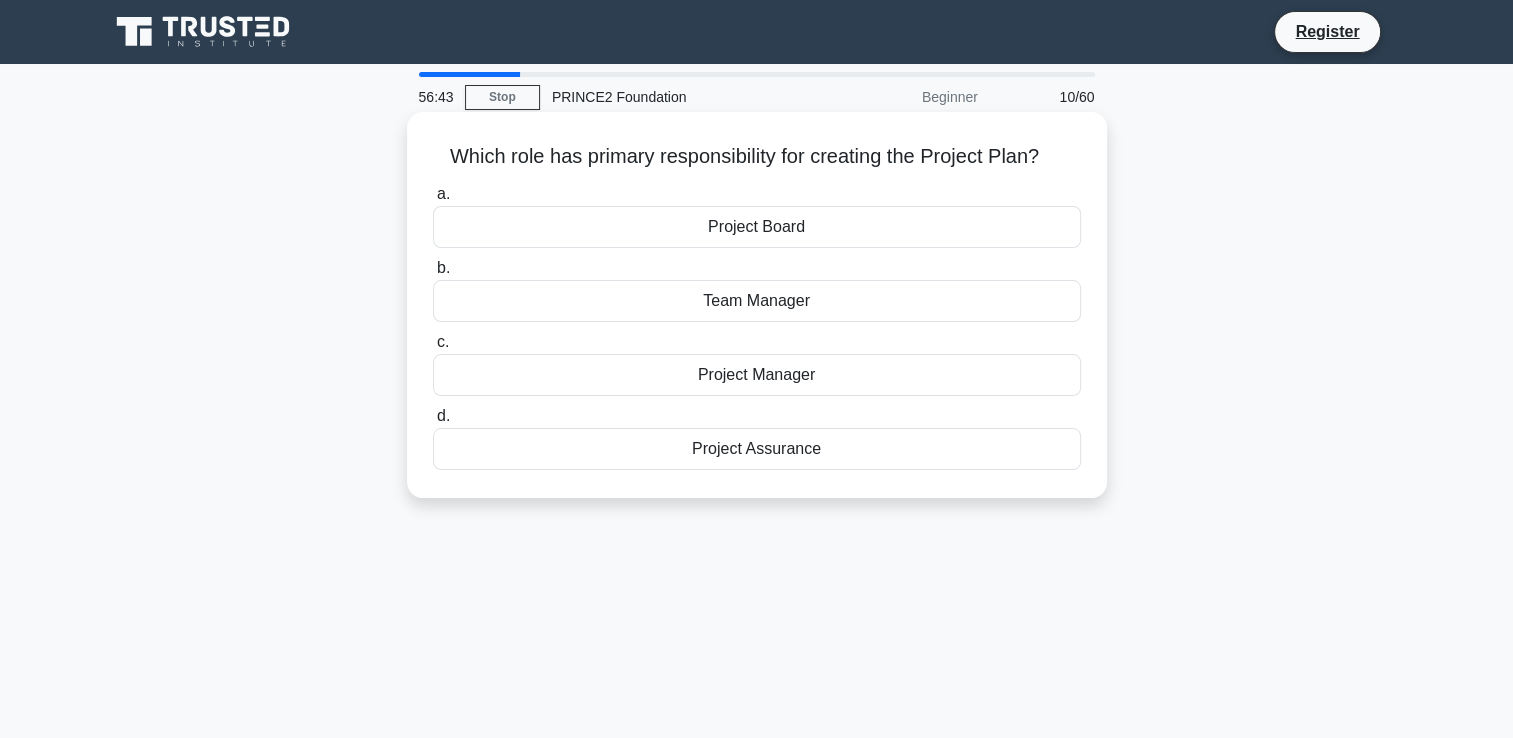 click on "Project Manager" at bounding box center [757, 375] 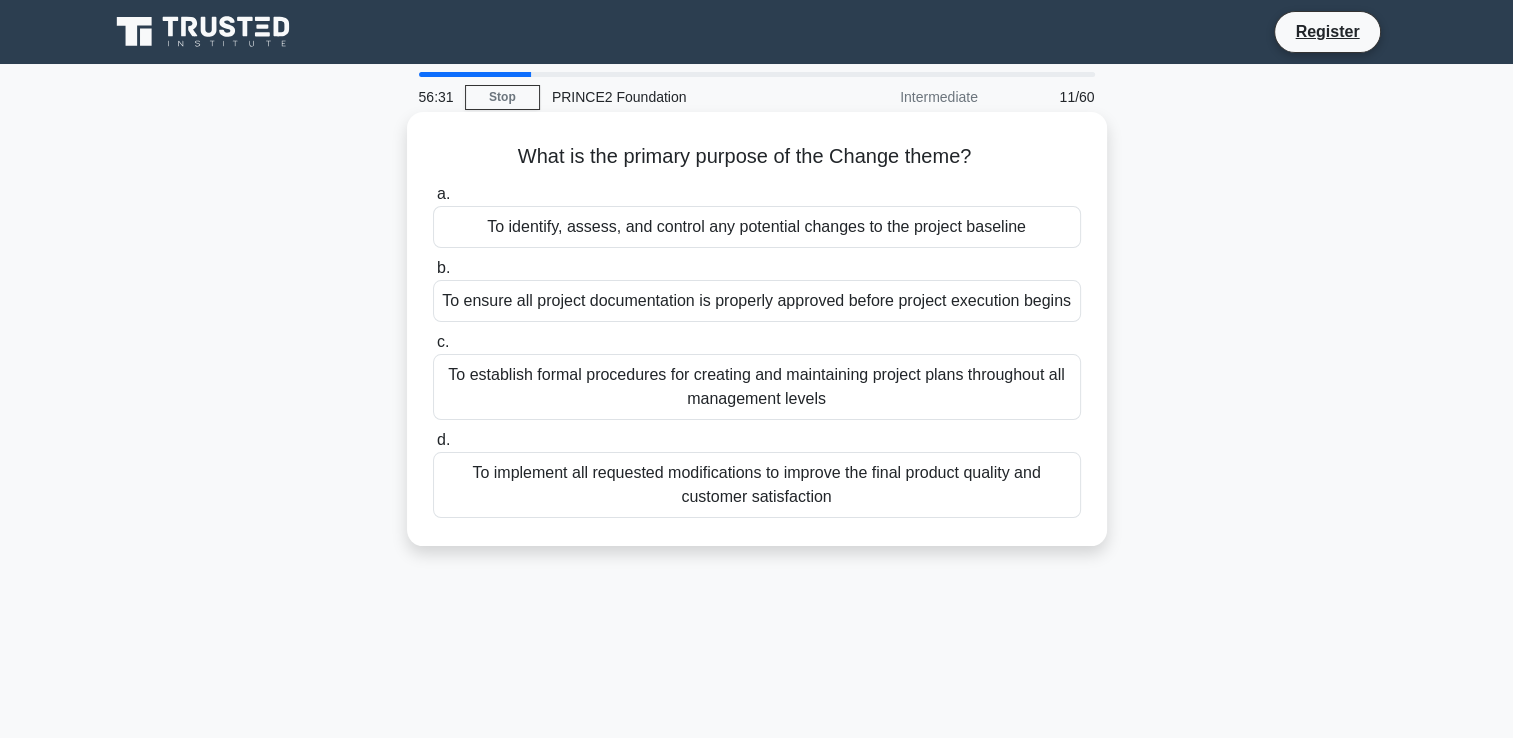 click on "To identify, assess, and control any potential changes to the project baseline" at bounding box center (757, 227) 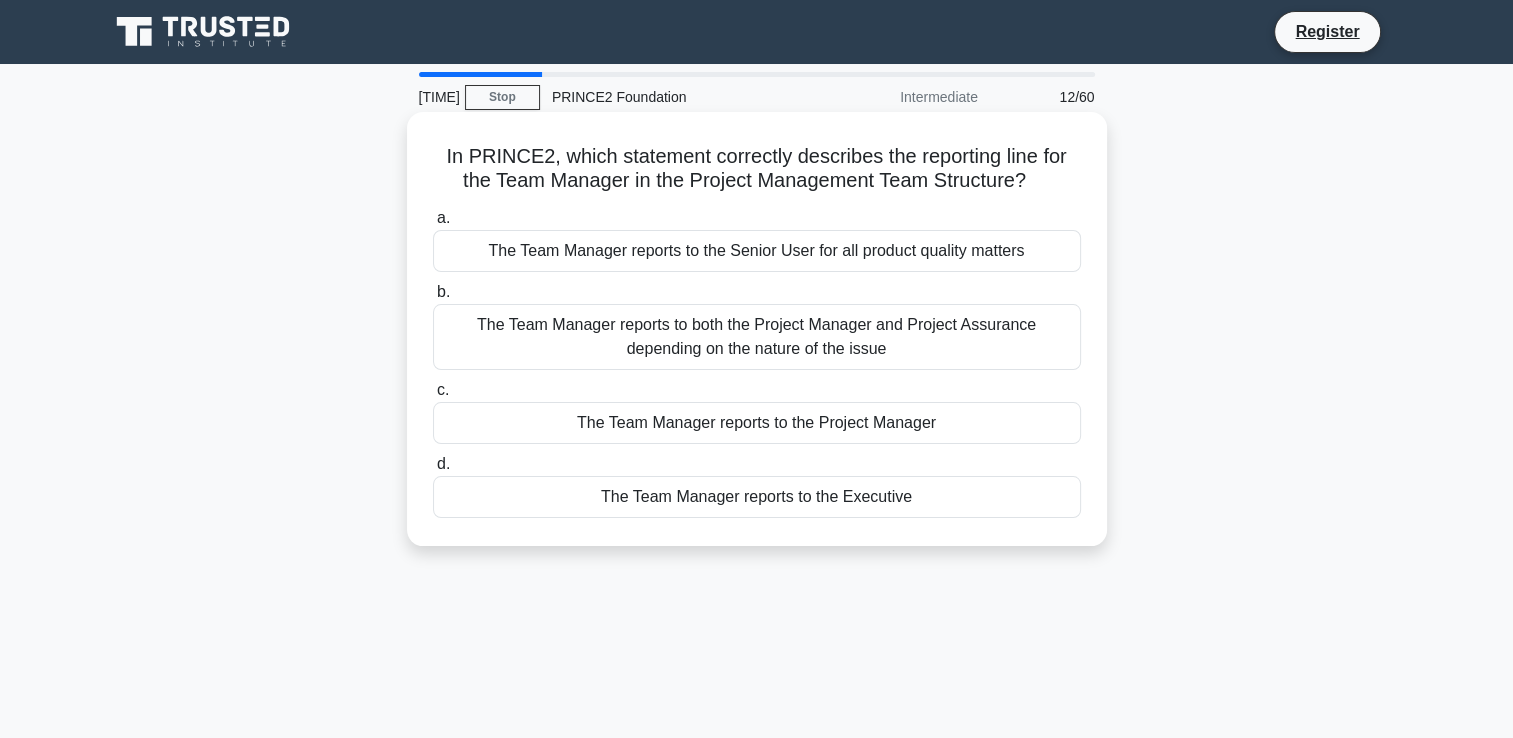 click on "The Team Manager reports to the Project Manager" at bounding box center [757, 423] 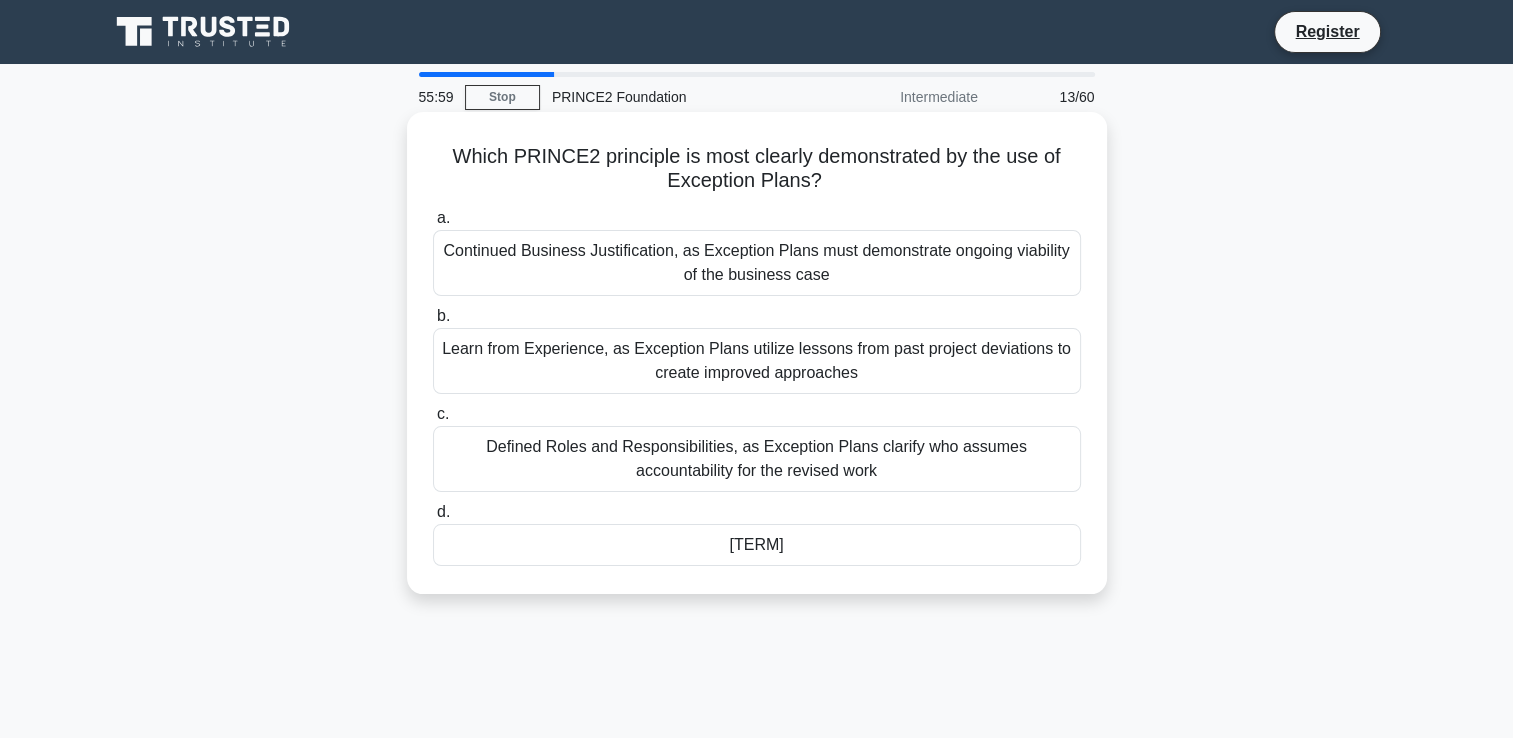 click on "[TERM]" at bounding box center [757, 545] 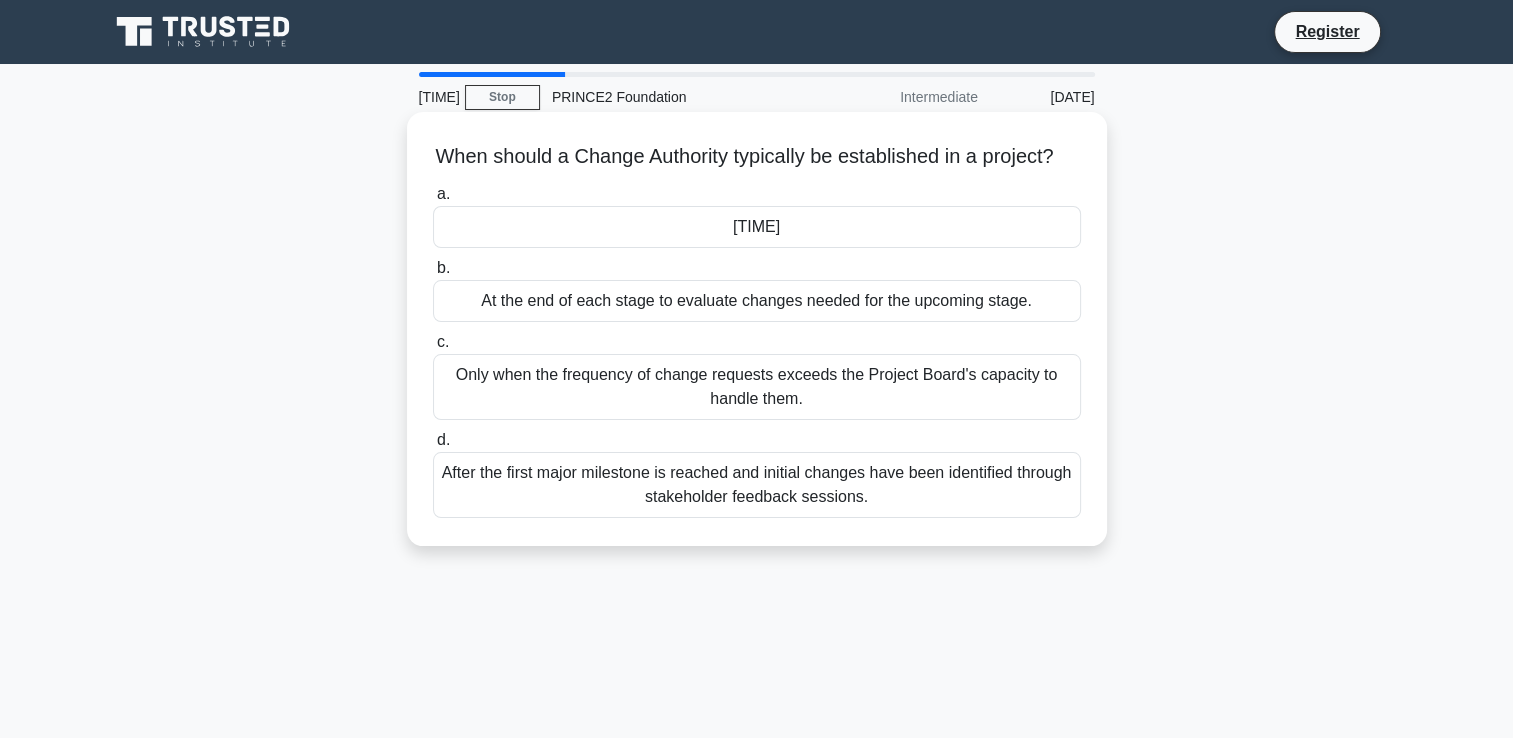 click on "[TIME]" at bounding box center (757, 227) 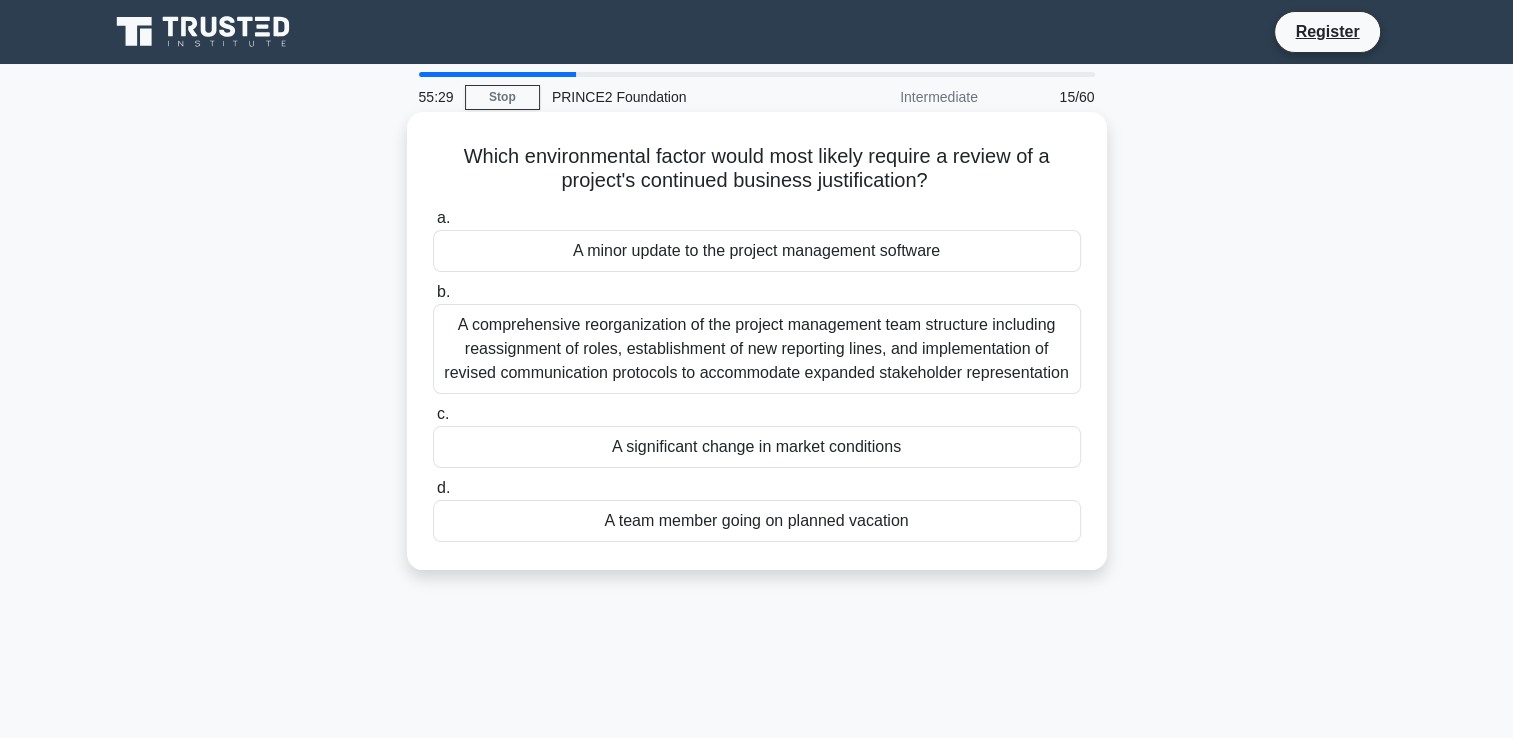 click on "A significant change in market conditions" at bounding box center (757, 447) 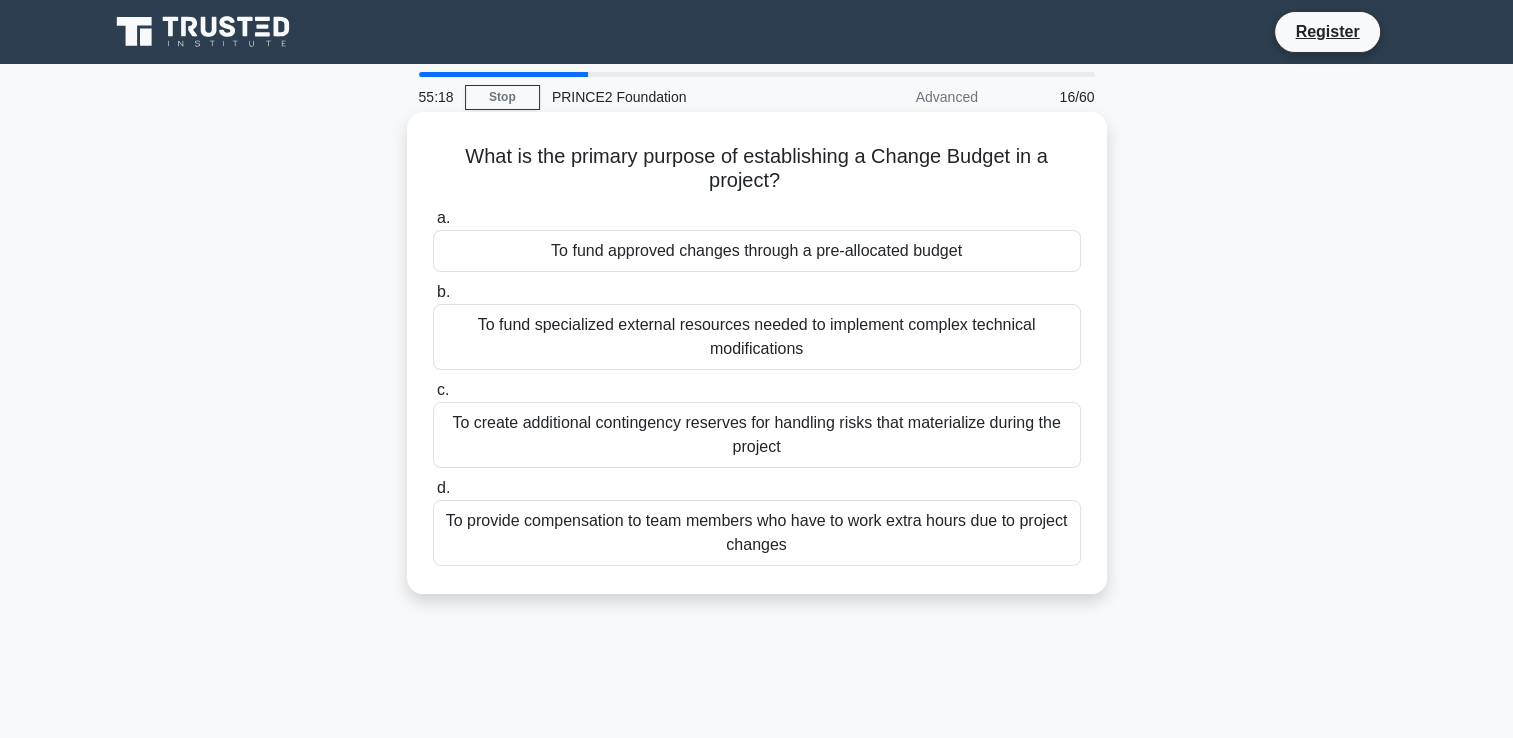 click on "To create additional contingency reserves for handling risks that materialize during the project" at bounding box center [757, 435] 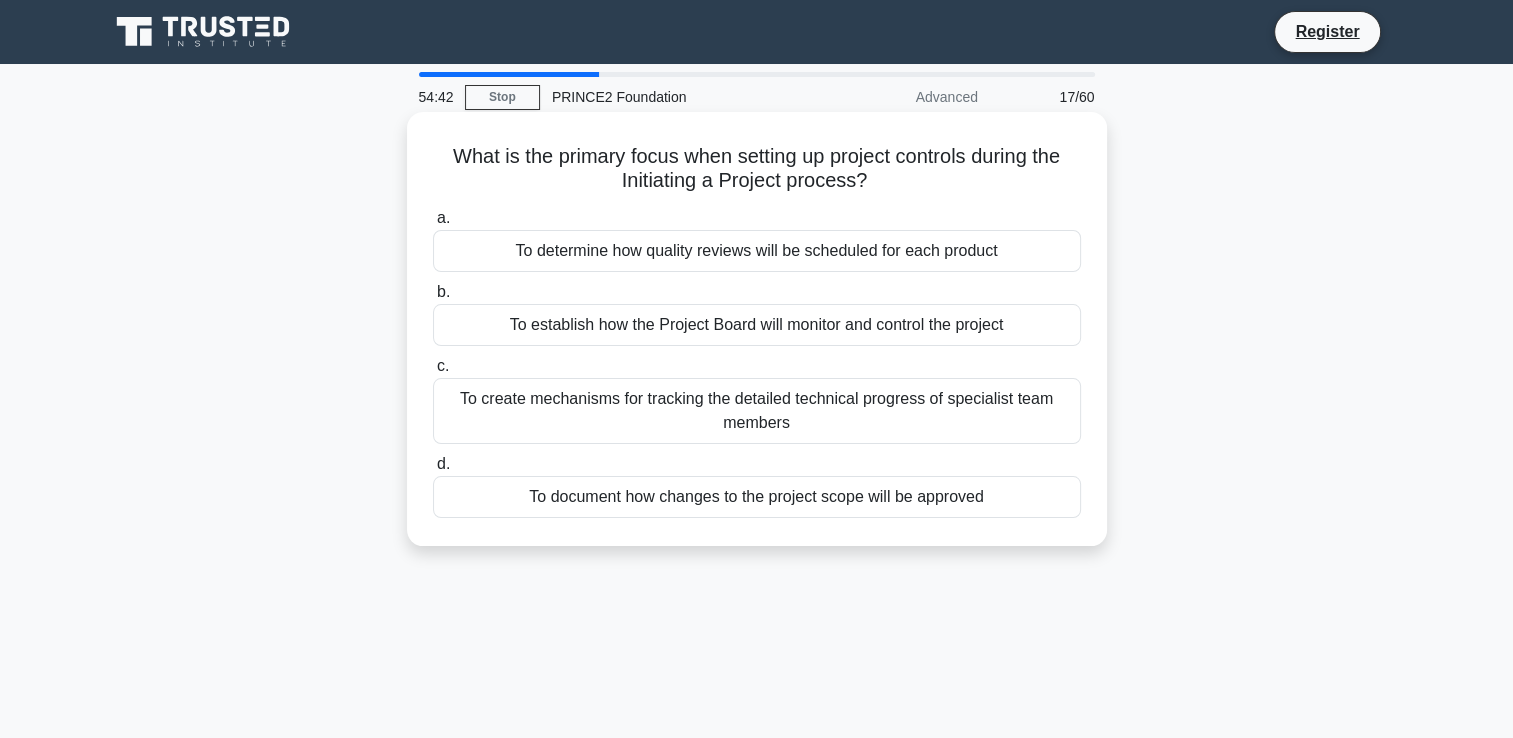 click on "To document how changes to the project scope will be approved" at bounding box center (757, 497) 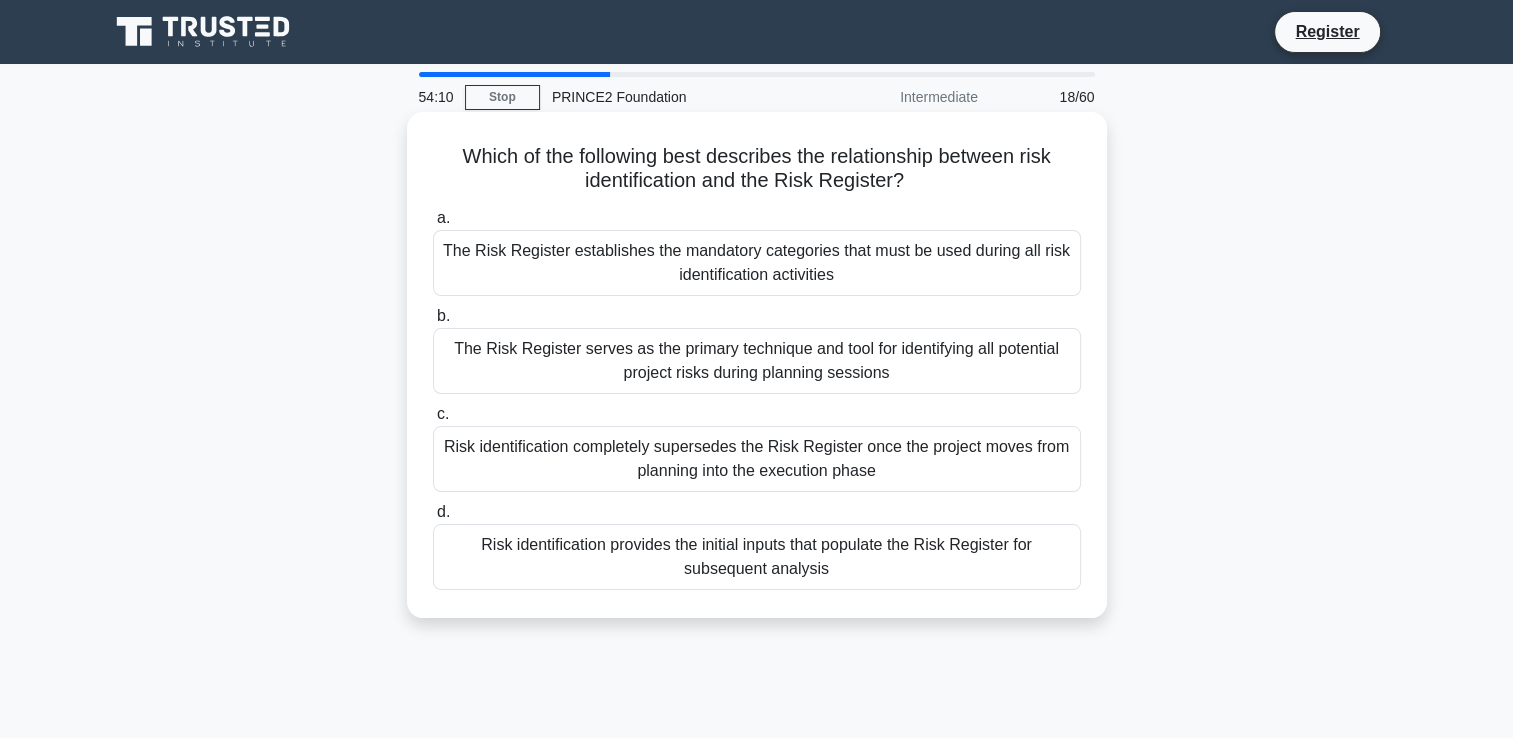 click on "Risk identification provides the initial inputs that populate the Risk Register for subsequent analysis" at bounding box center [757, 557] 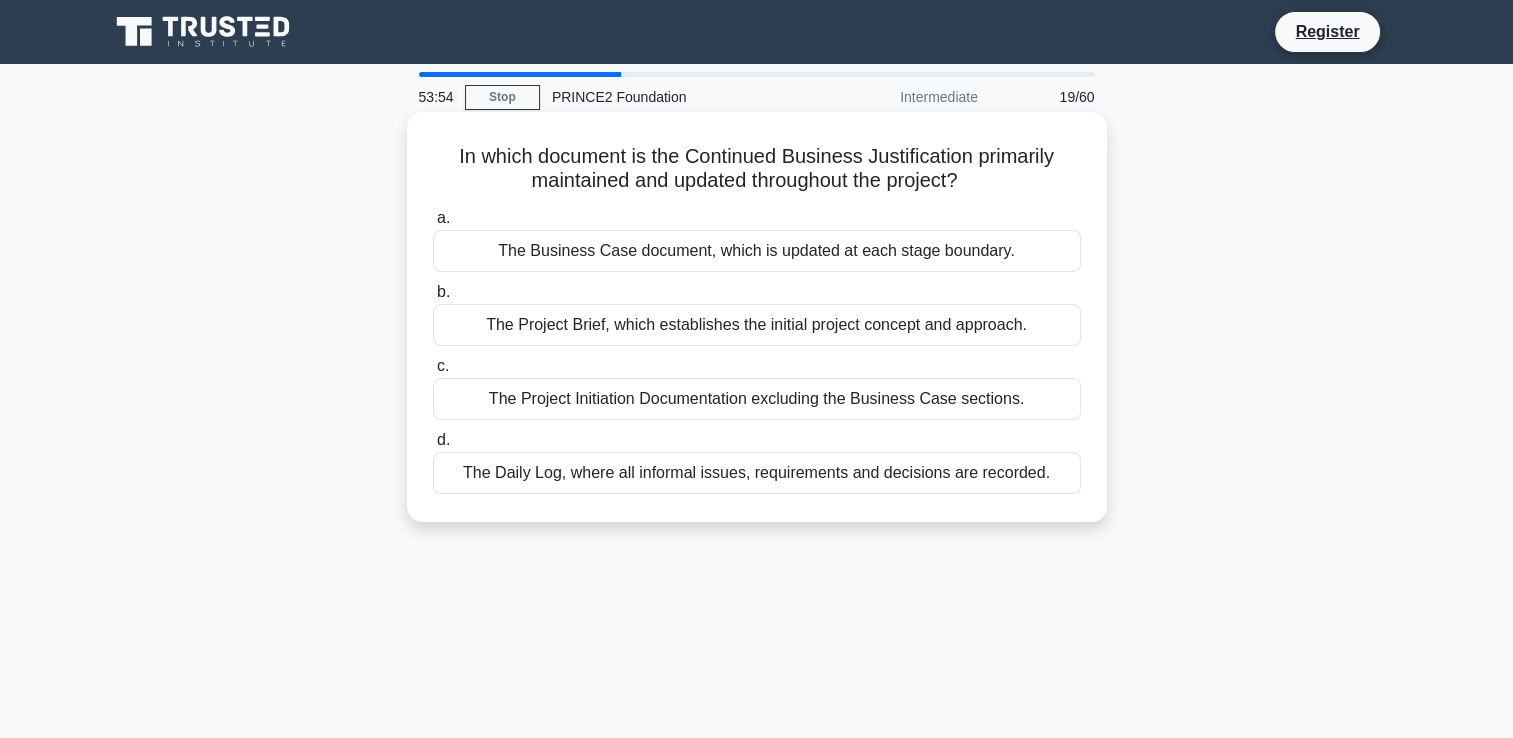 click on "The Project Brief, which establishes the initial project concept and approach." at bounding box center [757, 325] 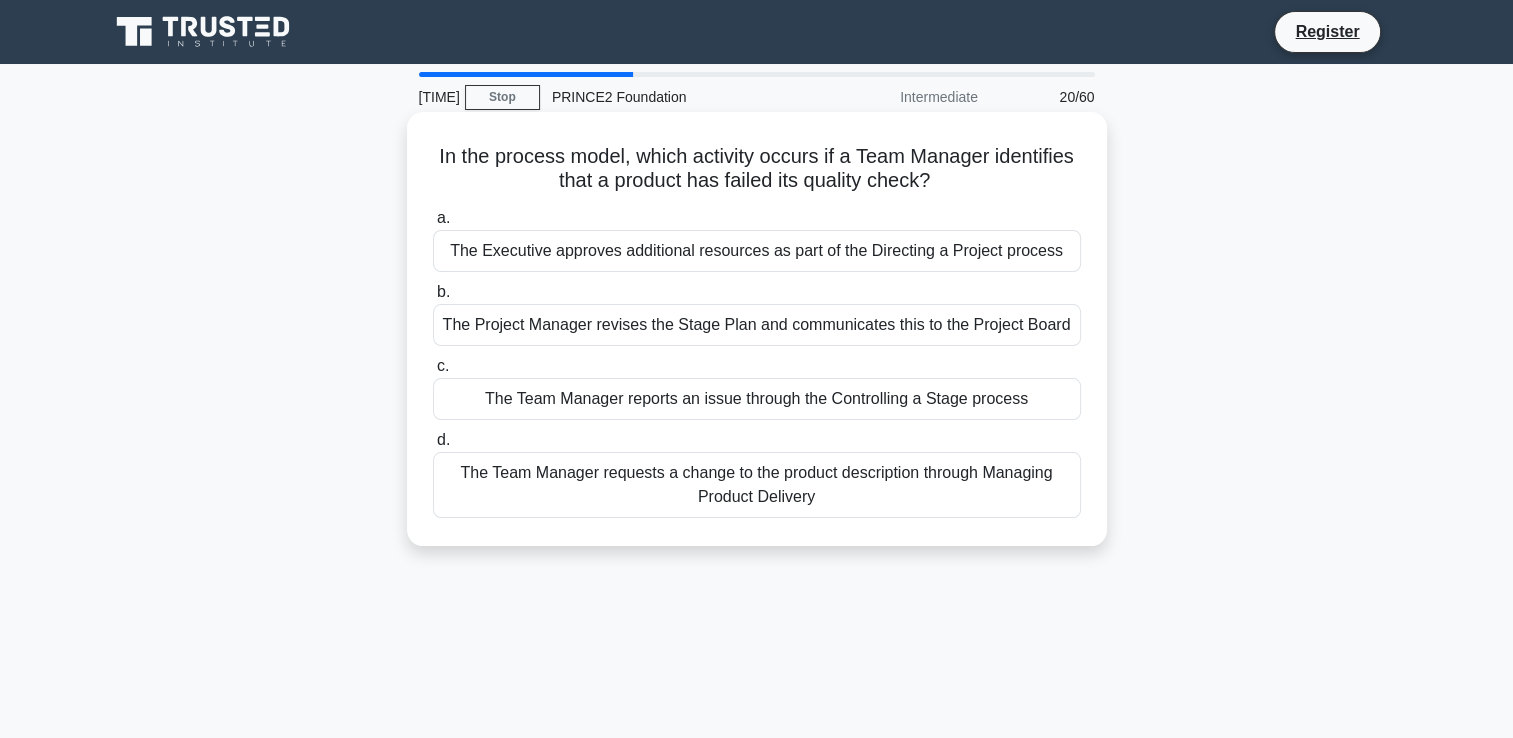 click on "The Team Manager requests a change to the product description through Managing Product Delivery" at bounding box center [757, 485] 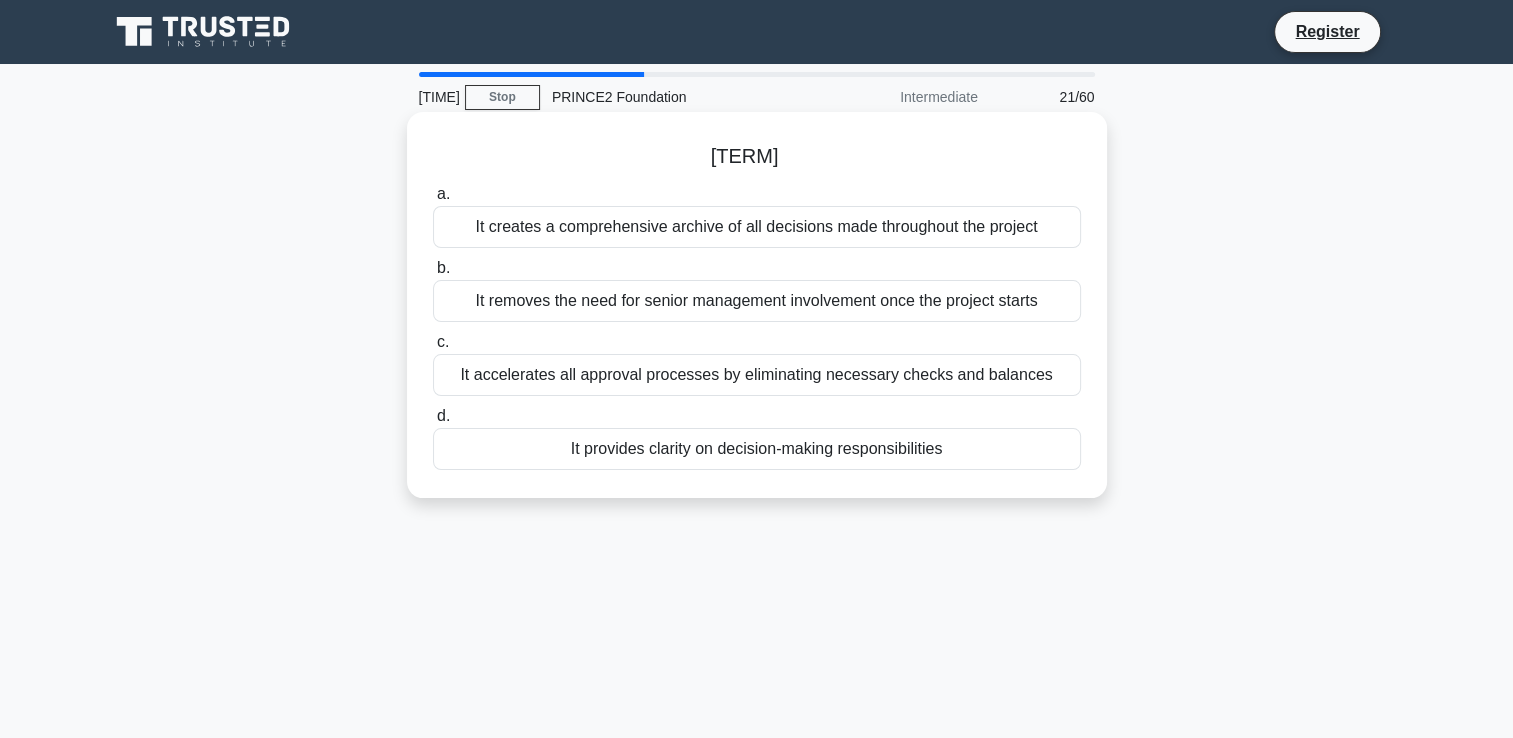 click on "It provides clarity on decision-making responsibilities" at bounding box center [757, 449] 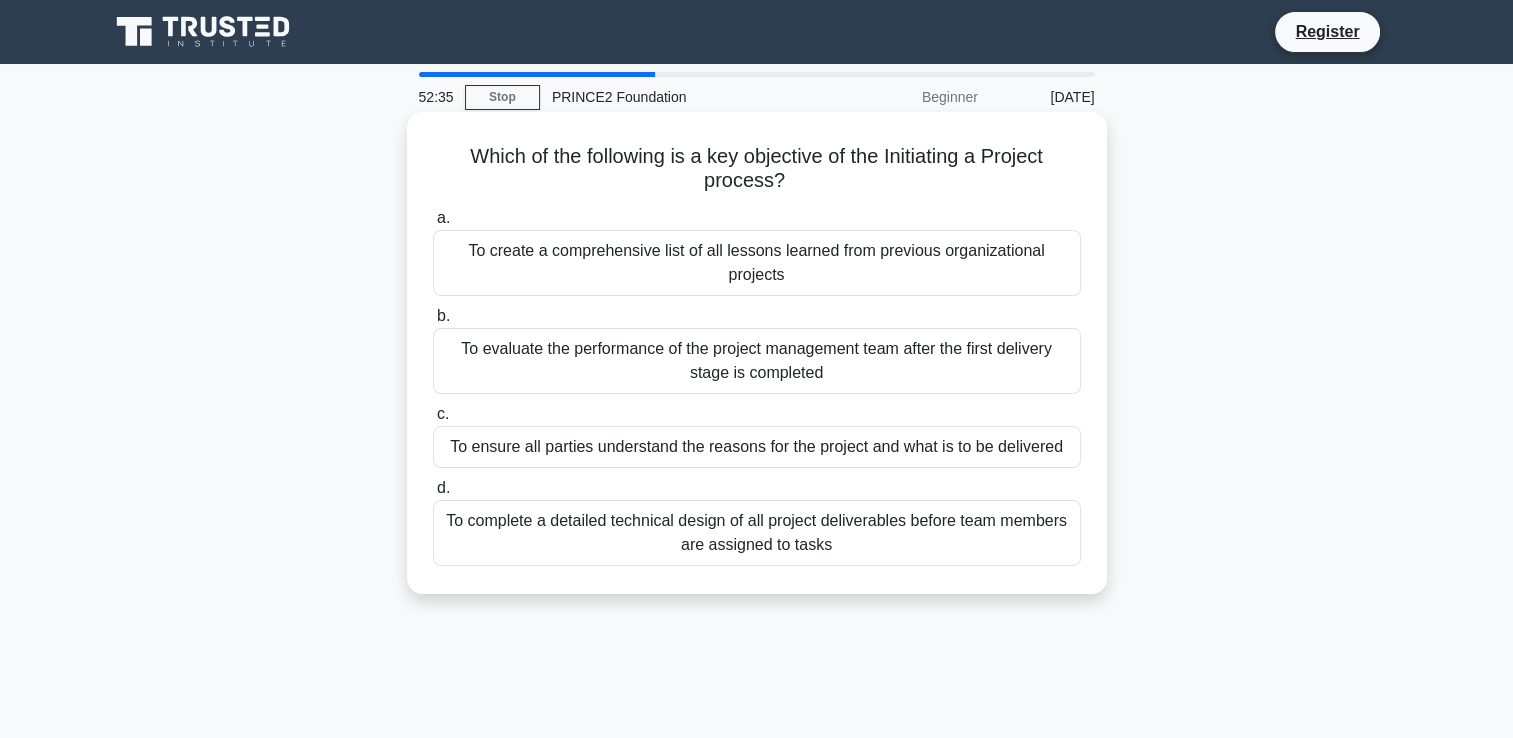 click on "To ensure all parties understand the reasons for the project and what is to be delivered" at bounding box center [757, 447] 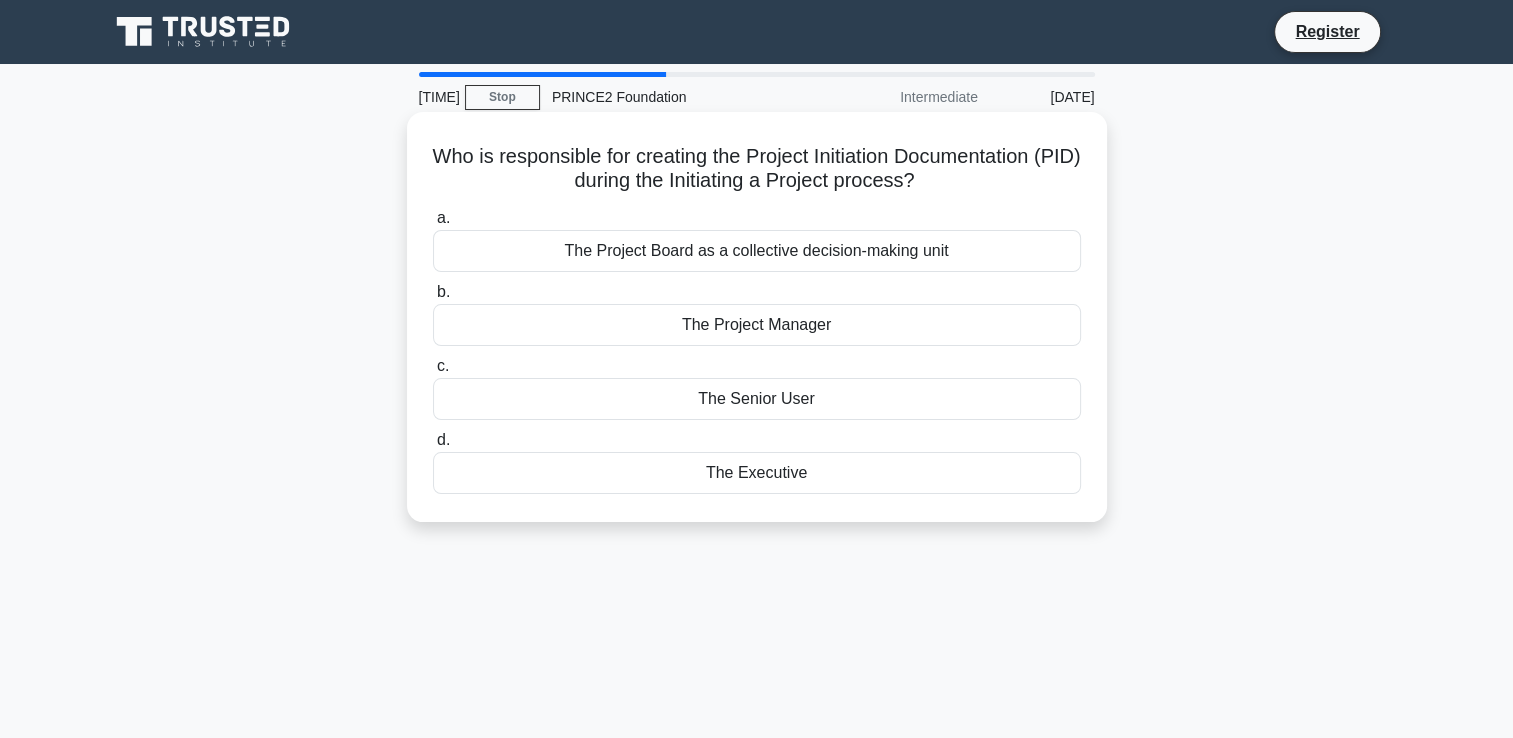 click on "The Project Manager" at bounding box center (757, 325) 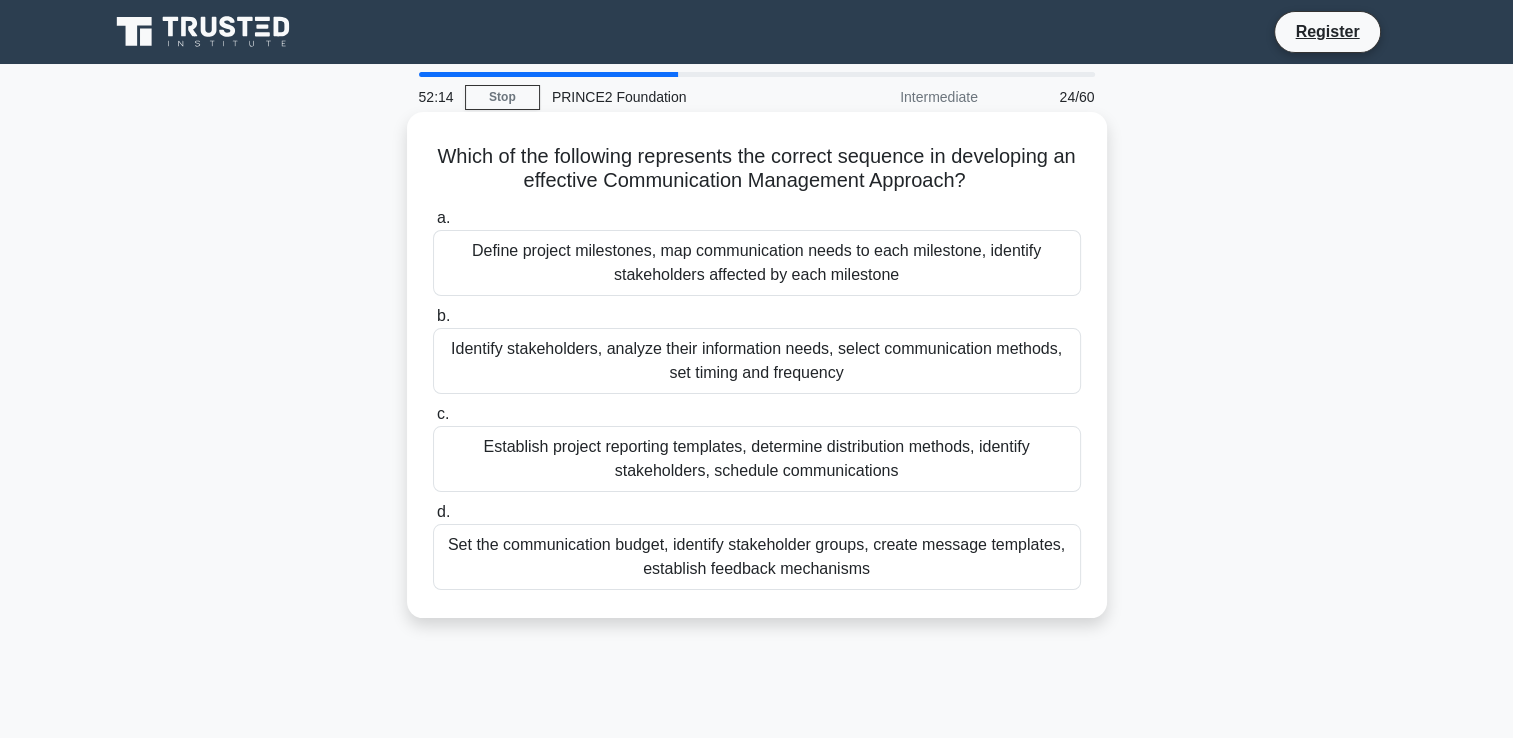 click on "Identify stakeholders, analyze their information needs, select communication methods, set timing and frequency" at bounding box center [757, 361] 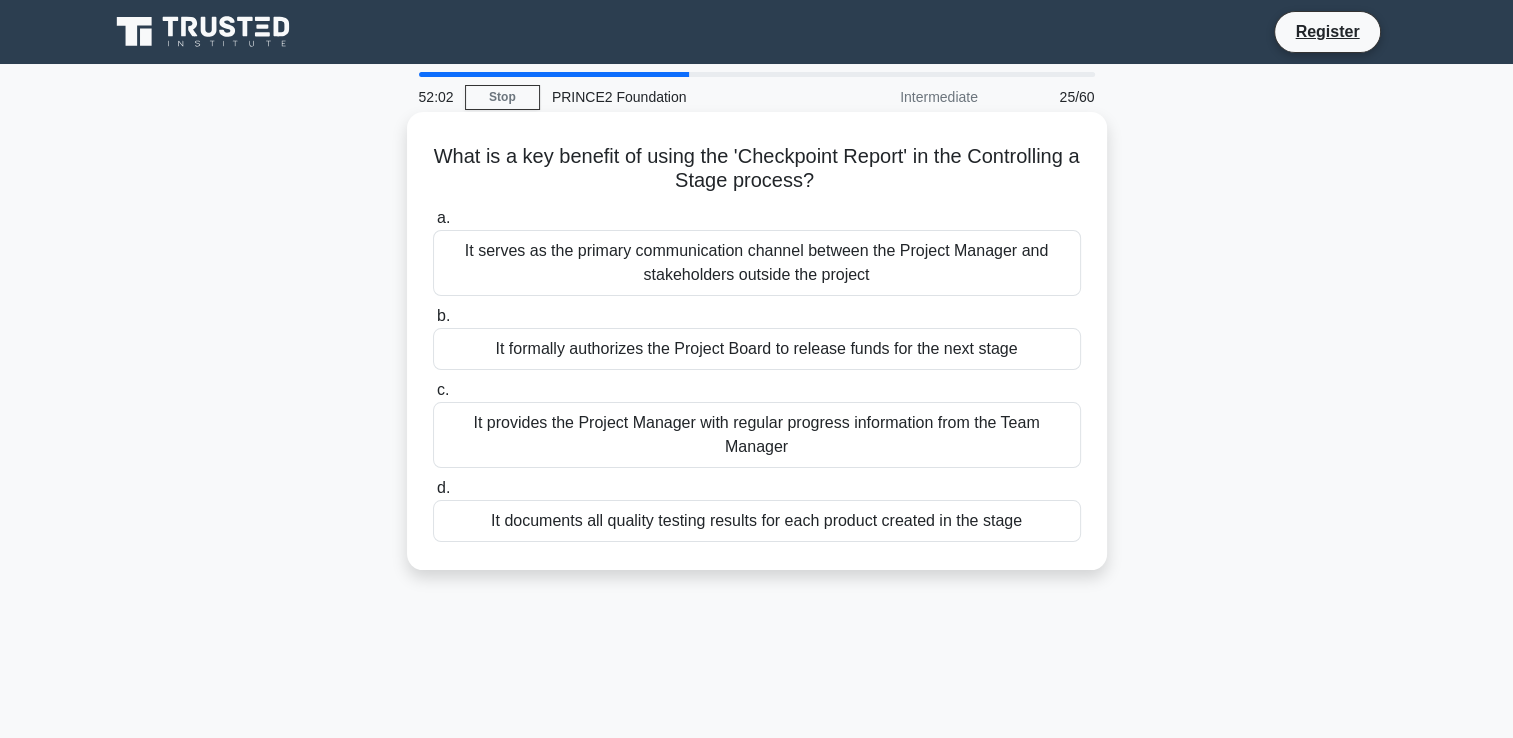click on "It provides the Project Manager with regular progress information from the Team Manager" at bounding box center [757, 435] 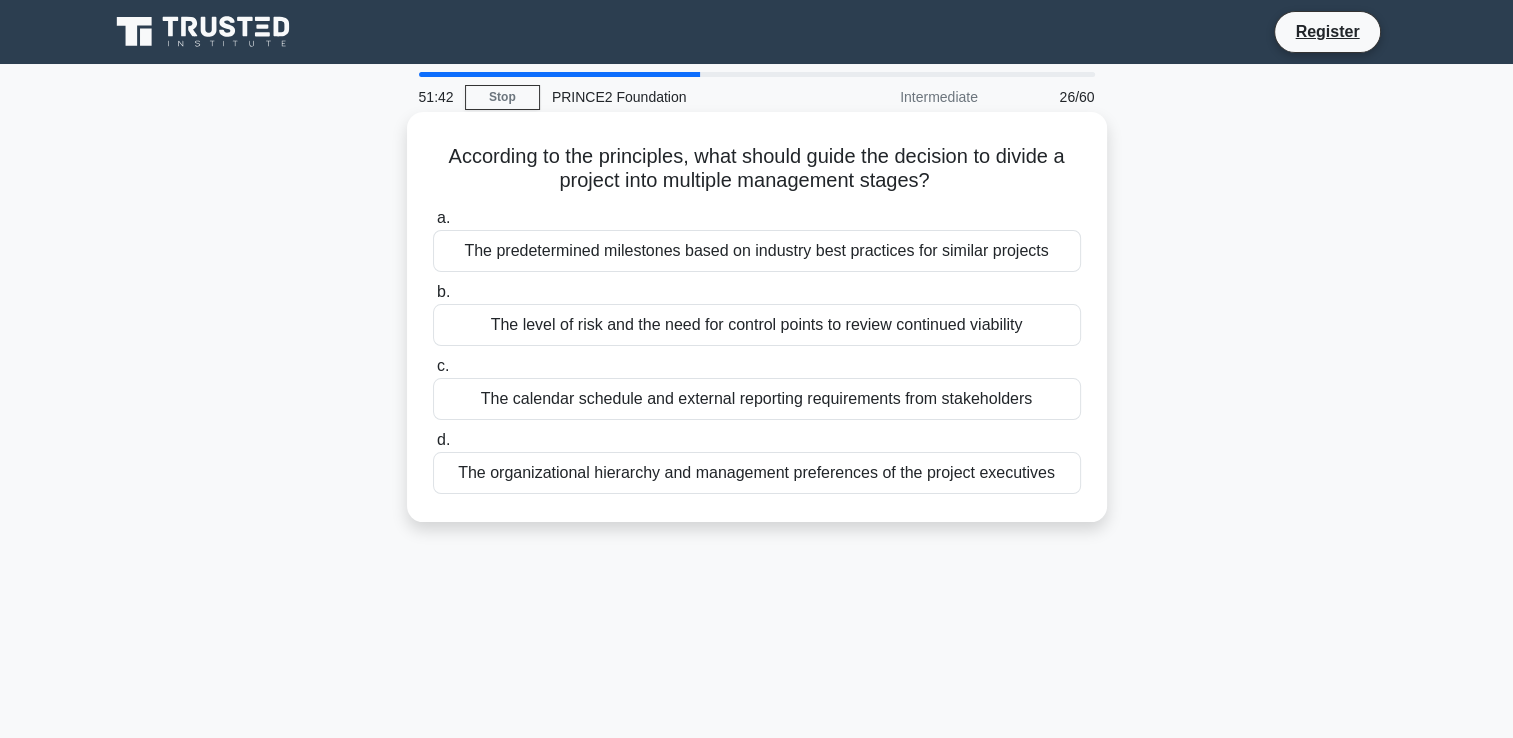 click on "The level of risk and the need for control points to review continued viability" at bounding box center [757, 325] 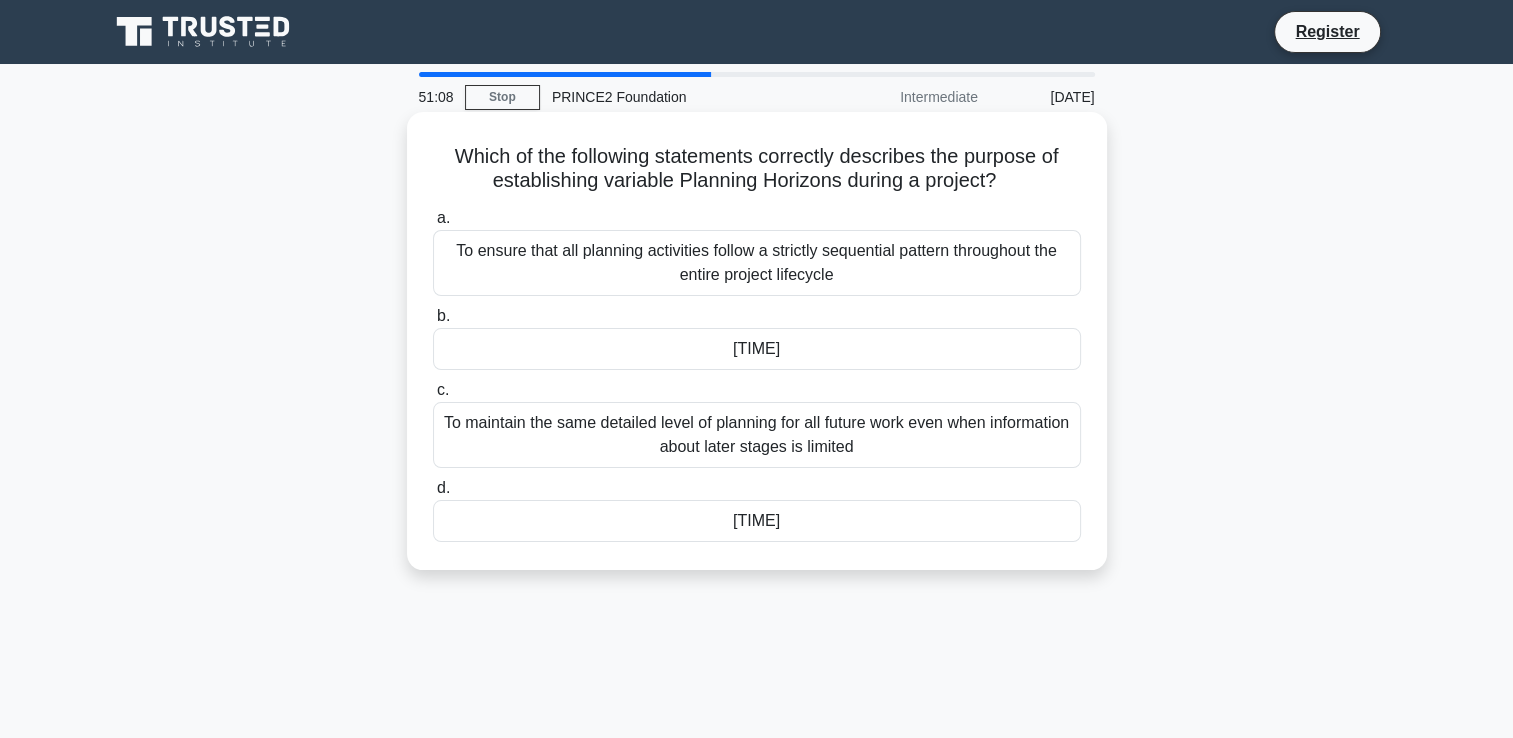 click on "[TIME]" at bounding box center [757, 521] 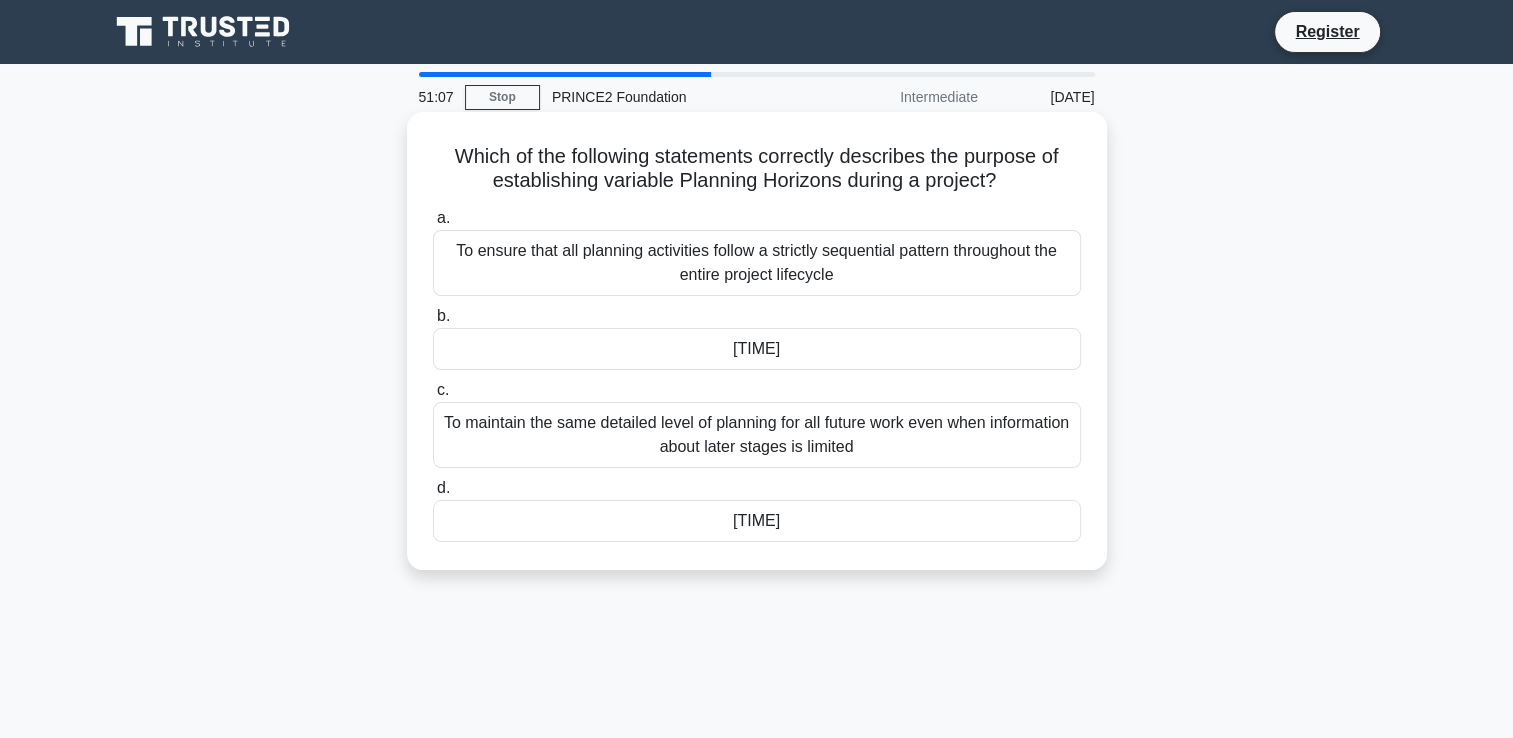 drag, startPoint x: 801, startPoint y: 554, endPoint x: 721, endPoint y: 584, distance: 85.44004 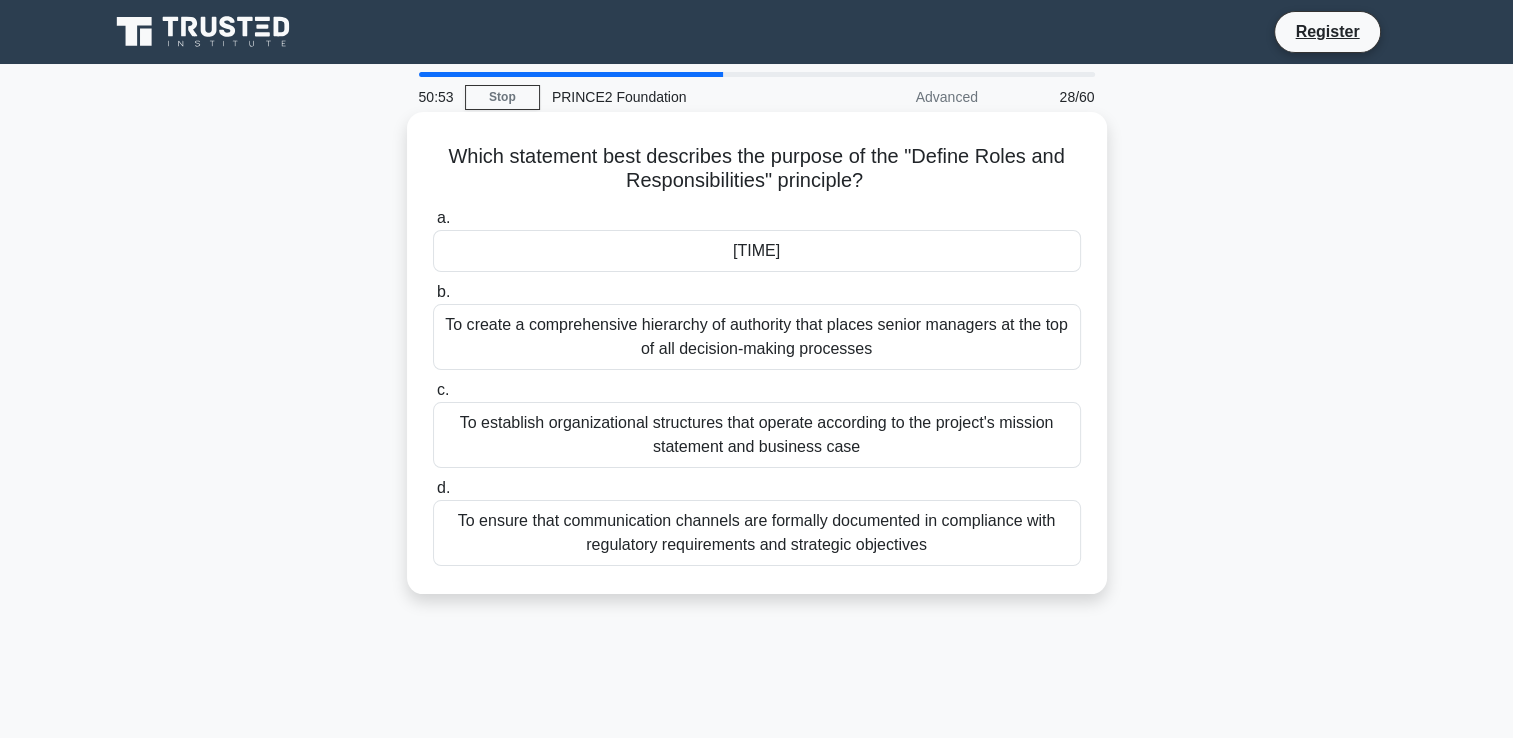 click on "To establish organizational structures that operate according to the project's mission statement and business case" at bounding box center (757, 435) 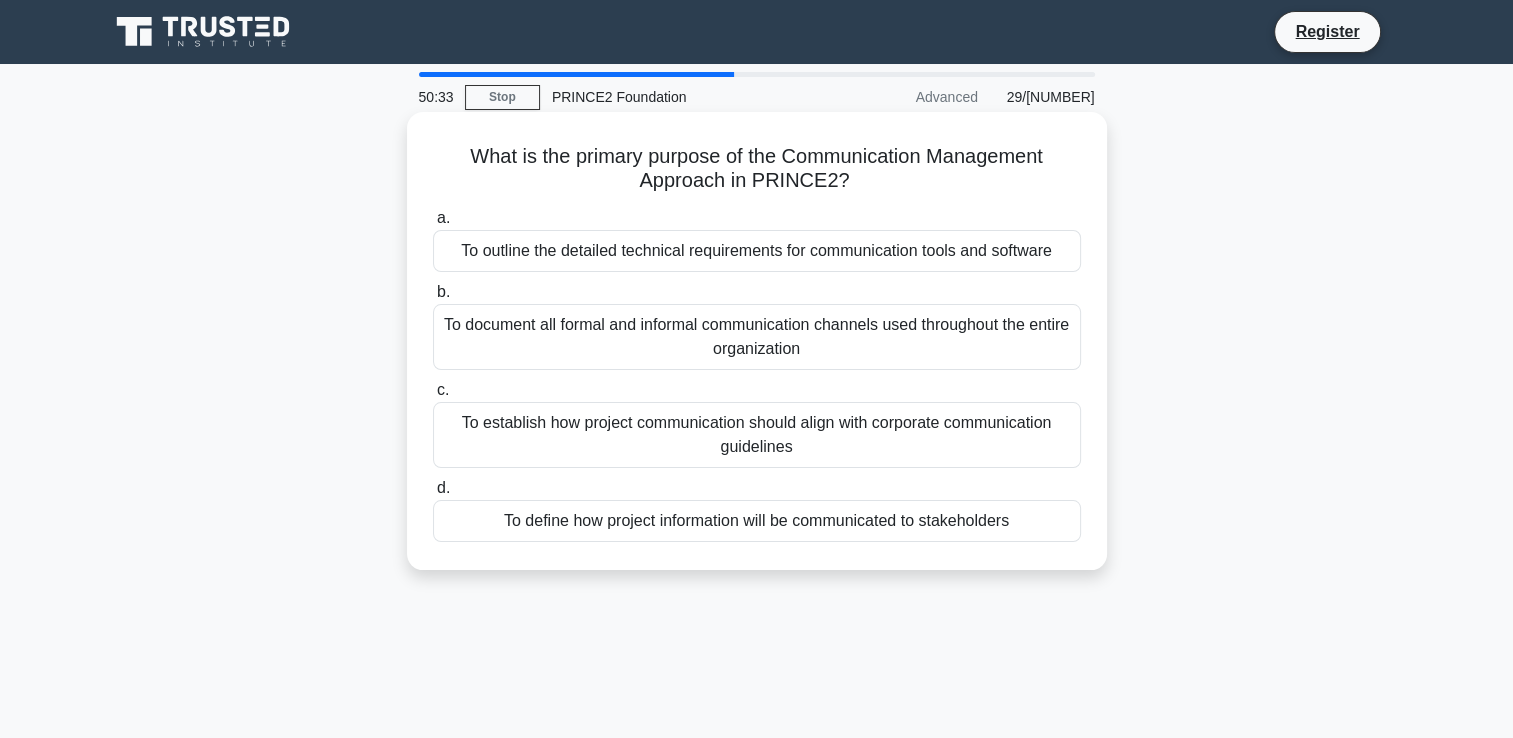 click on "To document all formal and informal communication channels used throughout the entire organization" at bounding box center (757, 337) 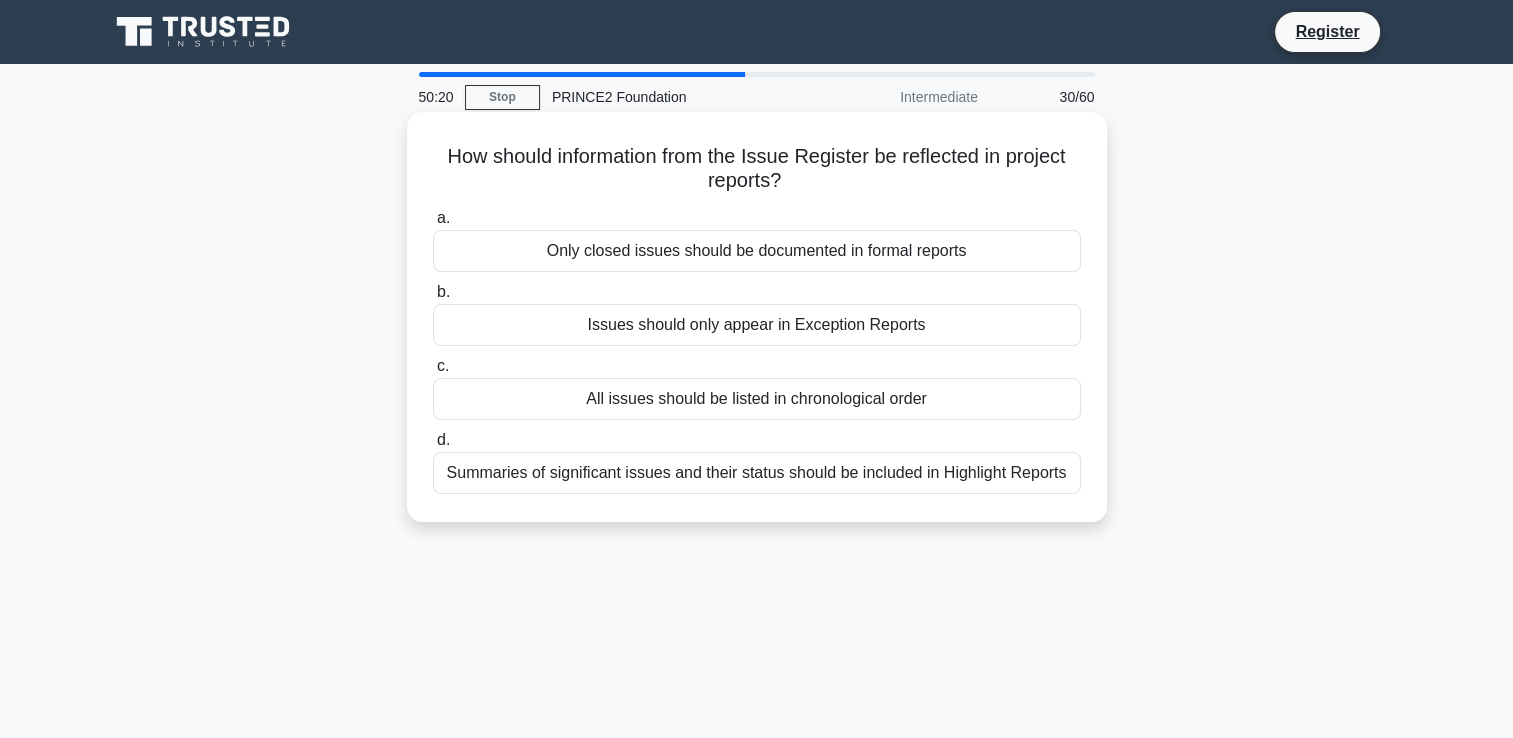 click on "All issues should be listed in chronological order" at bounding box center [757, 399] 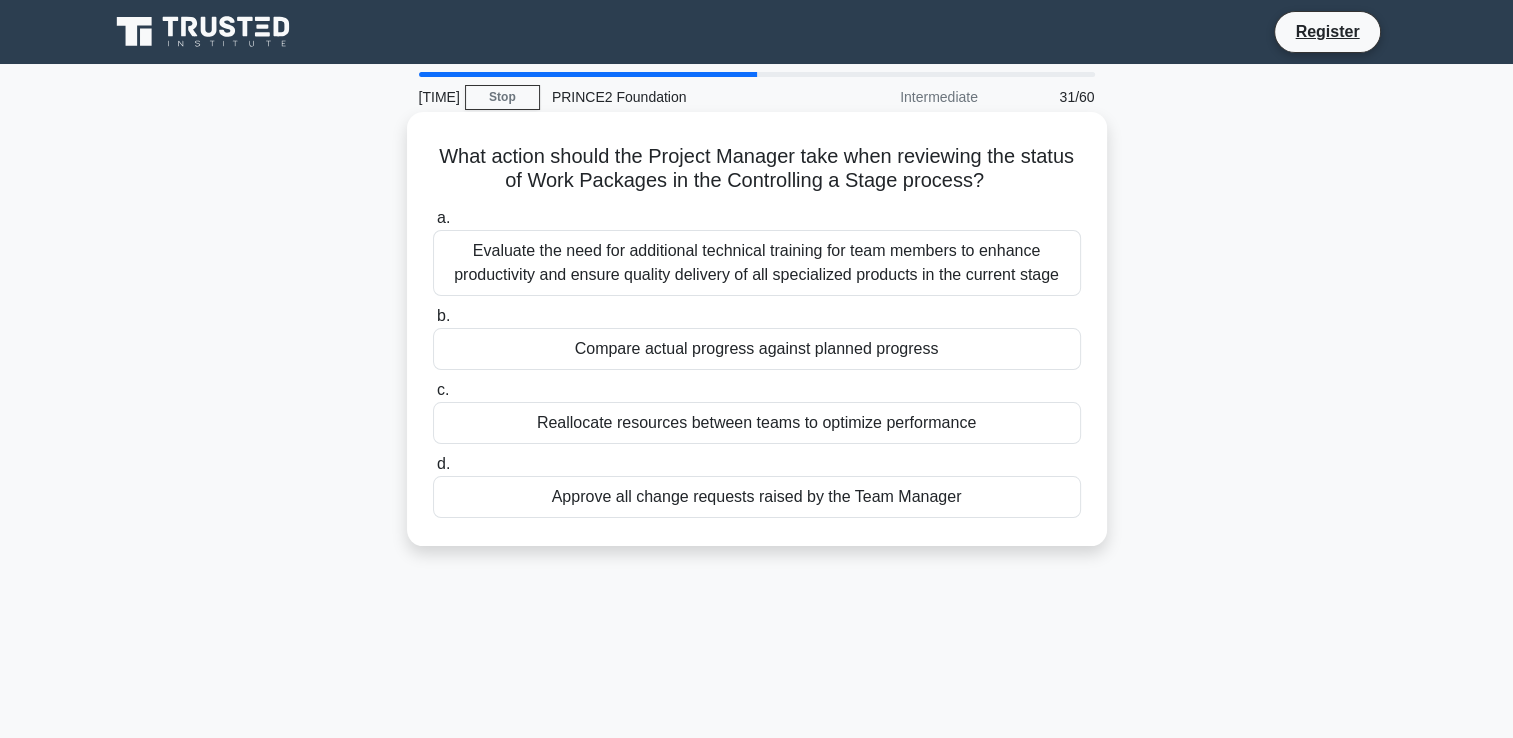 click on "Compare actual progress against planned progress" at bounding box center (757, 349) 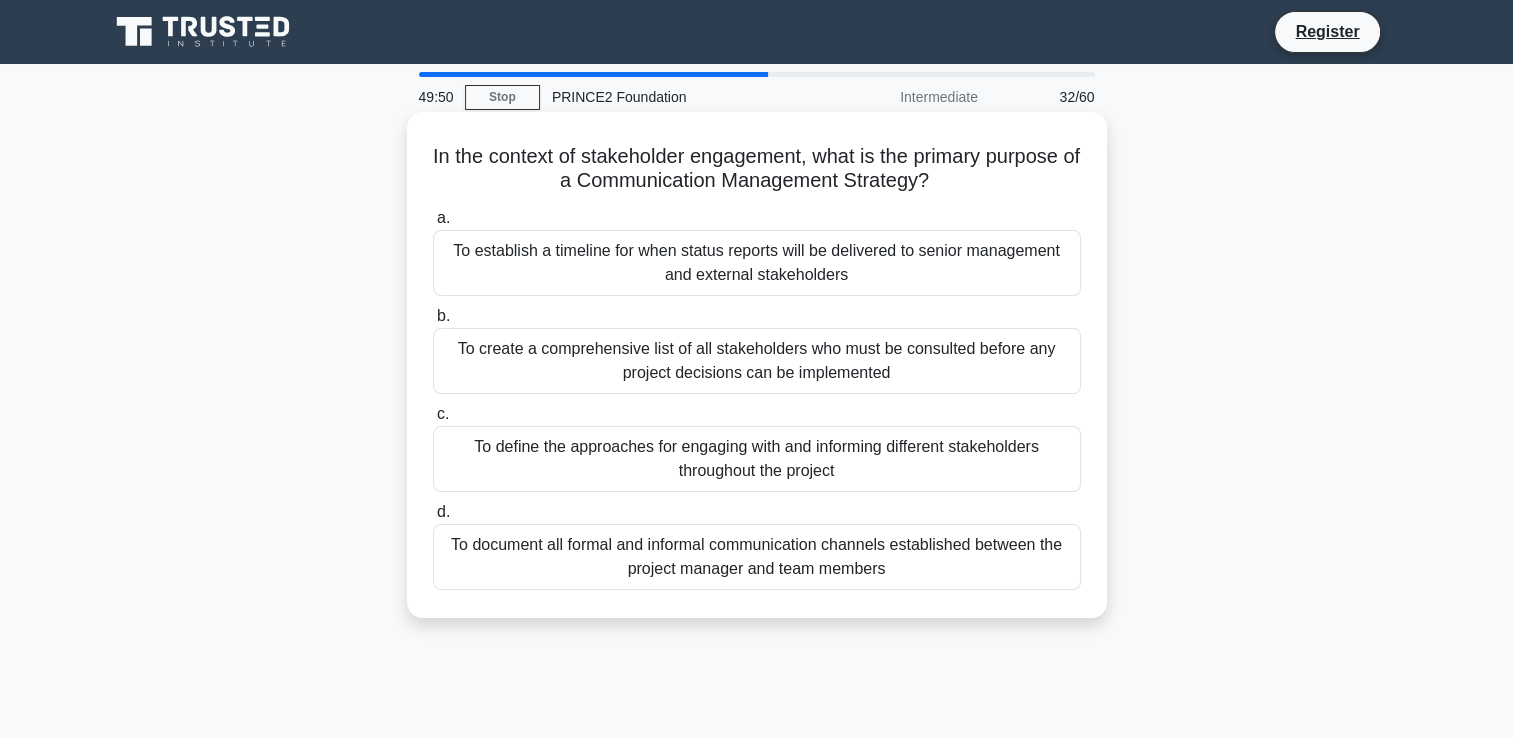 click on "To document all formal and informal communication channels established between the project manager and team members" at bounding box center [757, 557] 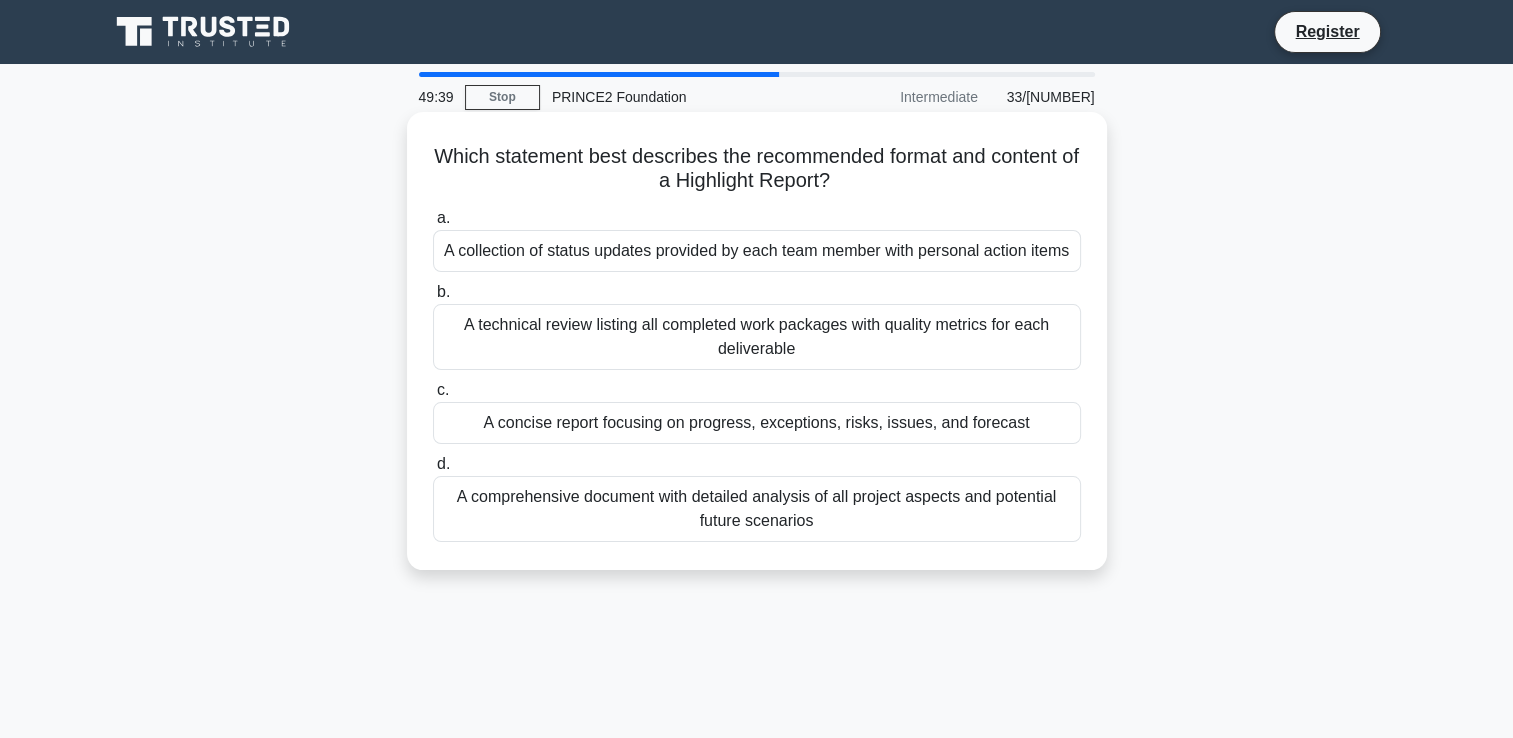 click on "A concise report focusing on progress, exceptions, risks, issues, and forecast" at bounding box center (757, 423) 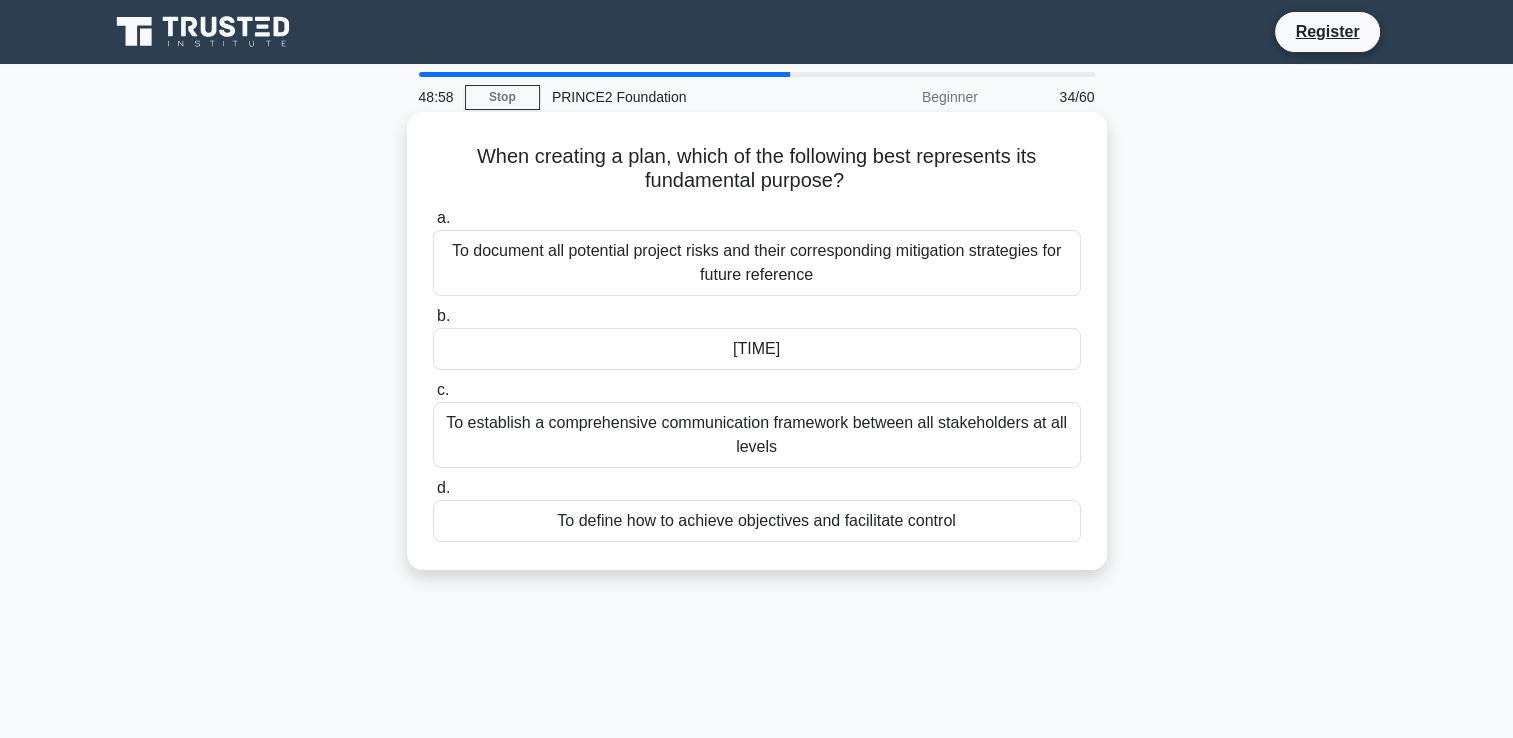 click on "To define how to achieve objectives and facilitate control" at bounding box center (757, 521) 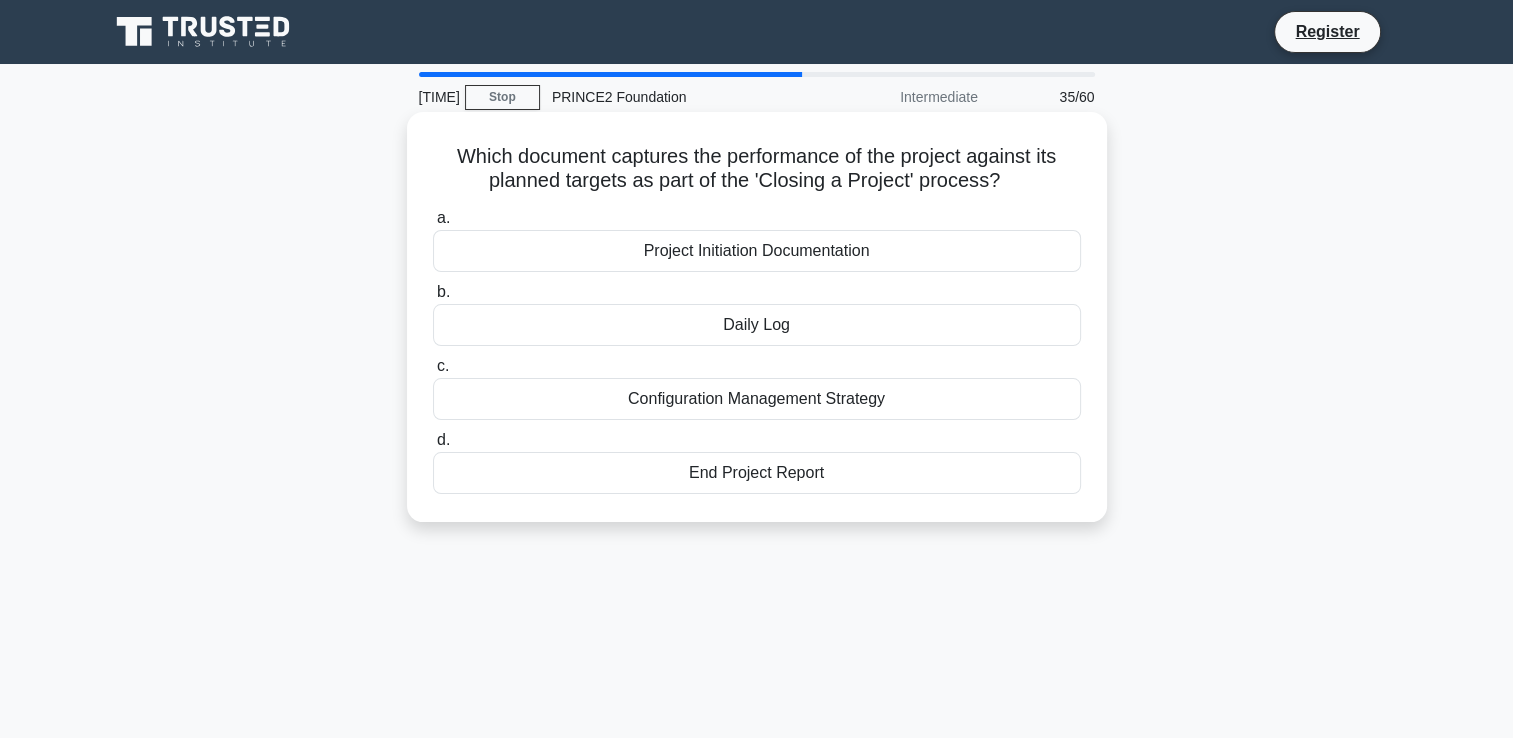 click on "Daily Log" at bounding box center [757, 325] 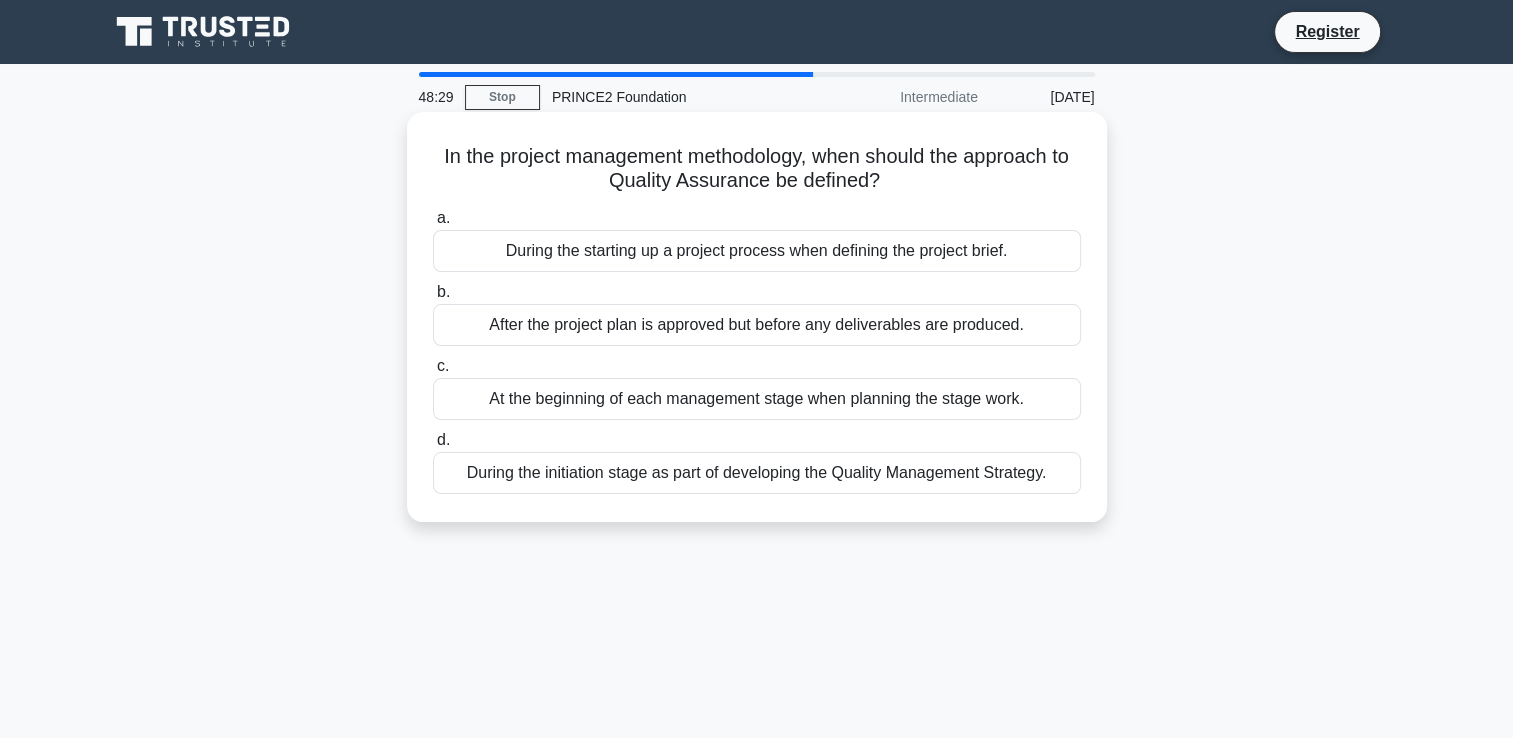 click on "During the initiation stage as part of developing the Quality Management Strategy." at bounding box center [757, 473] 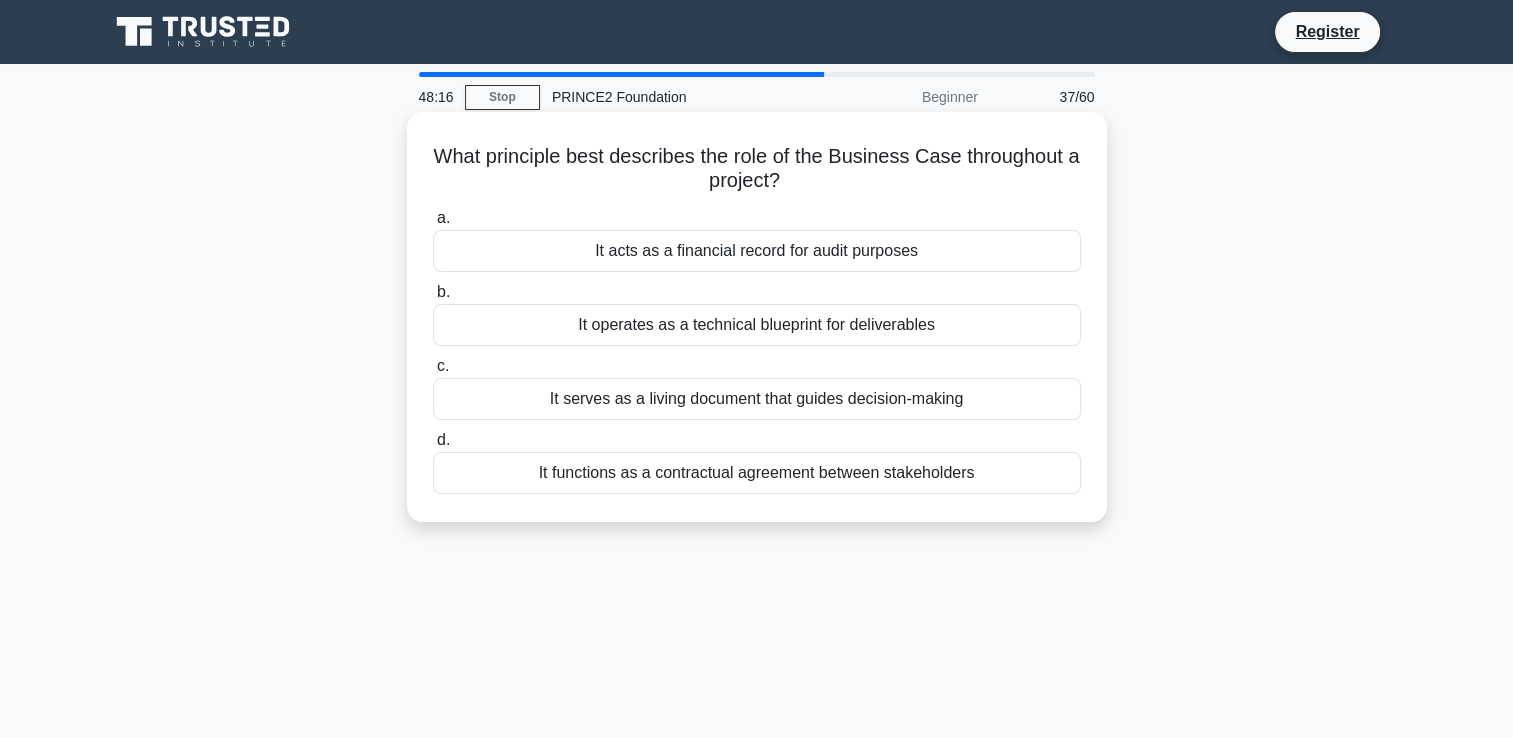 click on "It serves as a living document that guides decision-making" at bounding box center [757, 399] 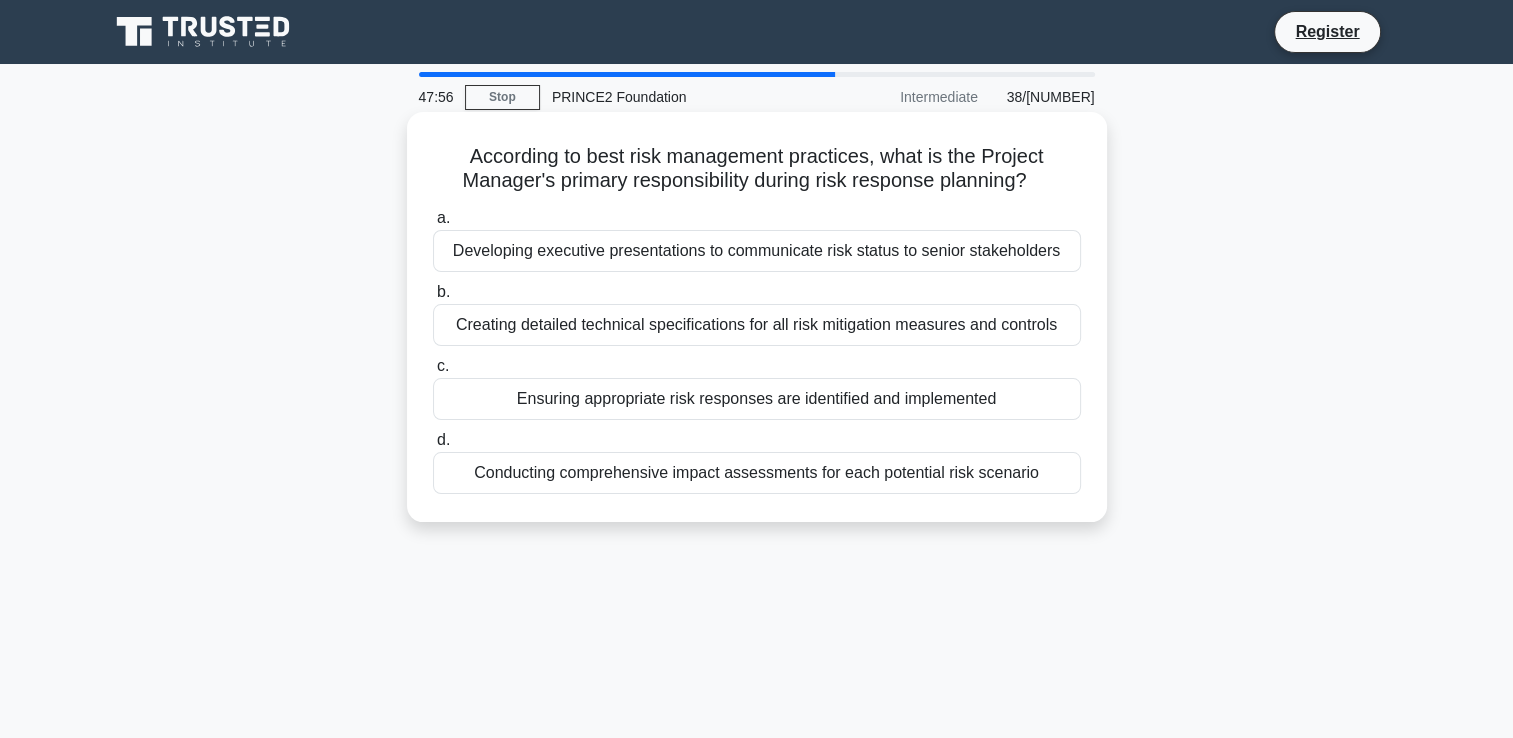 click on "Ensuring appropriate risk responses are identified and implemented" at bounding box center [757, 399] 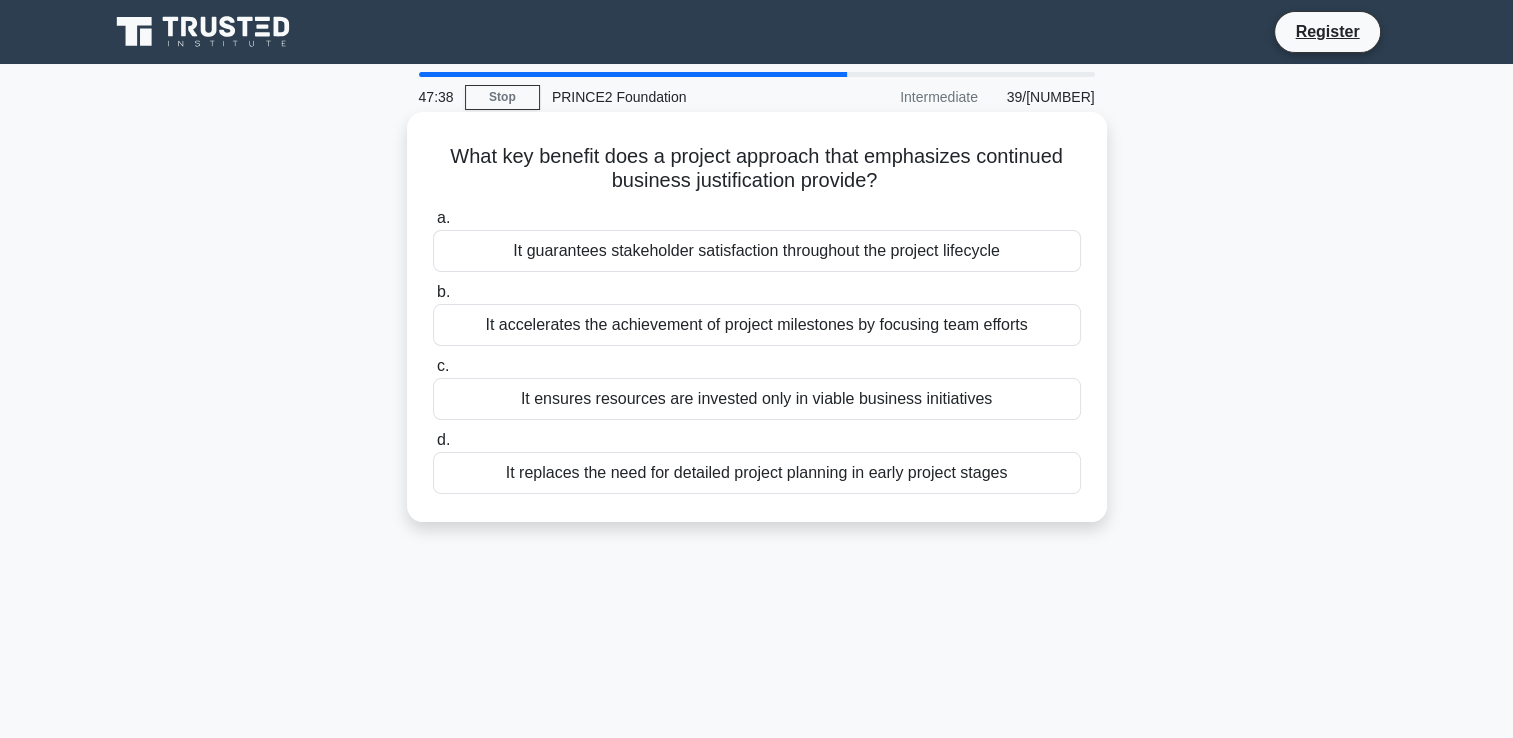 click on "It guarantees stakeholder satisfaction throughout the project lifecycle" at bounding box center [757, 251] 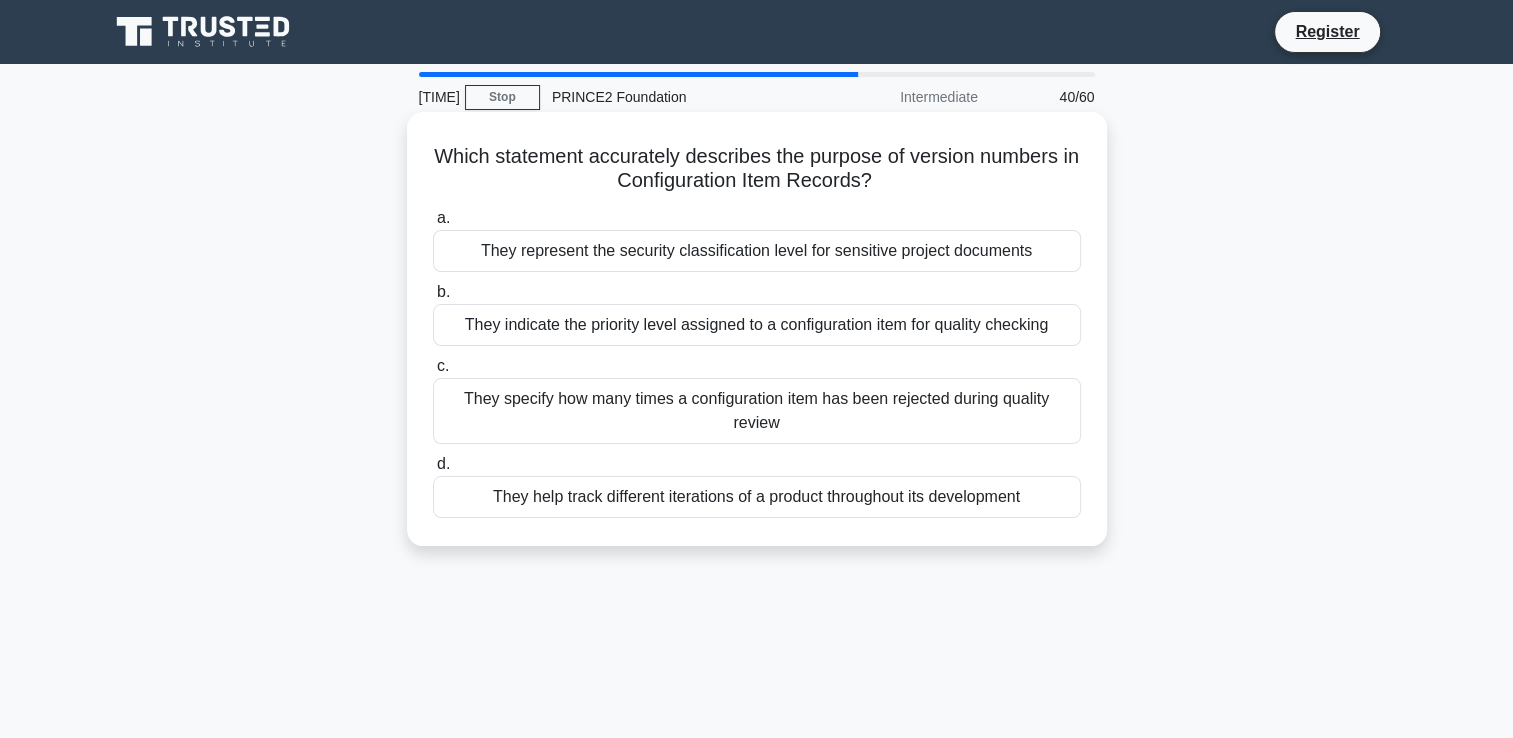 click on "They represent the security classification level for sensitive project documents" at bounding box center [757, 251] 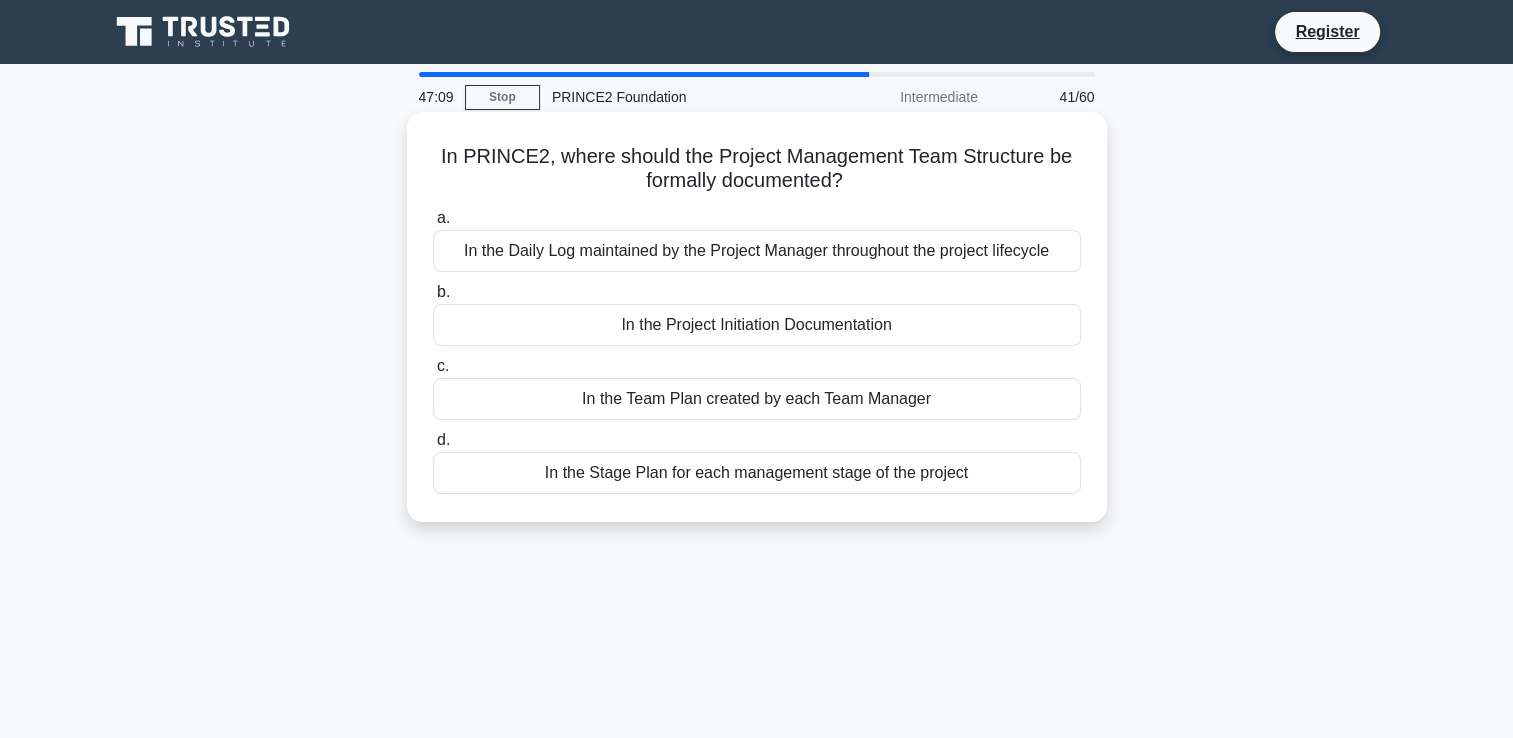 click on "In the Project Initiation Documentation" at bounding box center [757, 325] 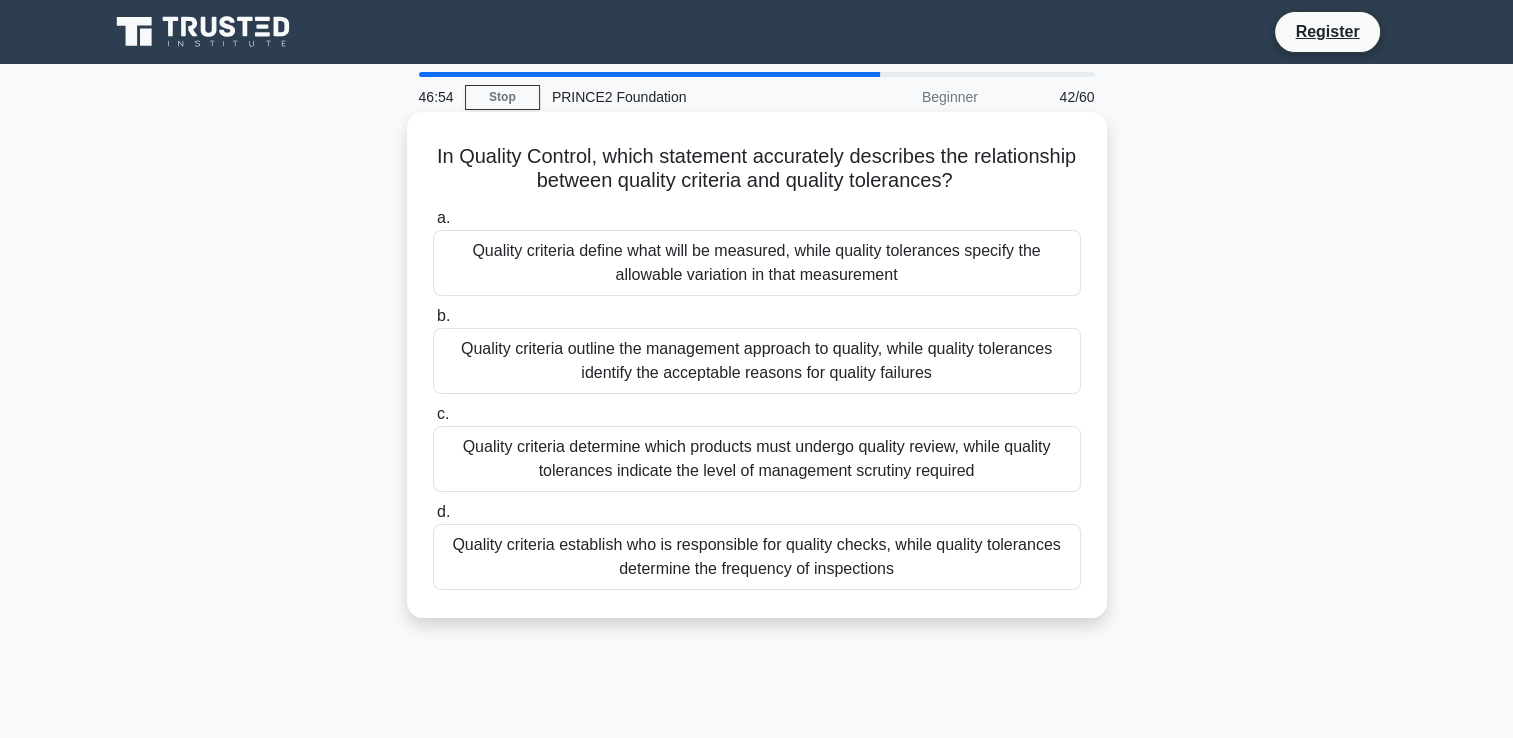 click on "Quality criteria define what will be measured, while quality tolerances specify the allowable variation in that measurement" at bounding box center (757, 263) 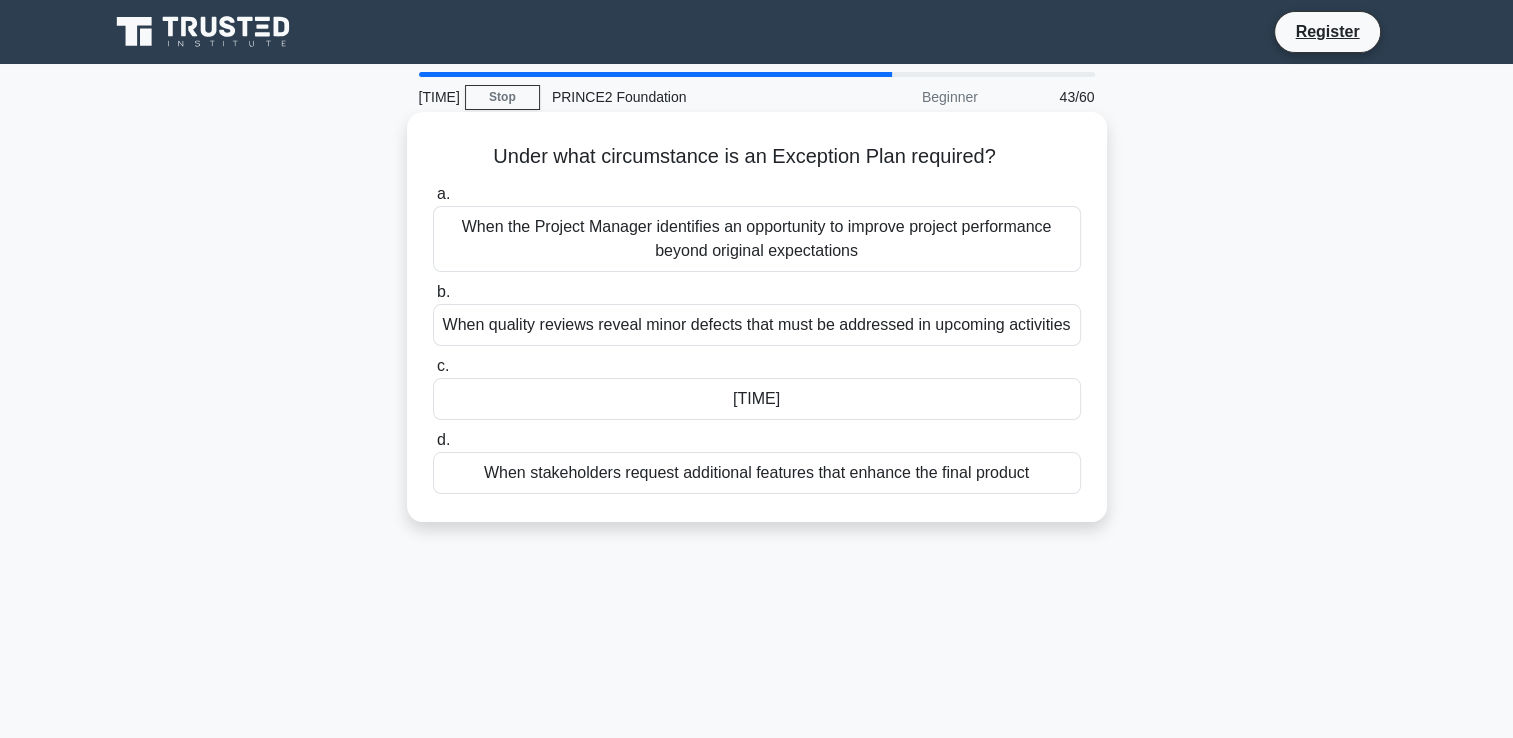 click on "[TIME]" at bounding box center (757, 399) 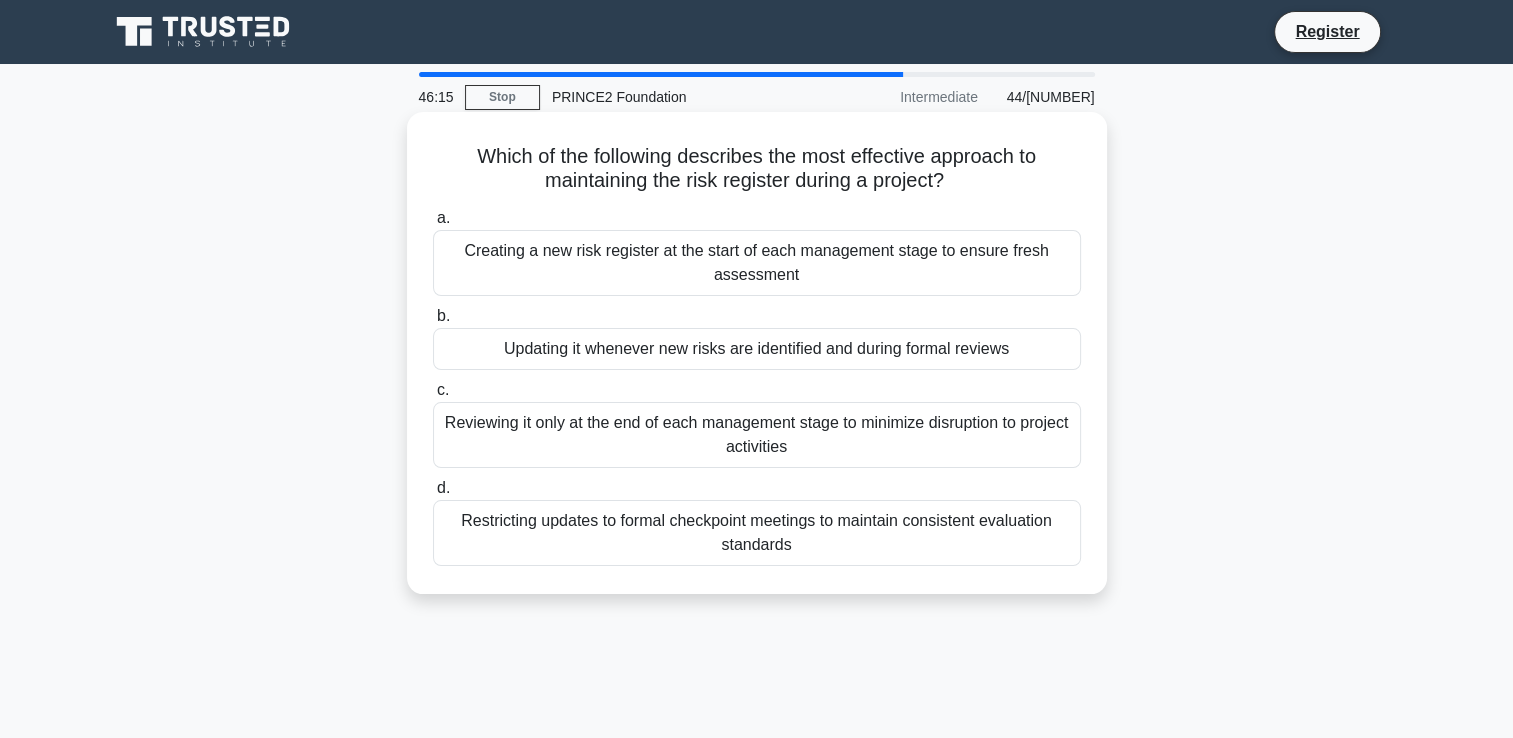 click on "Updating it whenever new risks are identified and during formal reviews" at bounding box center [757, 349] 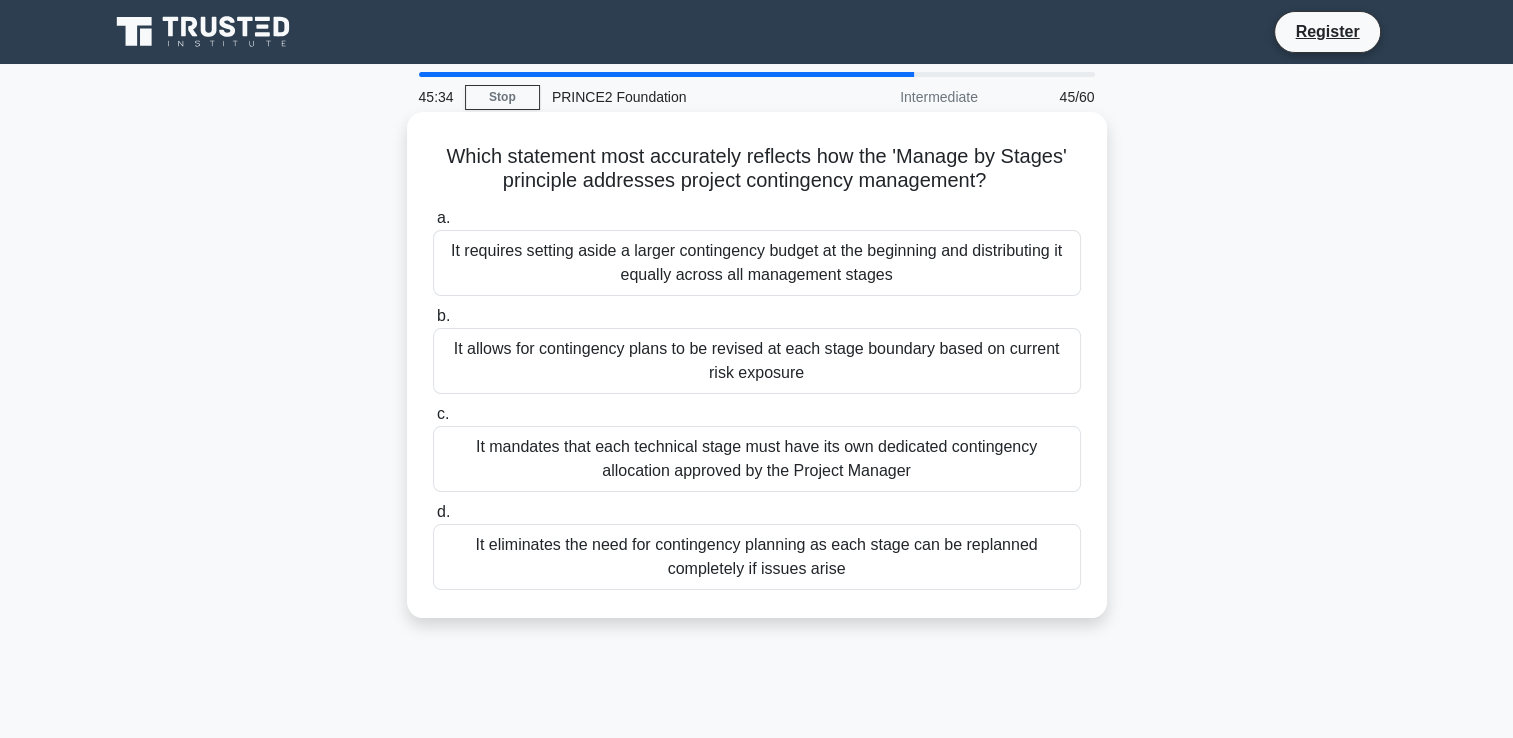 click on "It allows for contingency plans to be revised at each stage boundary based on current risk exposure" at bounding box center [757, 361] 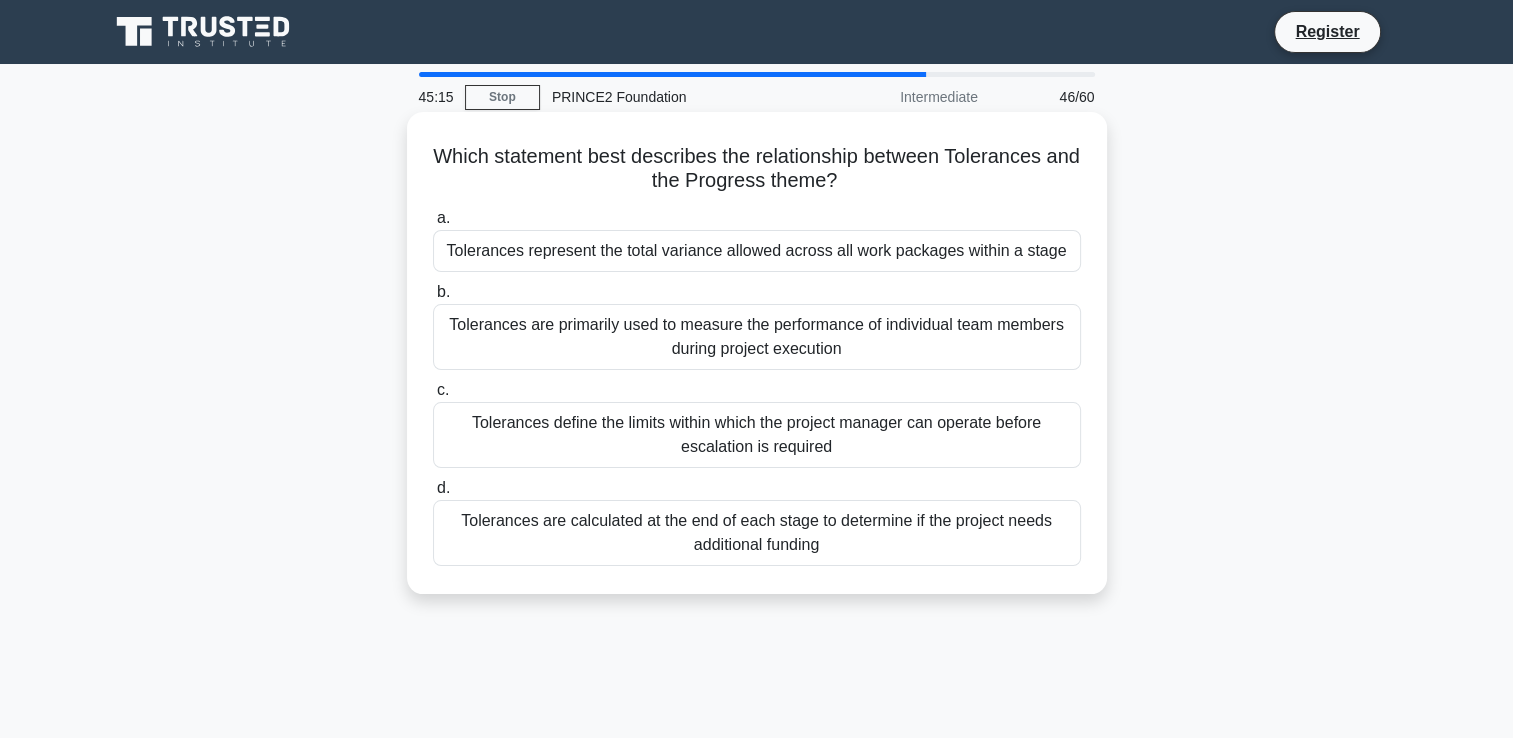 click on "Tolerances represent the total variance allowed across all work packages within a stage" at bounding box center [757, 251] 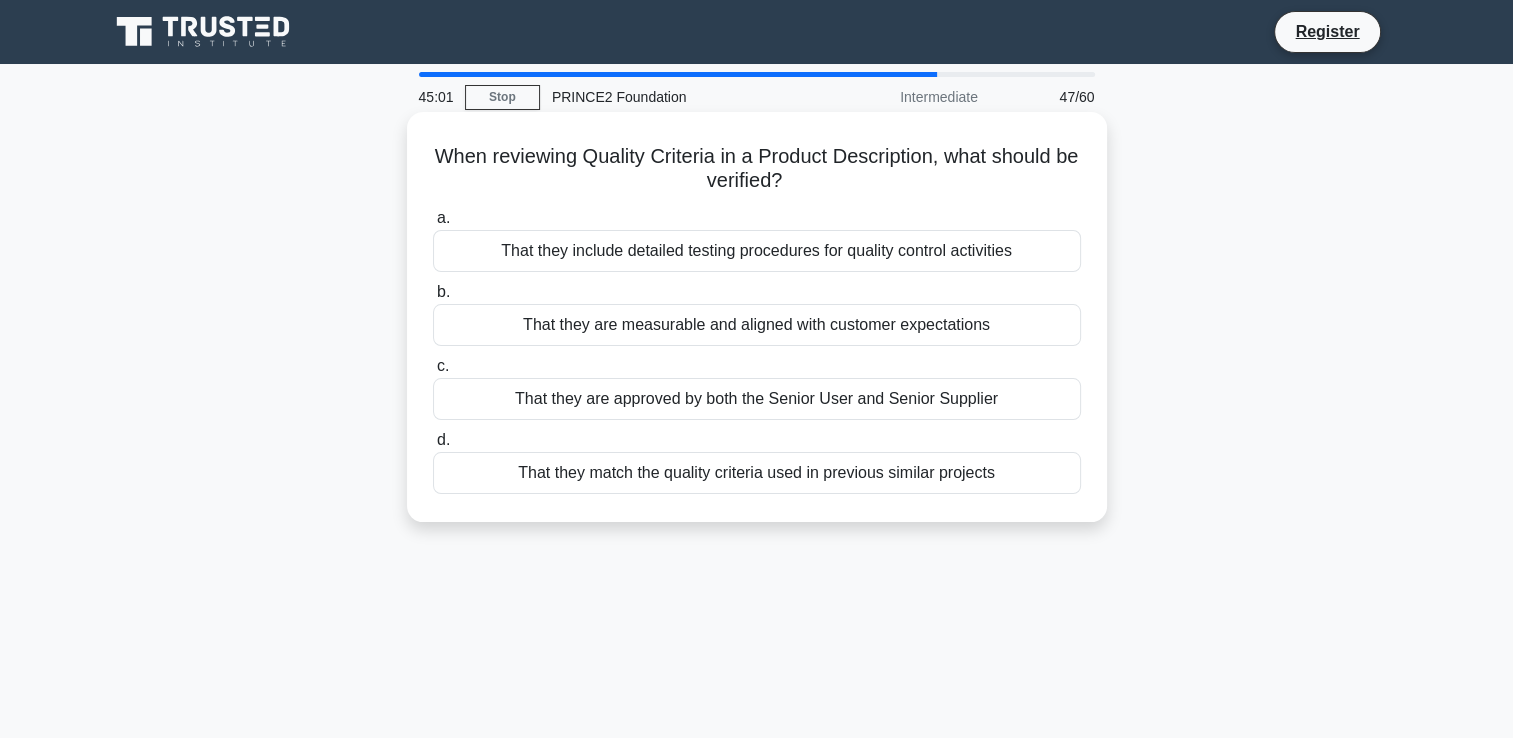 click on "That they include detailed testing procedures for quality control activities" at bounding box center (757, 251) 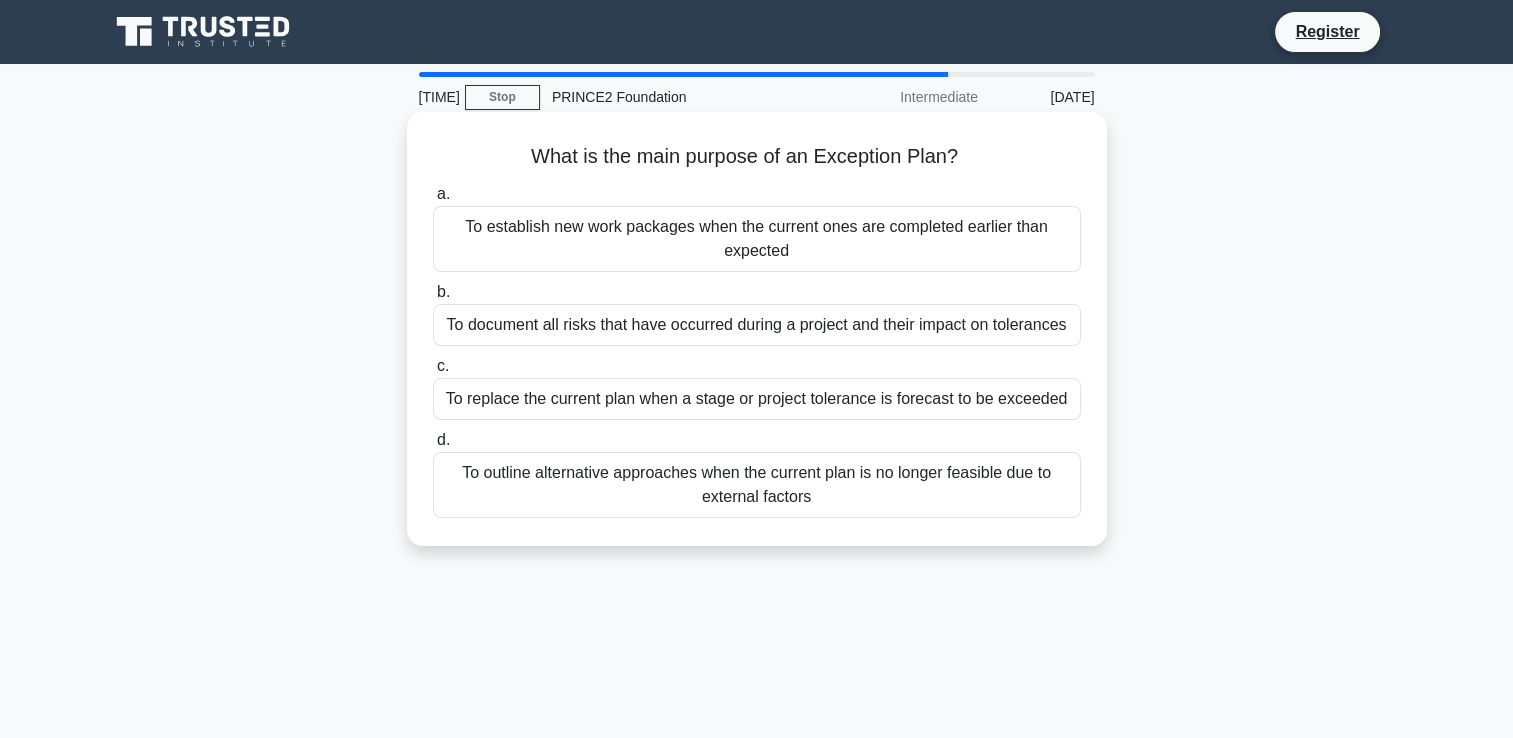 click on "To document all risks that have occurred during a project and their impact on tolerances" at bounding box center (757, 325) 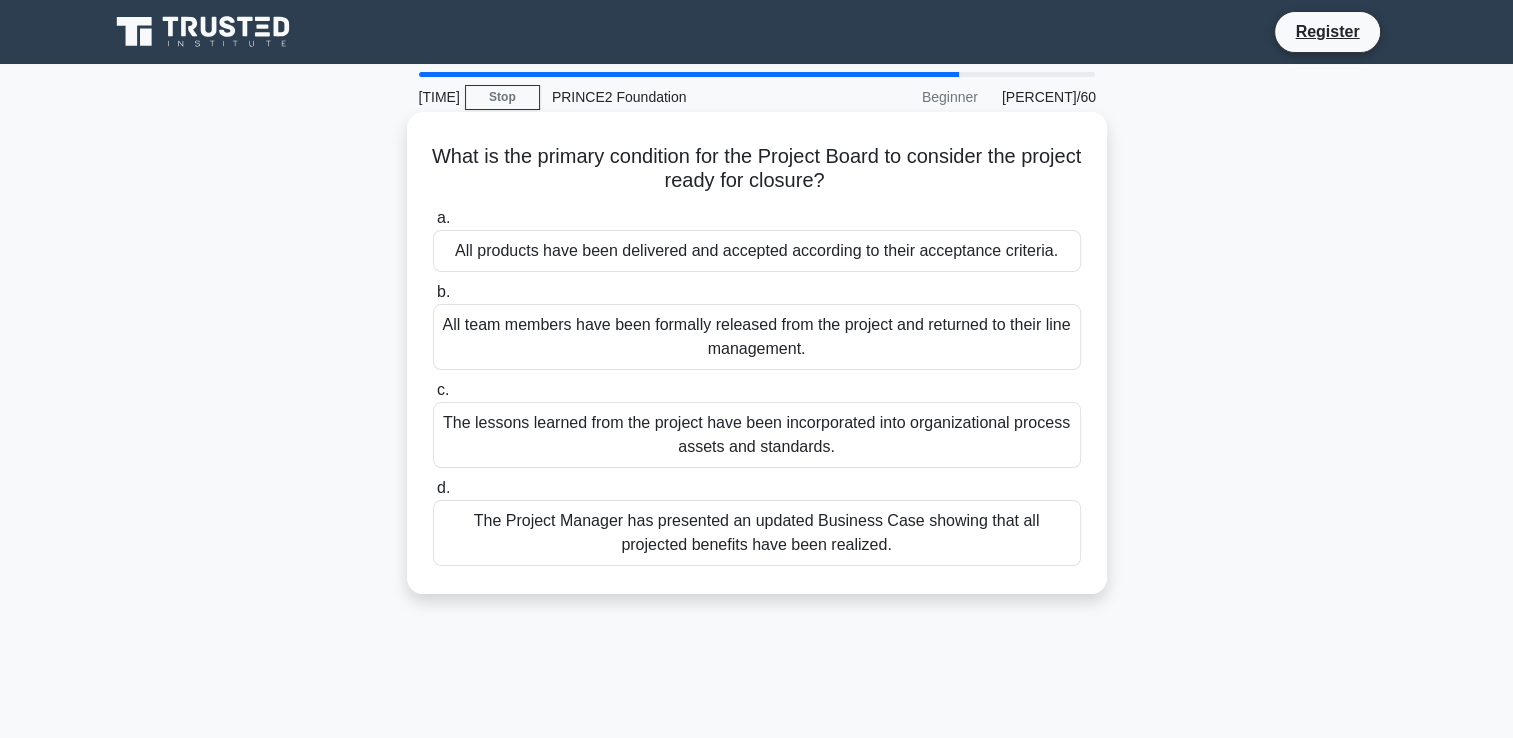 click on "The Project Manager has presented an updated Business Case showing that all projected benefits have been realized." at bounding box center [757, 533] 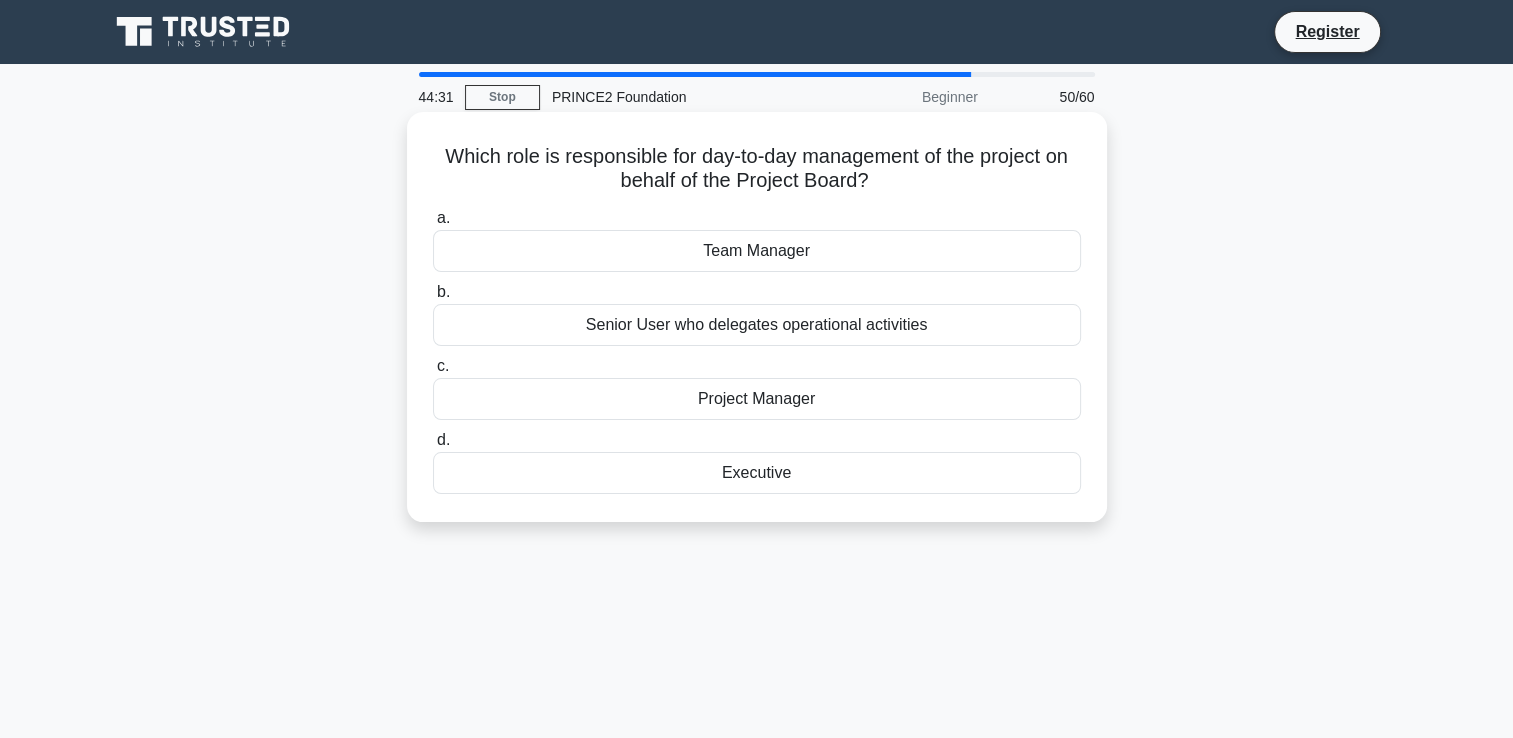 click on "Project Manager" at bounding box center [757, 399] 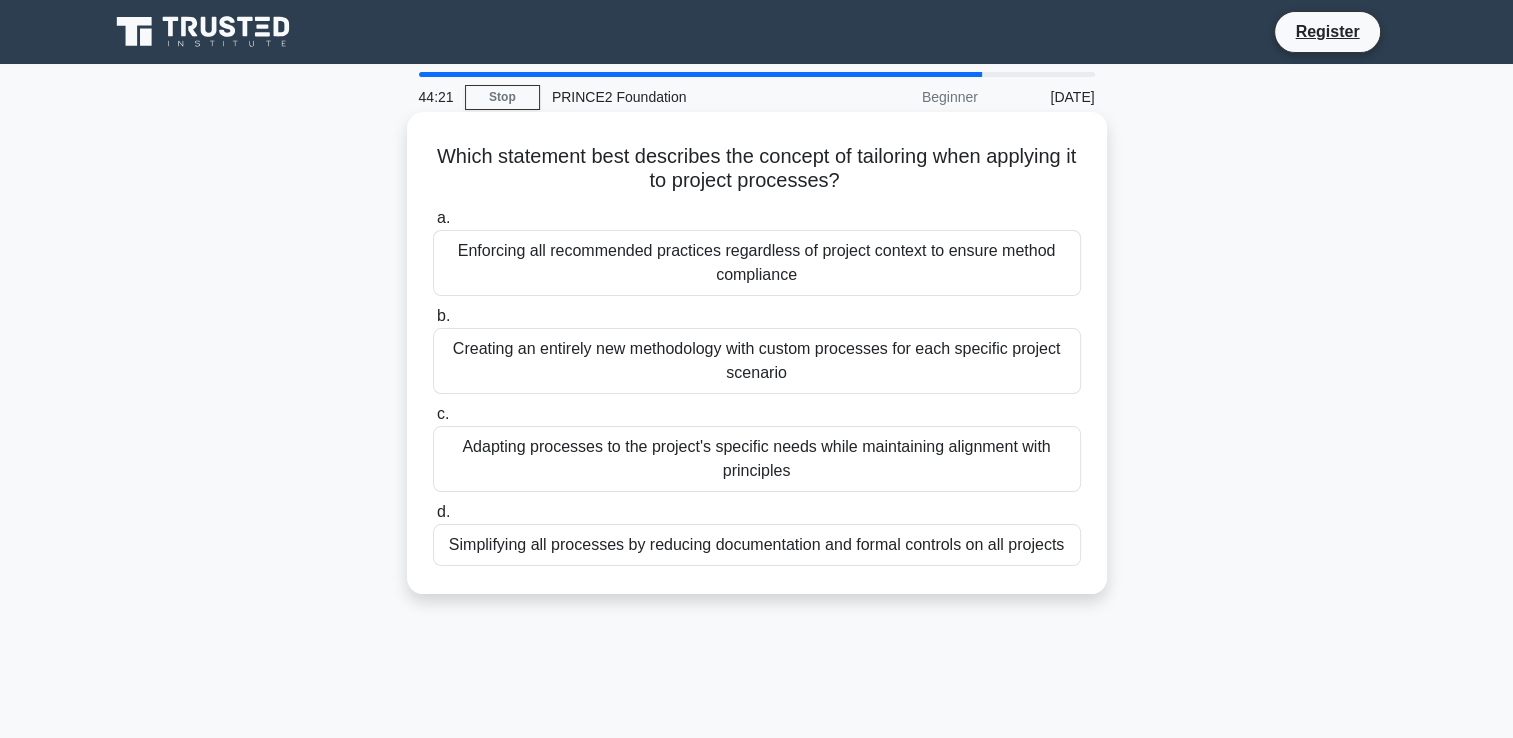 click on "Adapting processes to the project's specific needs while maintaining alignment with principles" at bounding box center (757, 459) 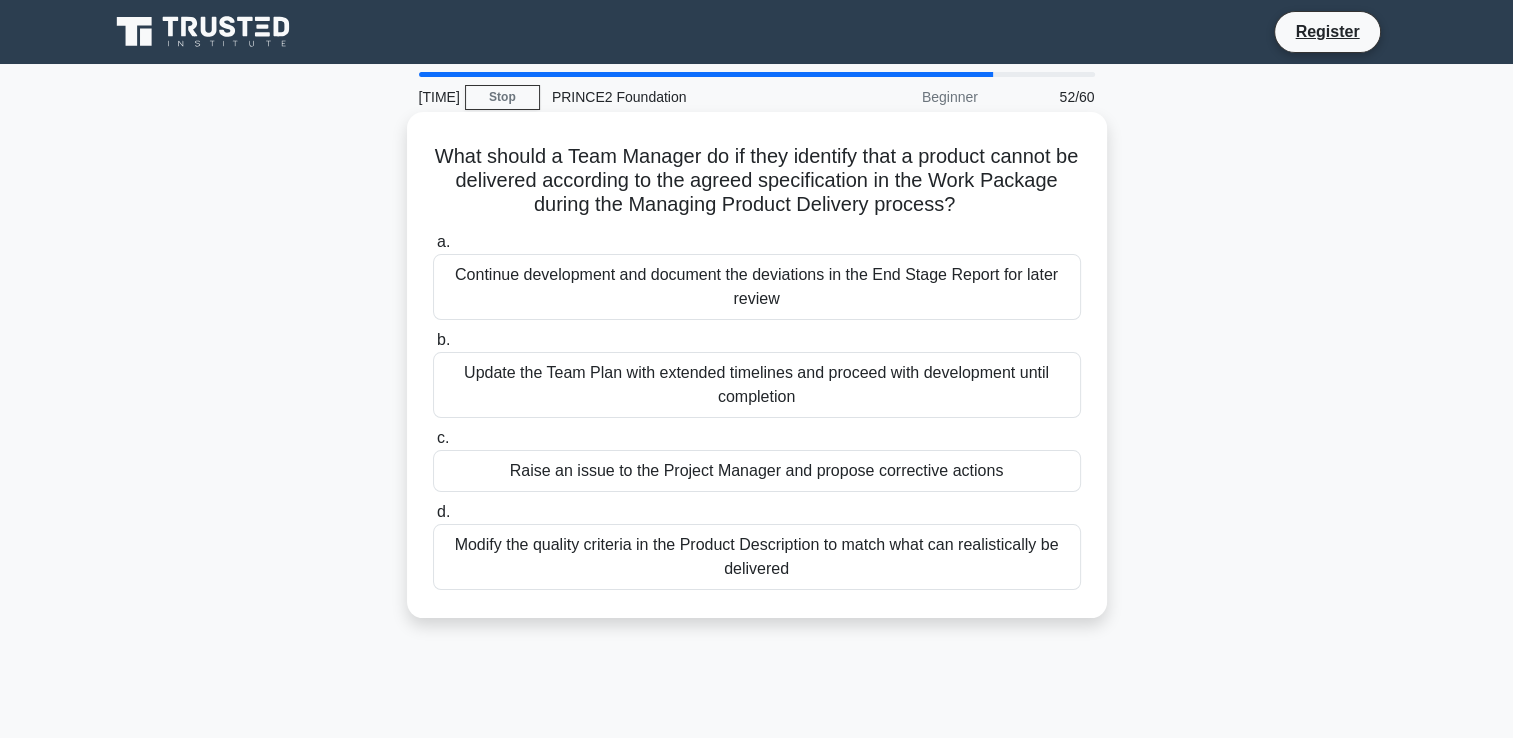 click on "Raise an issue to the Project Manager and propose corrective actions" at bounding box center (757, 471) 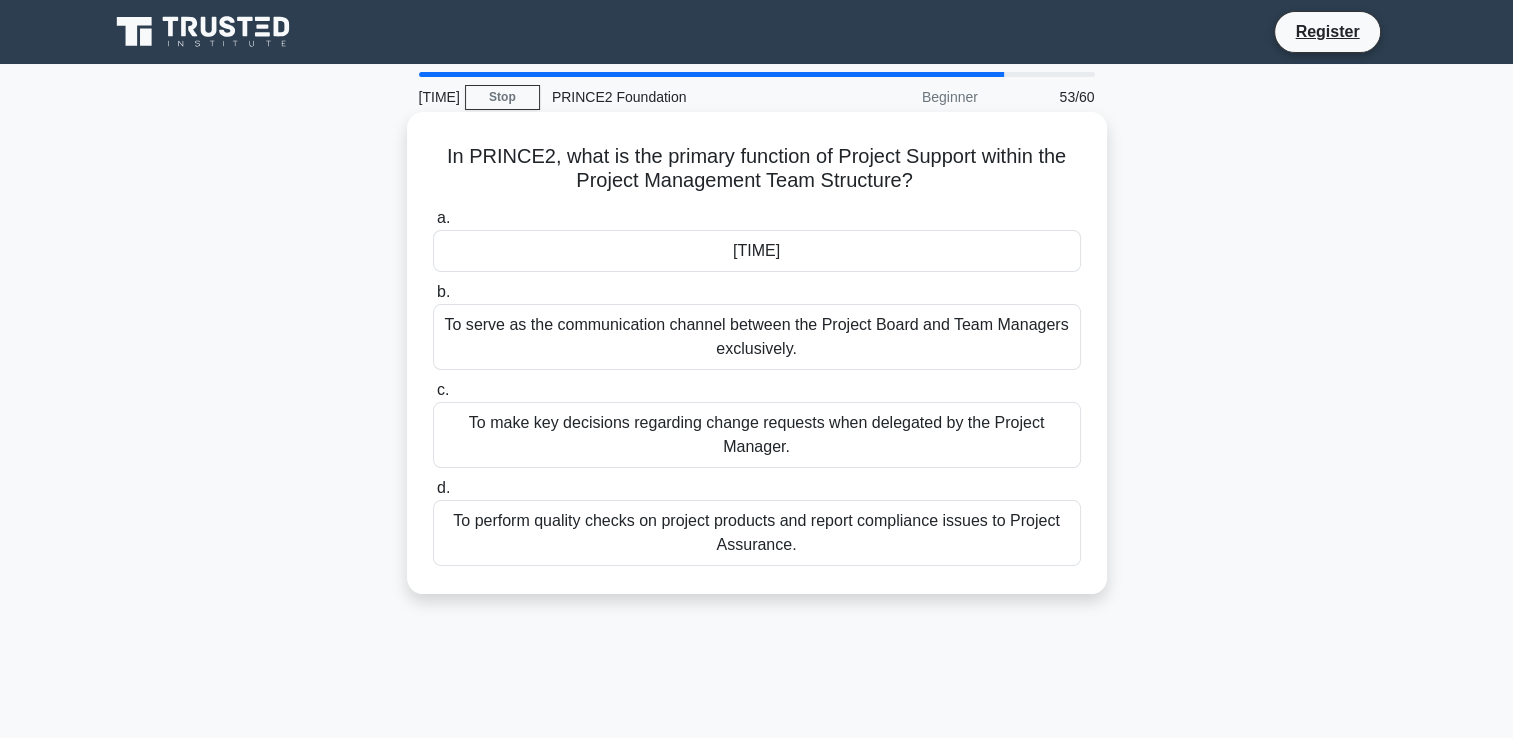 click on "[TIME]" at bounding box center [757, 251] 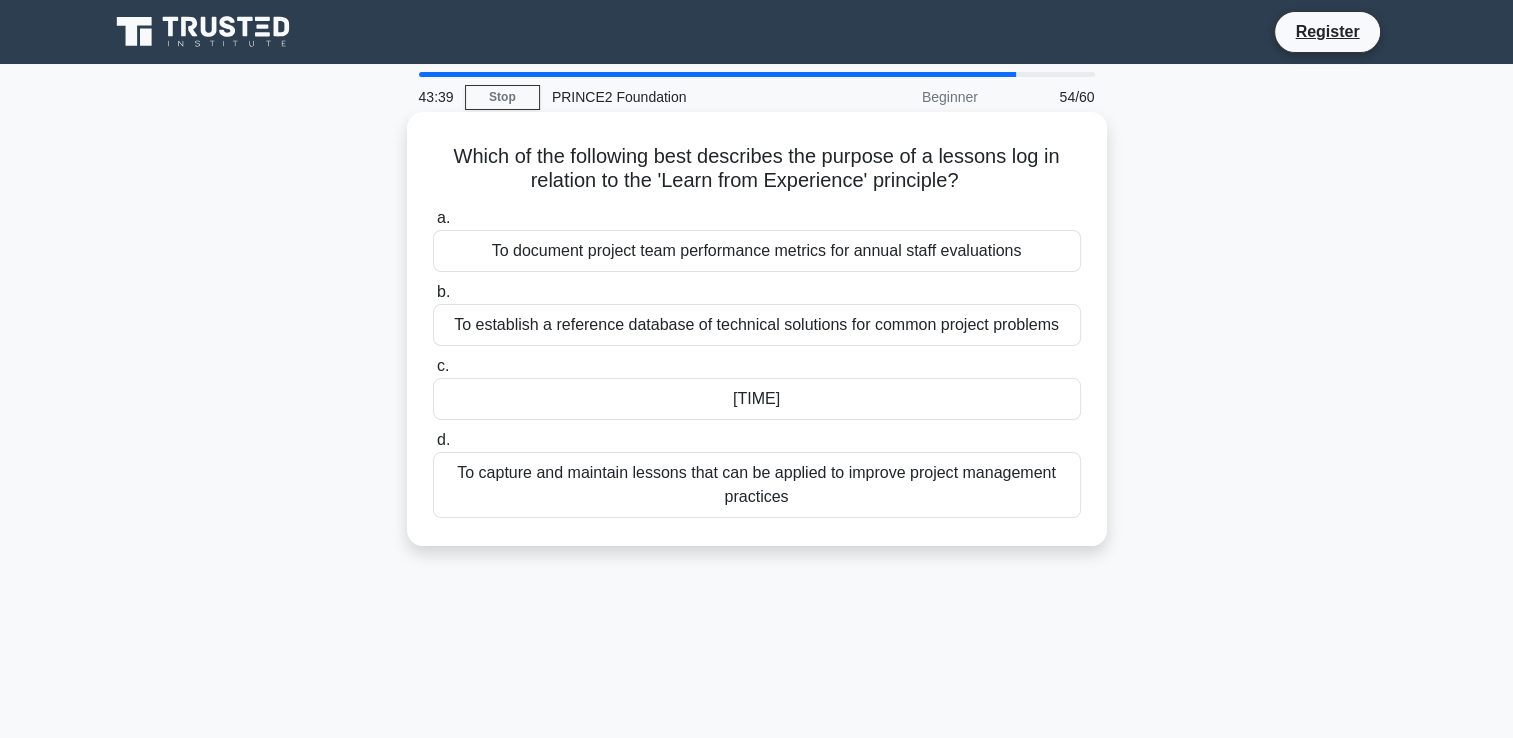 click on "To capture and maintain lessons that can be applied to improve project management practices" at bounding box center [757, 485] 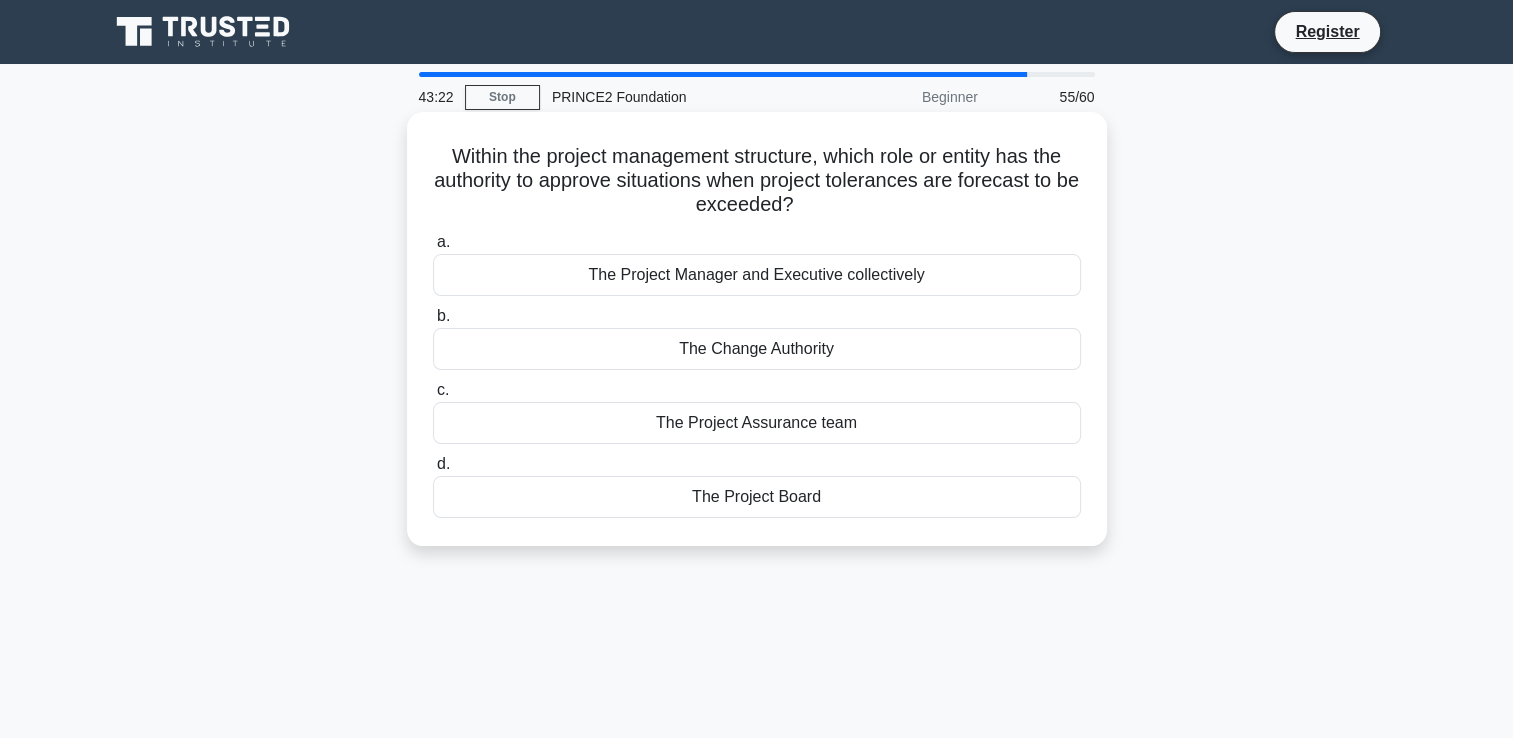 click on "The Project Manager and Executive collectively" at bounding box center (757, 275) 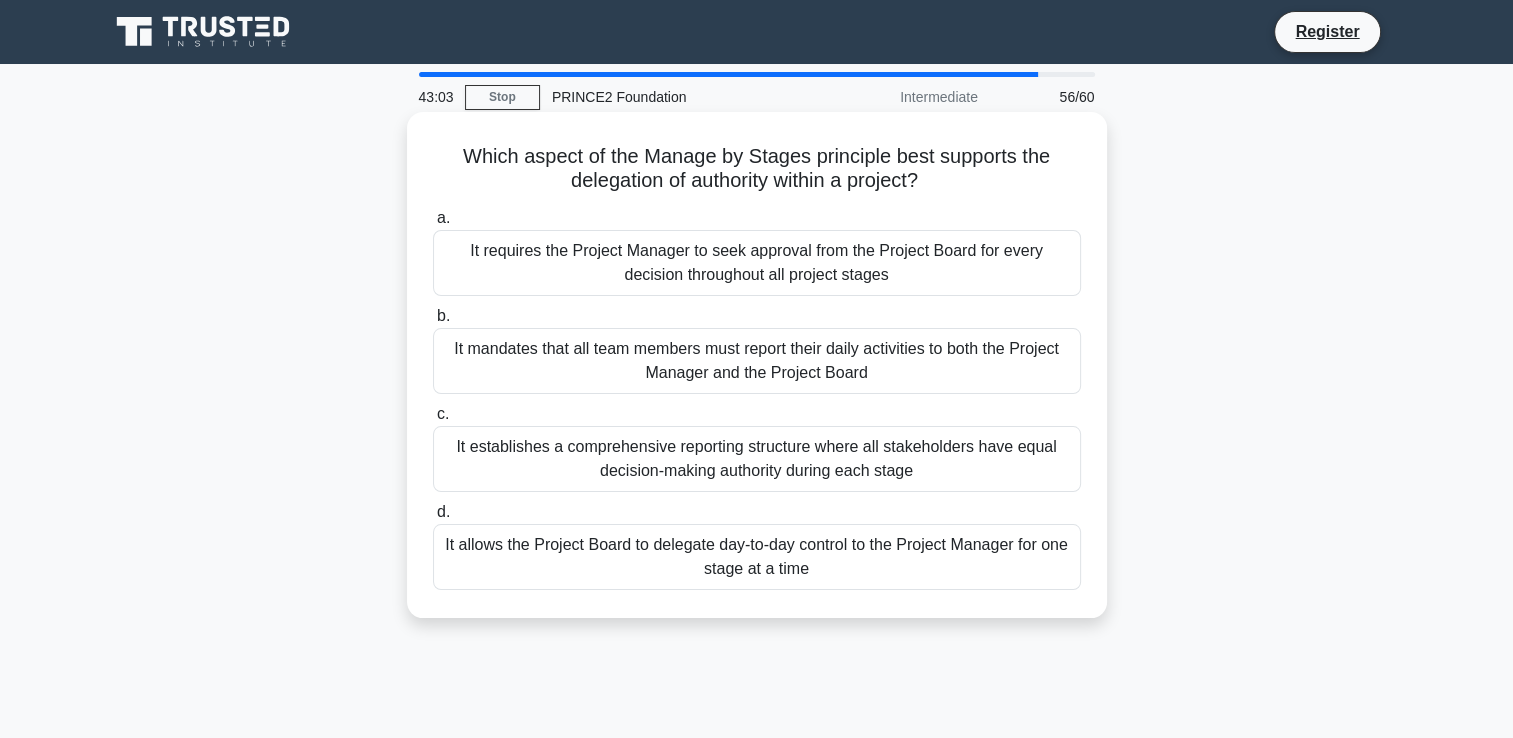 click on "It allows the Project Board to delegate day-to-day control to the Project Manager for one stage at a time" at bounding box center [757, 557] 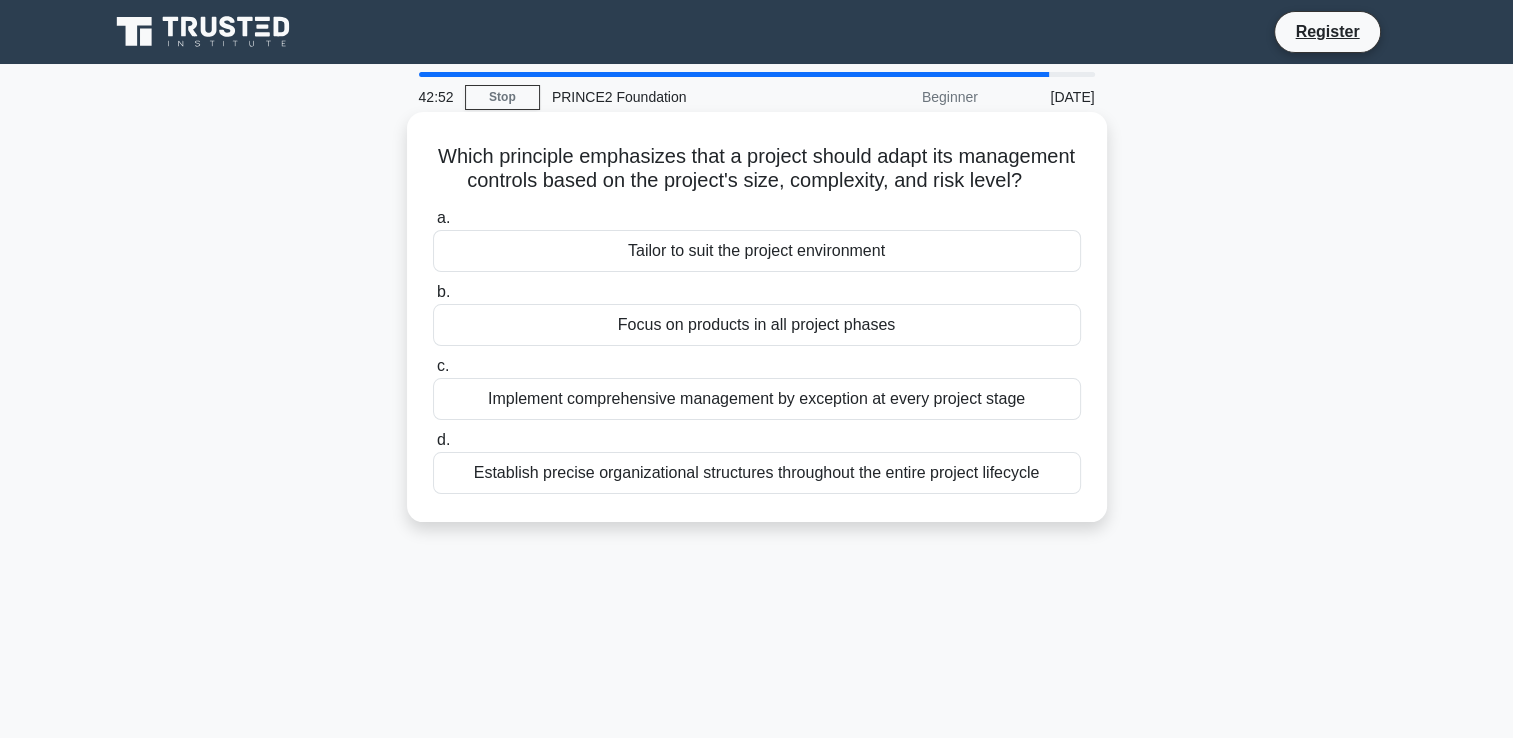 click on "Tailor to suit the project environment" at bounding box center (757, 251) 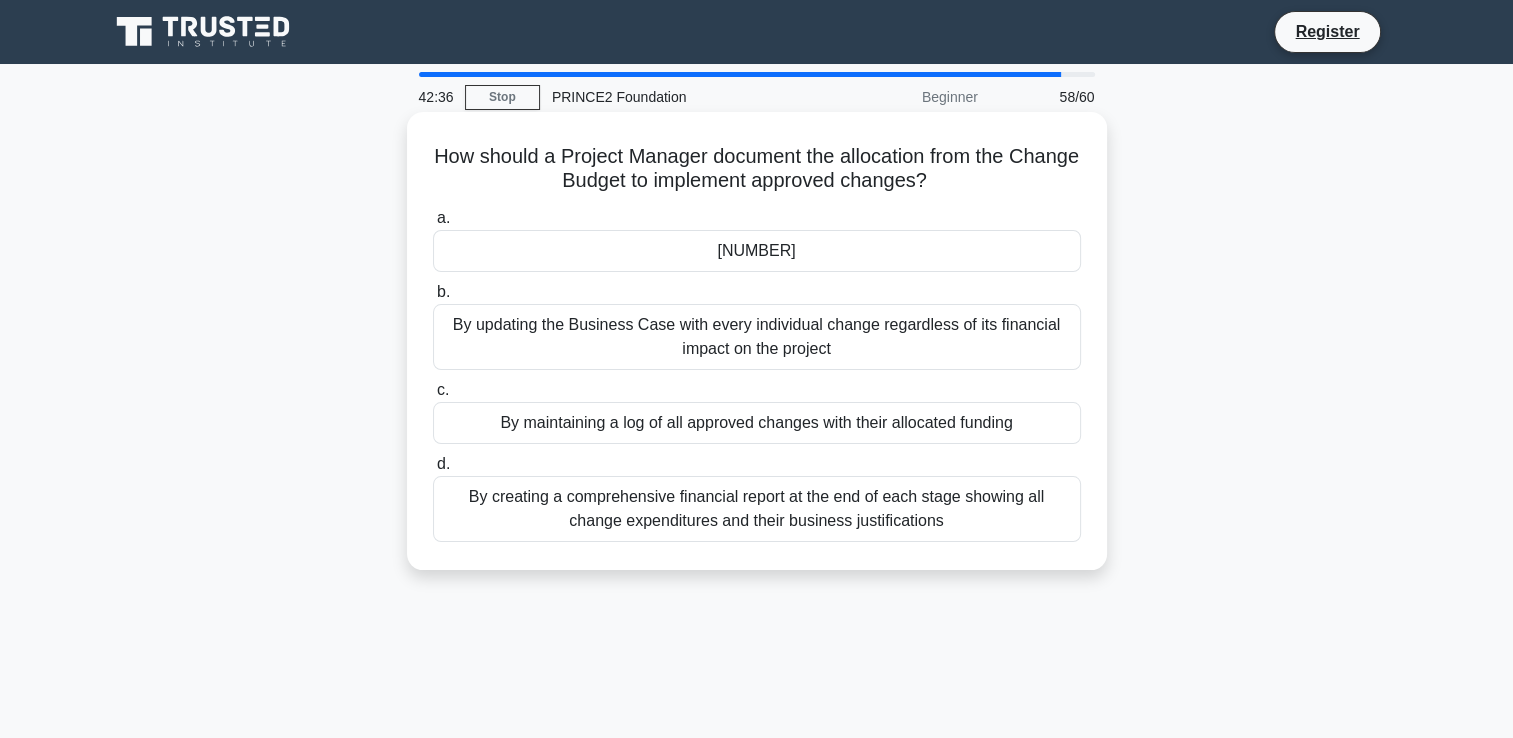 click on "By updating the Business Case with every individual change regardless of its financial impact on the project" at bounding box center (757, 337) 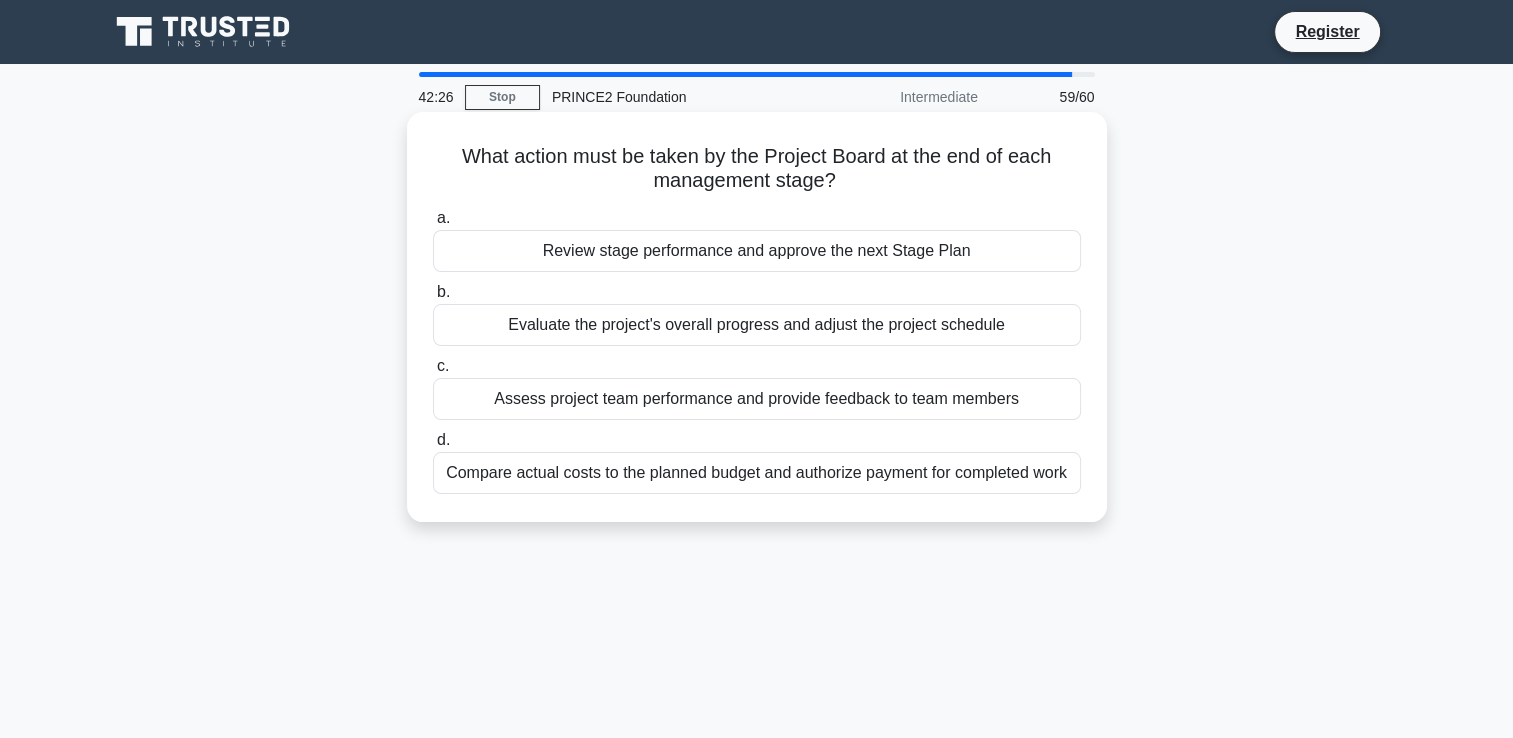 click on "Review stage performance and approve the next Stage Plan" at bounding box center (757, 251) 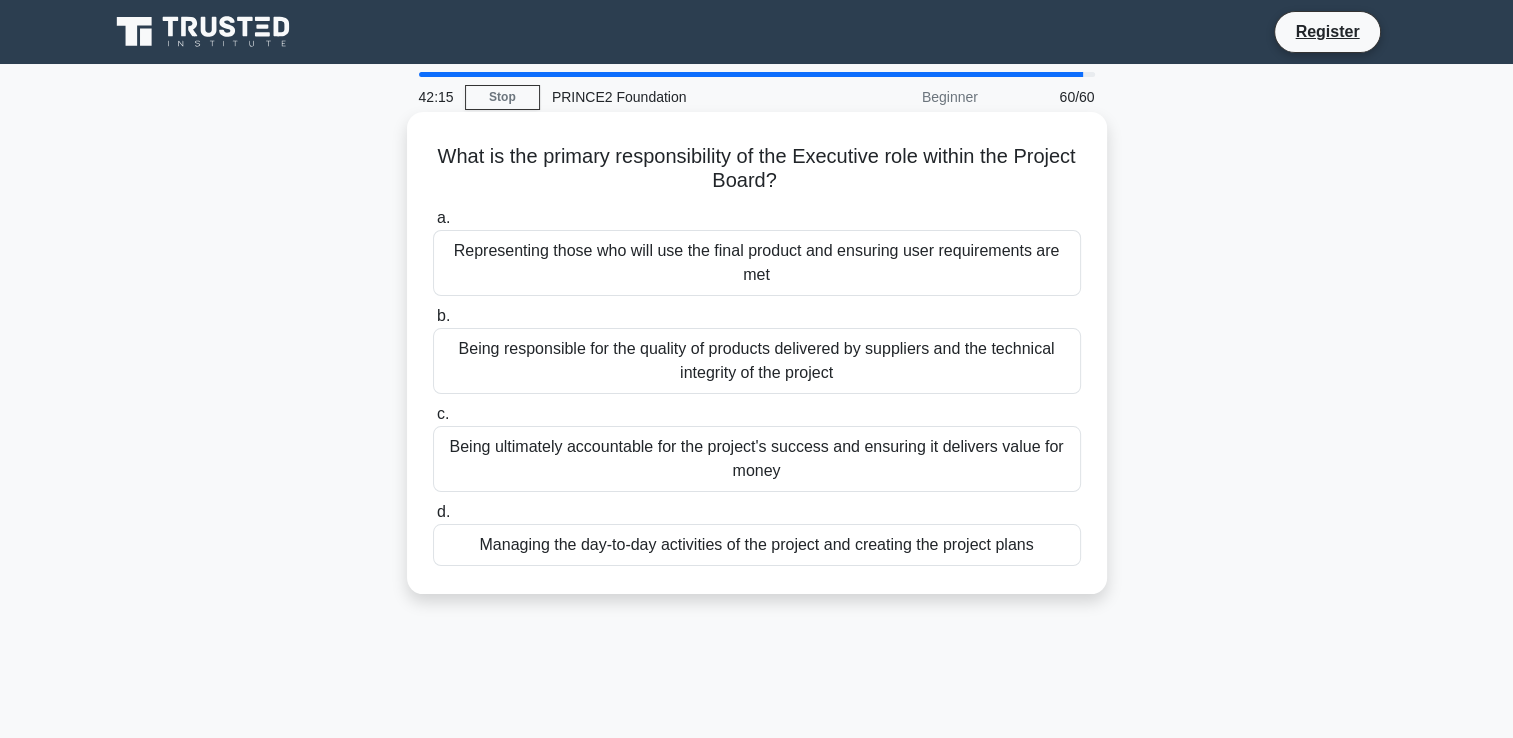 click on "Being ultimately accountable for the project's success and ensuring it delivers value for money" at bounding box center [757, 459] 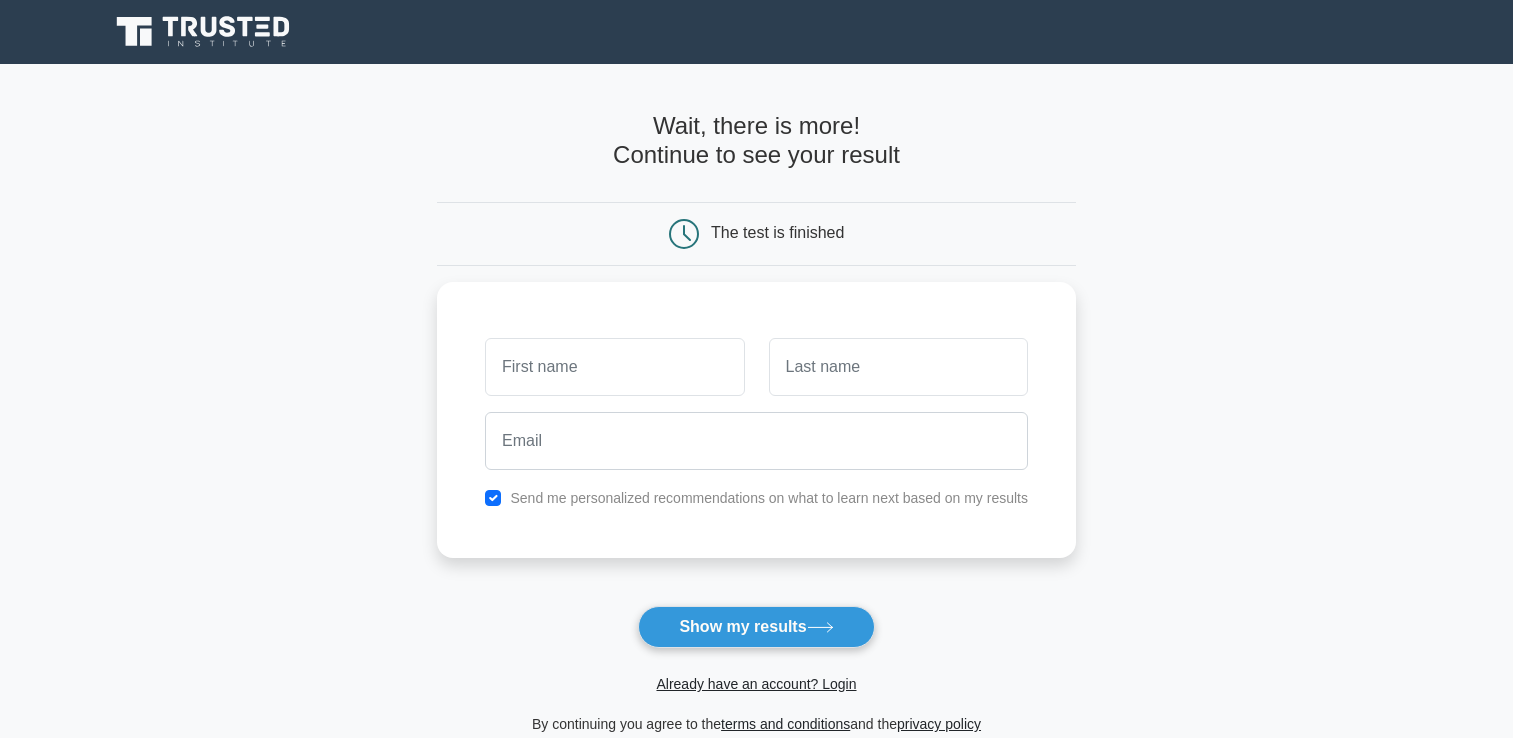 scroll, scrollTop: 0, scrollLeft: 0, axis: both 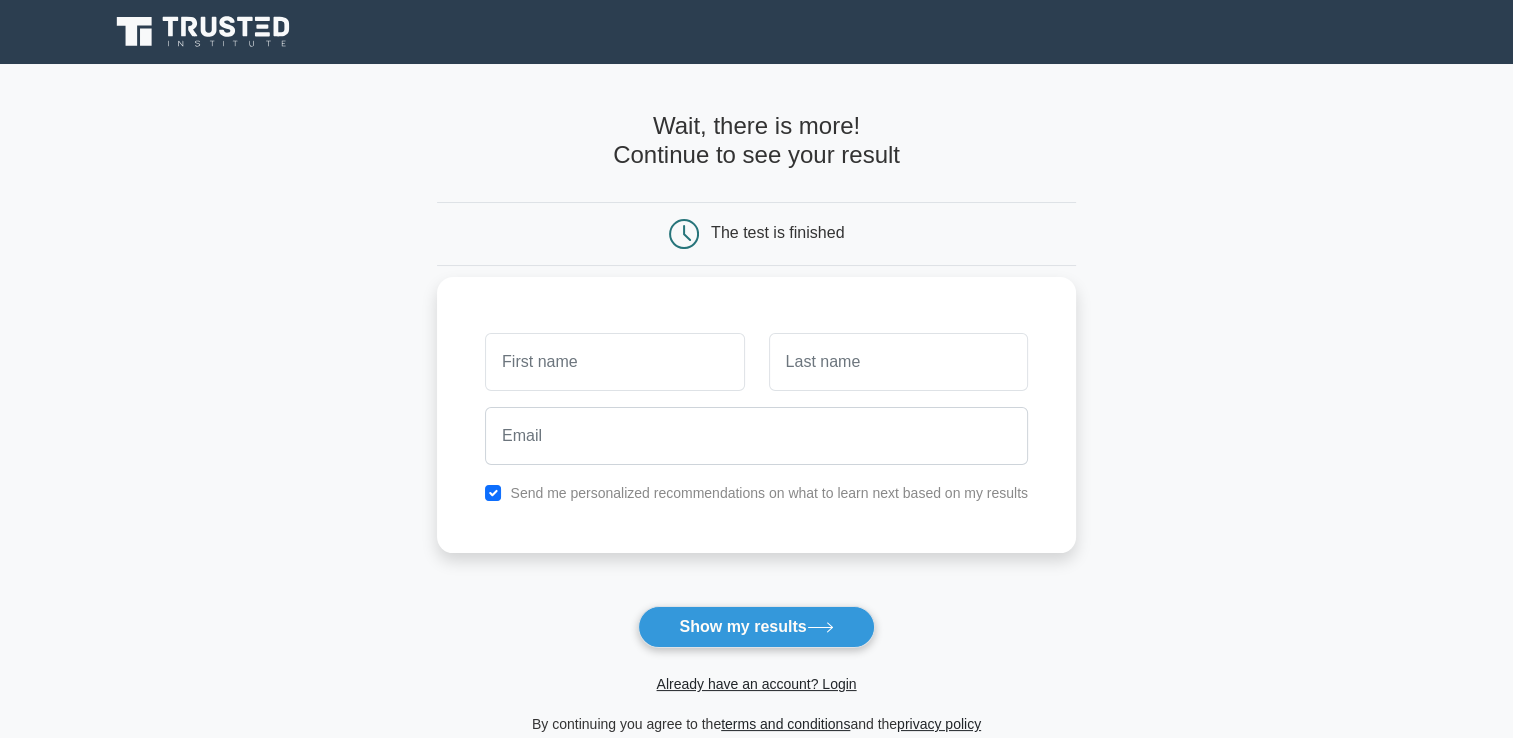 click at bounding box center (614, 362) 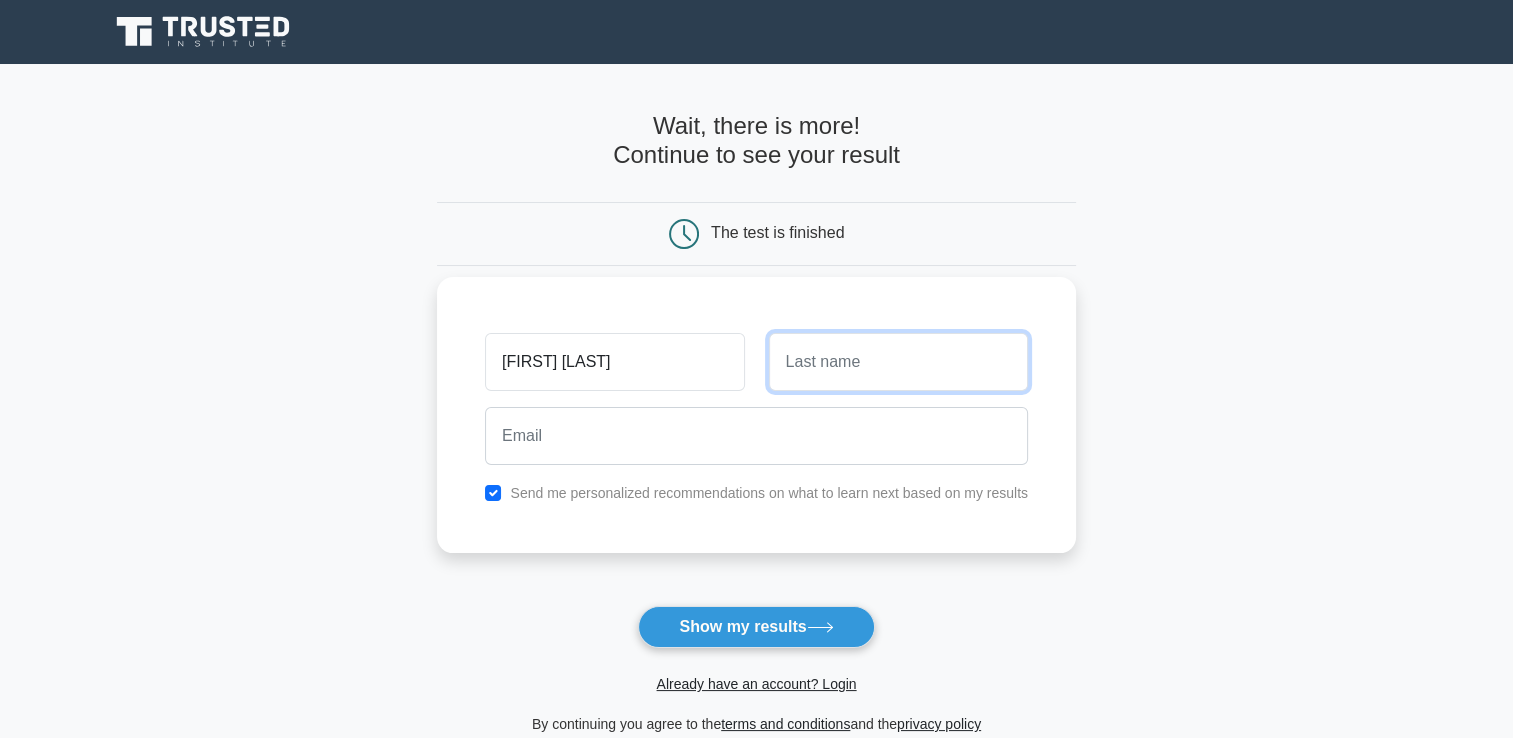 click at bounding box center (898, 362) 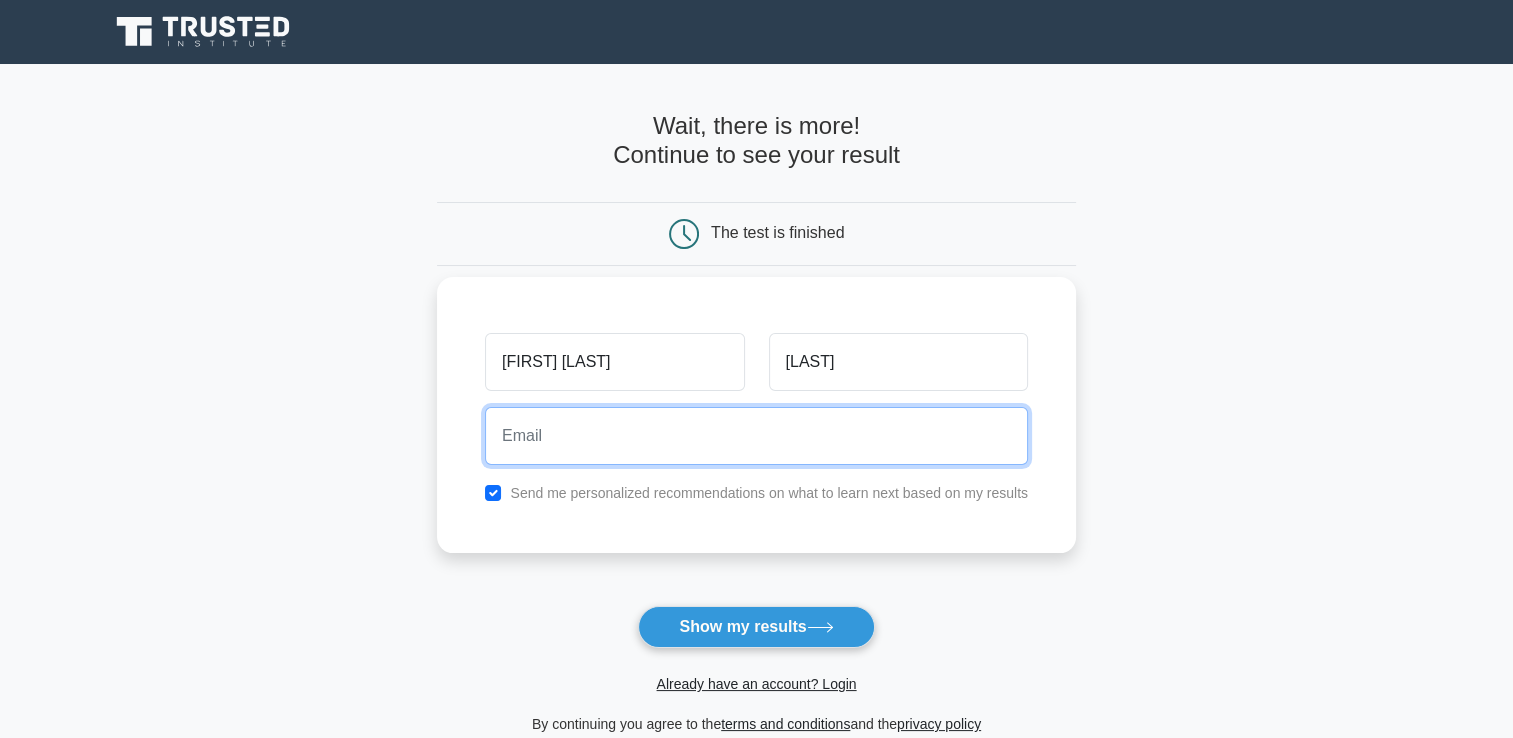 click at bounding box center [756, 436] 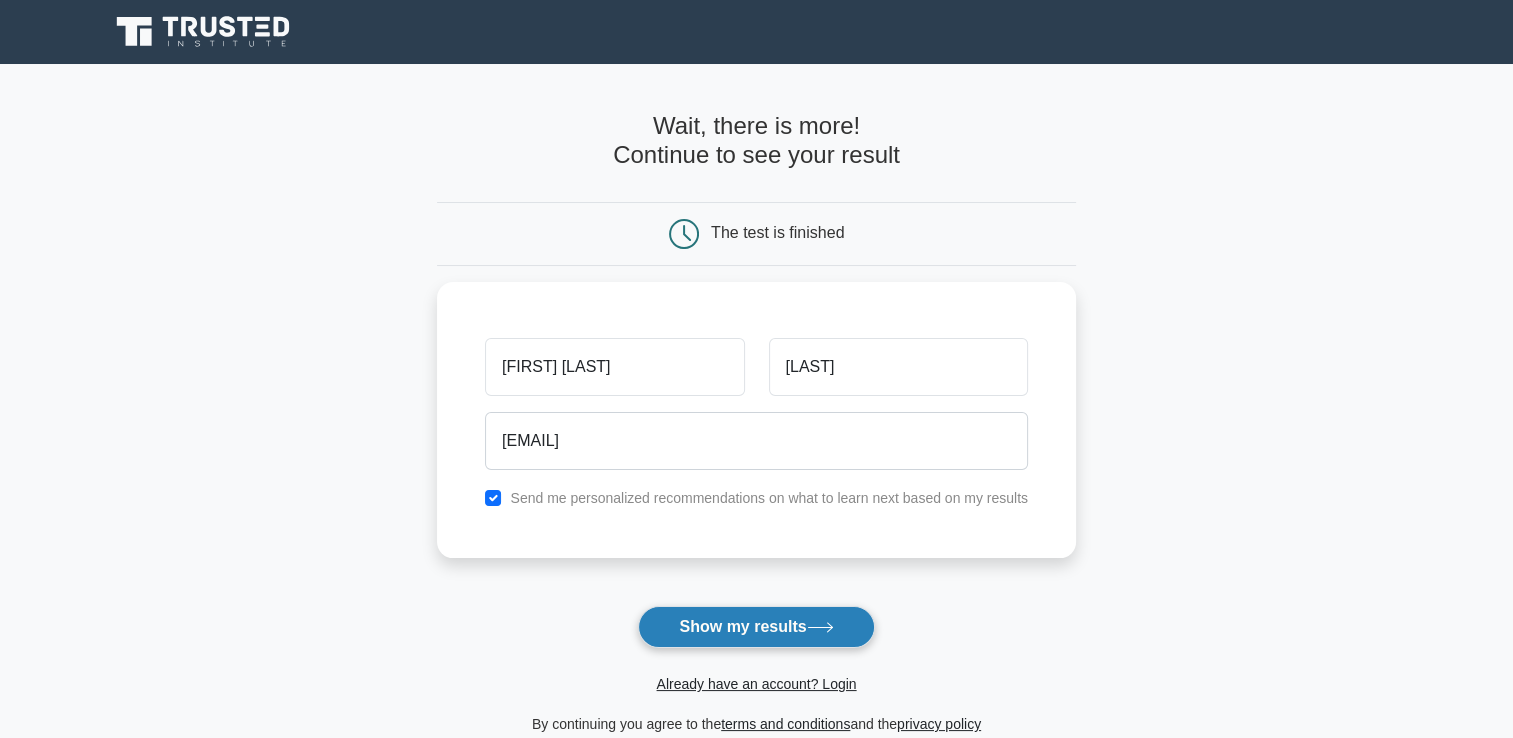 click on "Show my results" at bounding box center [756, 627] 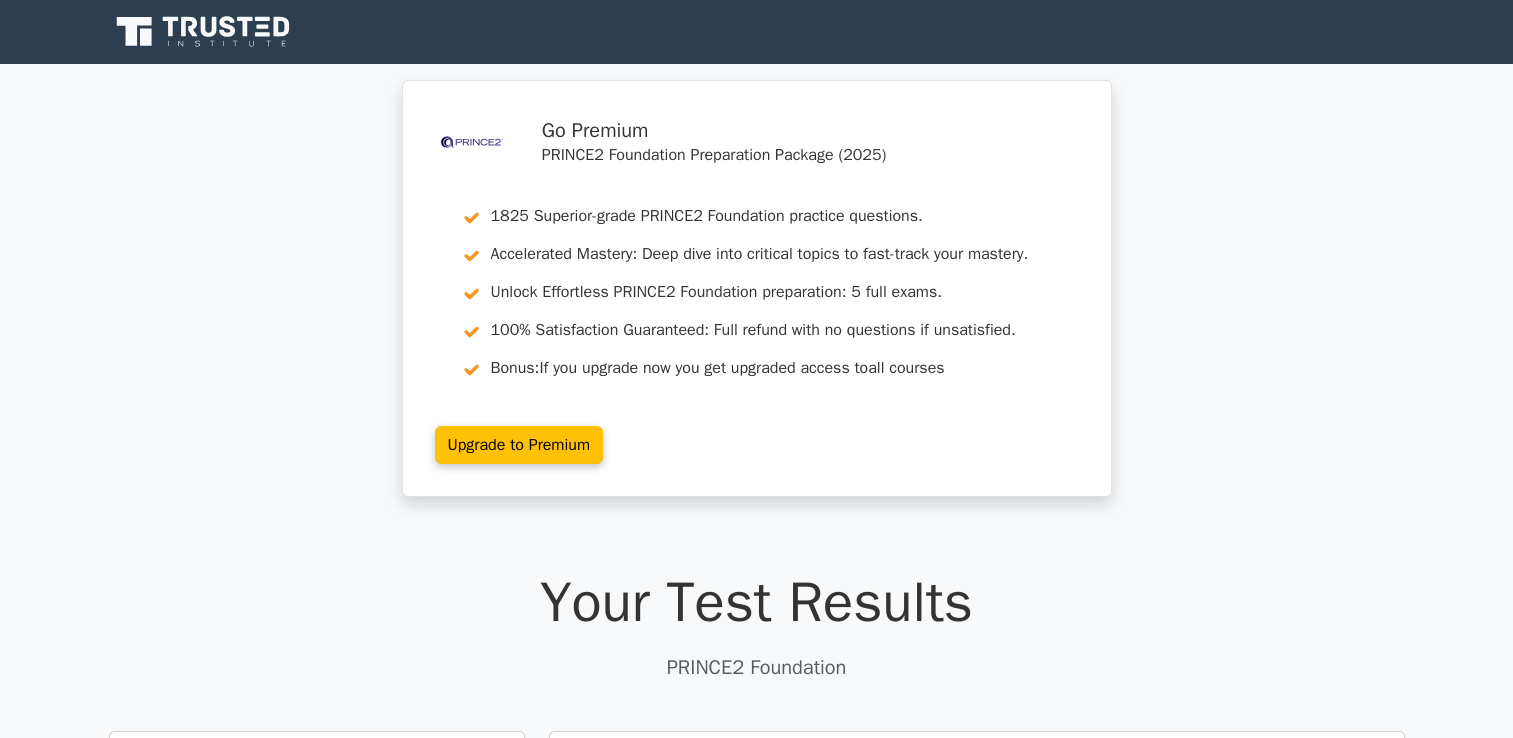 scroll, scrollTop: 0, scrollLeft: 0, axis: both 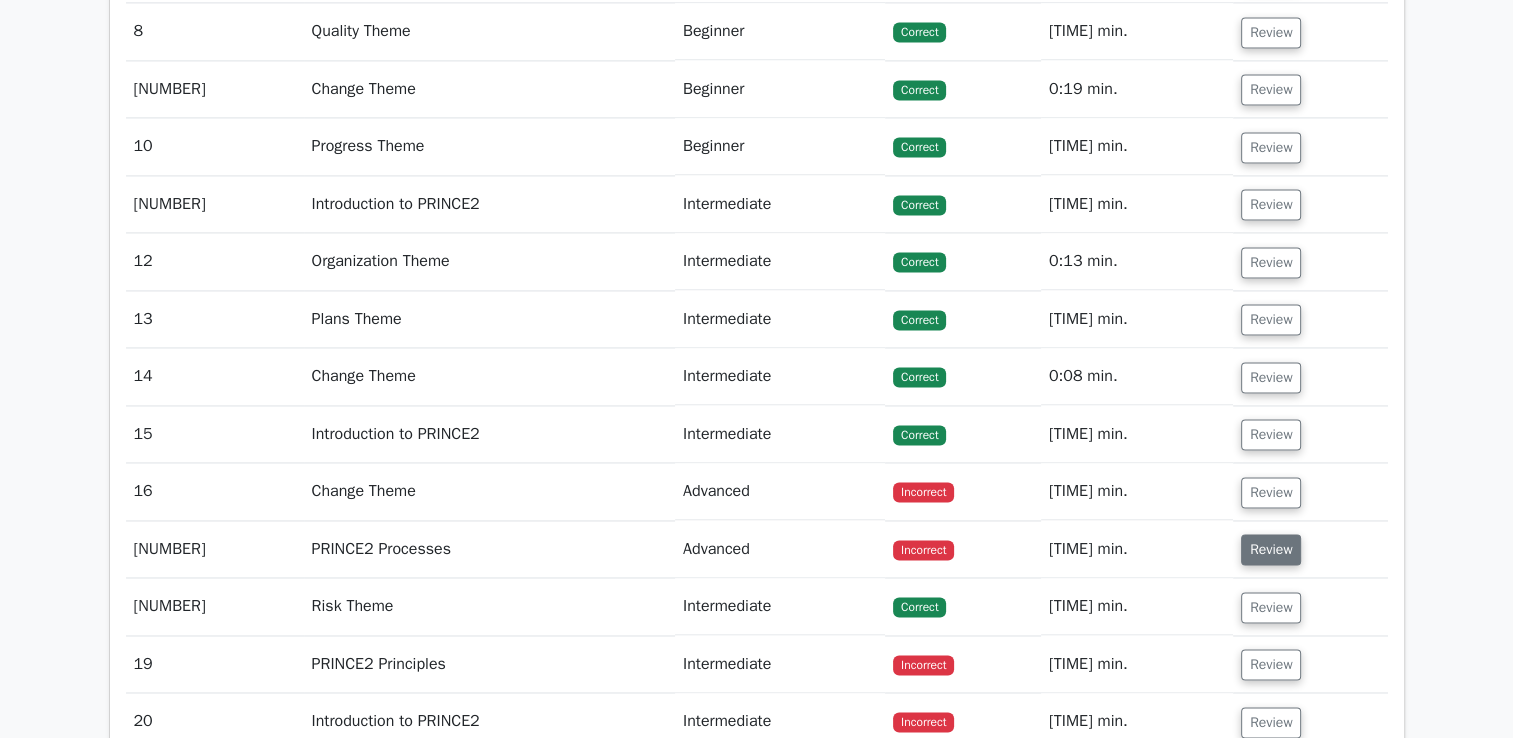 click on "Review" at bounding box center (1271, 549) 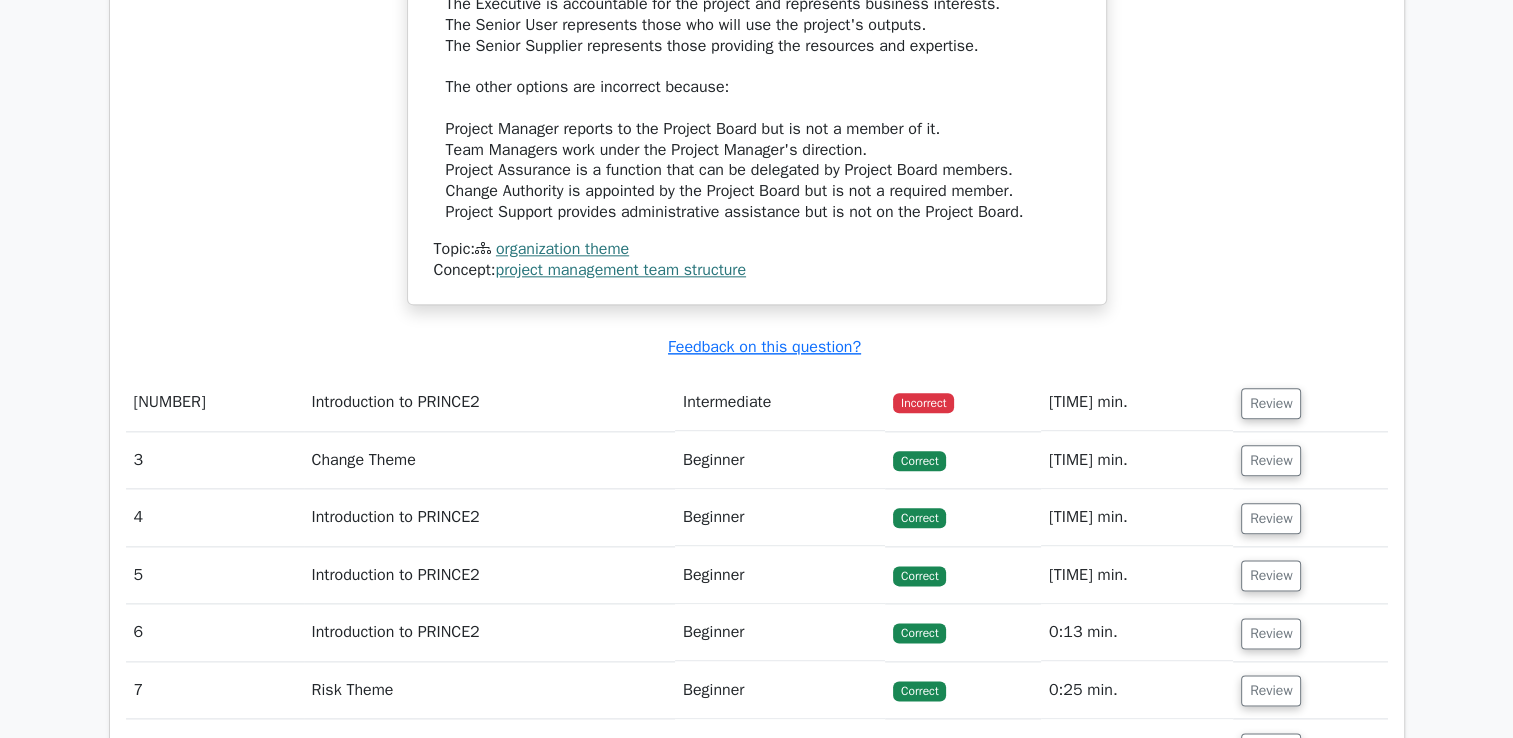 scroll, scrollTop: 2300, scrollLeft: 0, axis: vertical 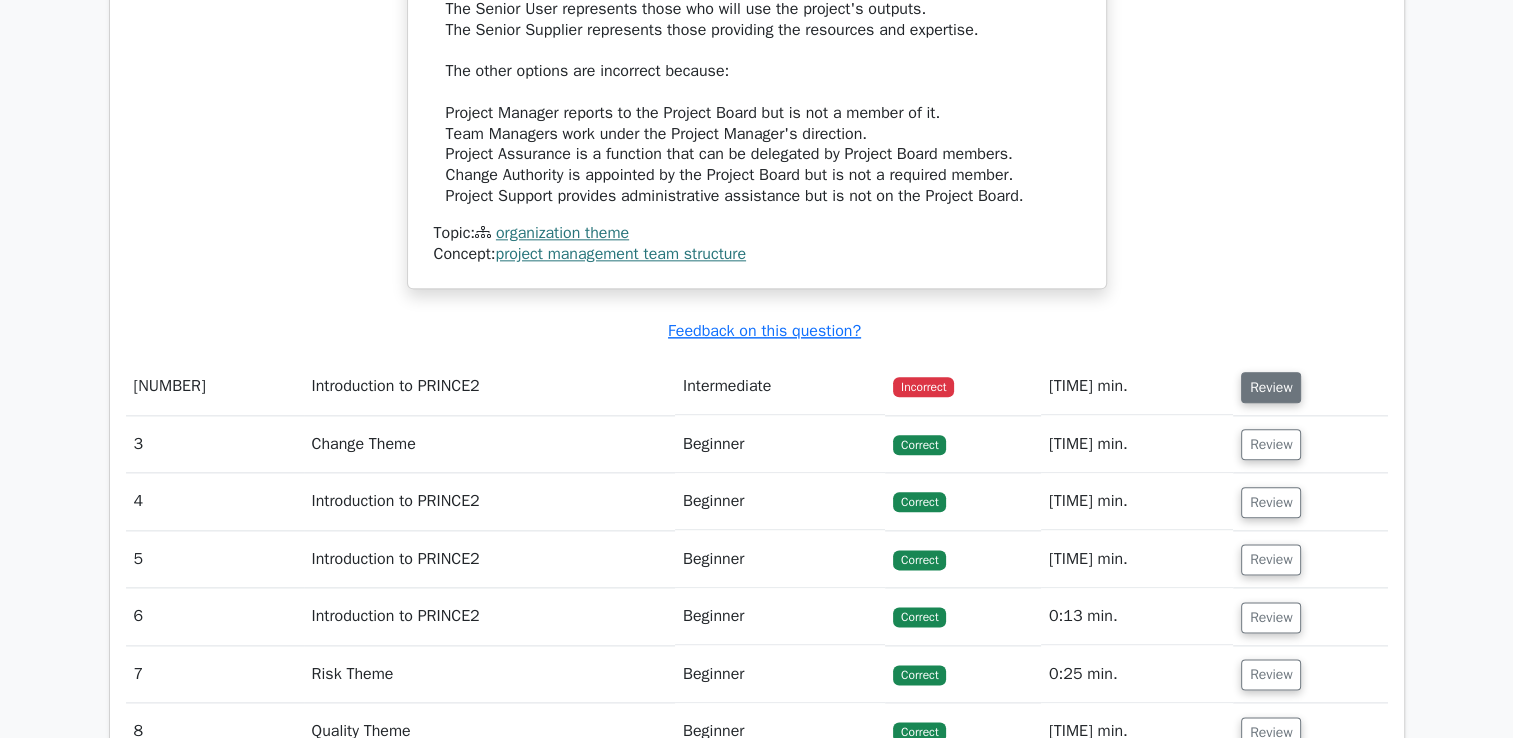 click on "Review" at bounding box center [1271, 387] 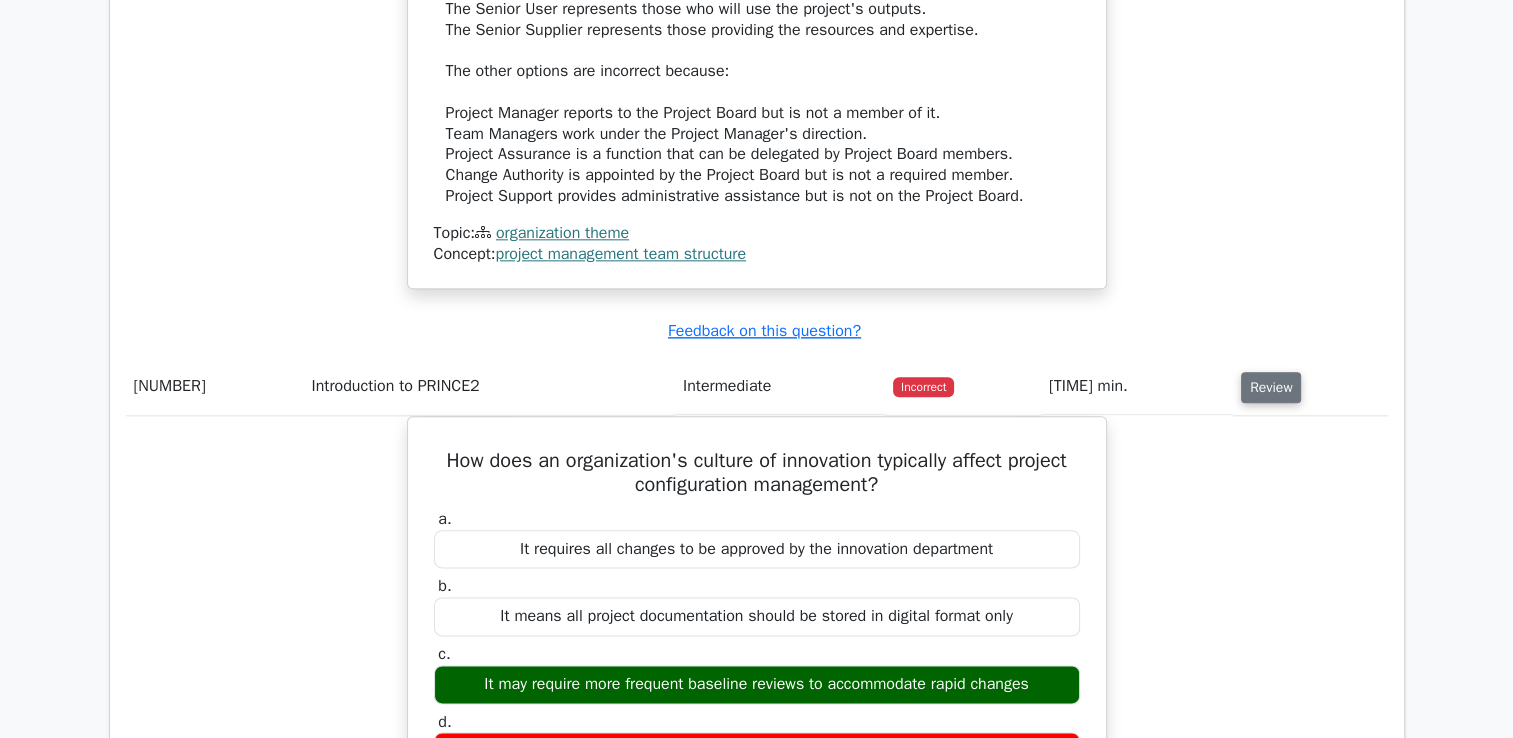 click on "Review" at bounding box center [1271, 387] 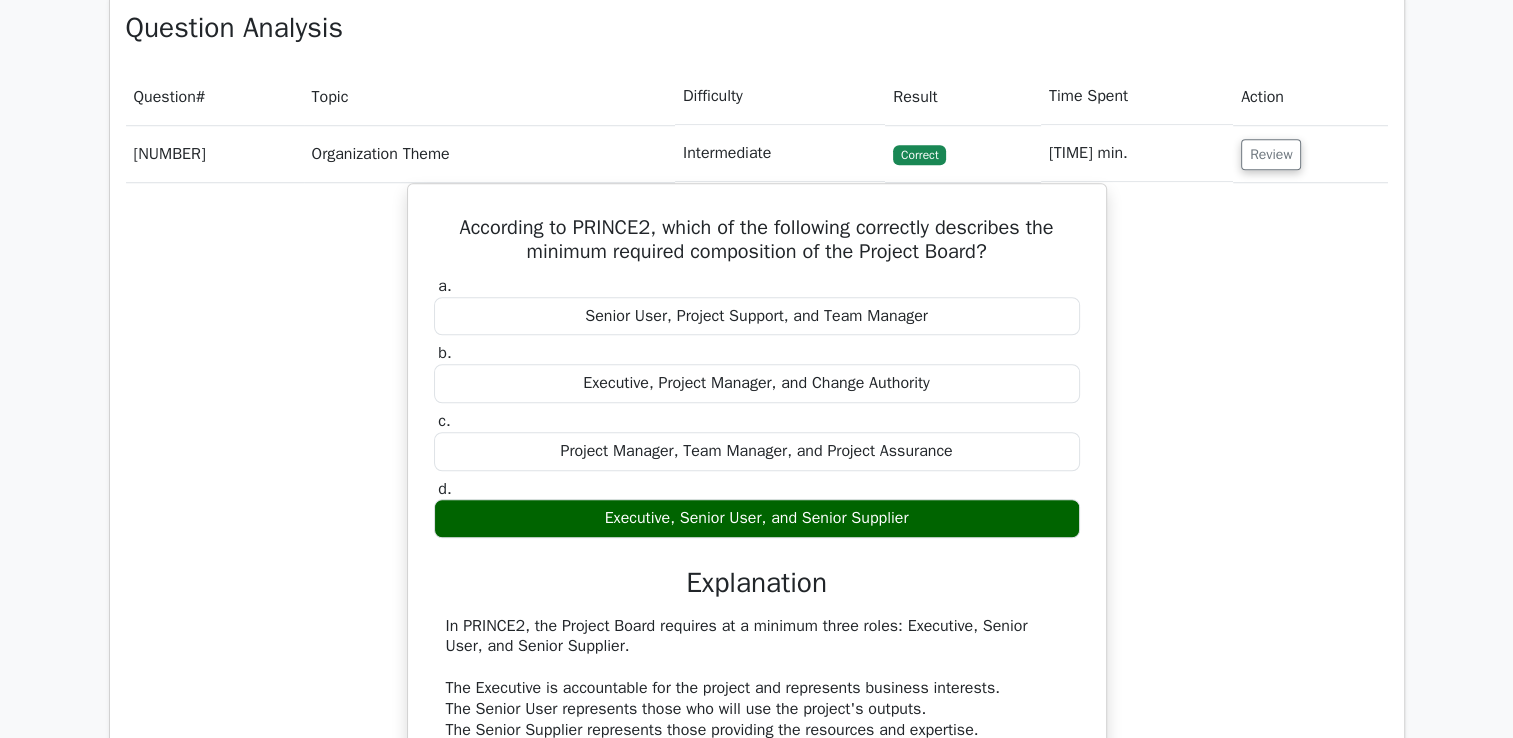 scroll, scrollTop: 1400, scrollLeft: 0, axis: vertical 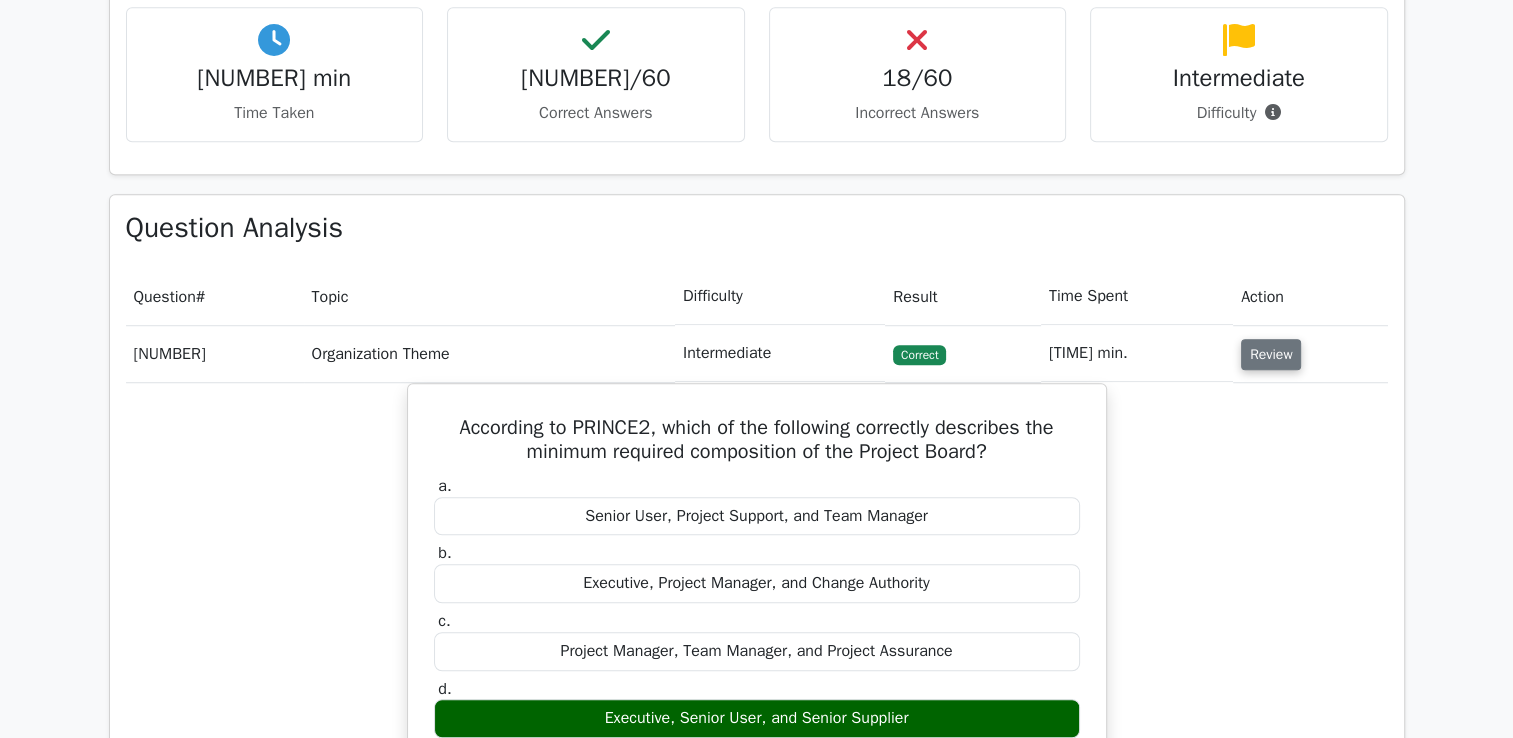 click on "Review" at bounding box center [1271, 354] 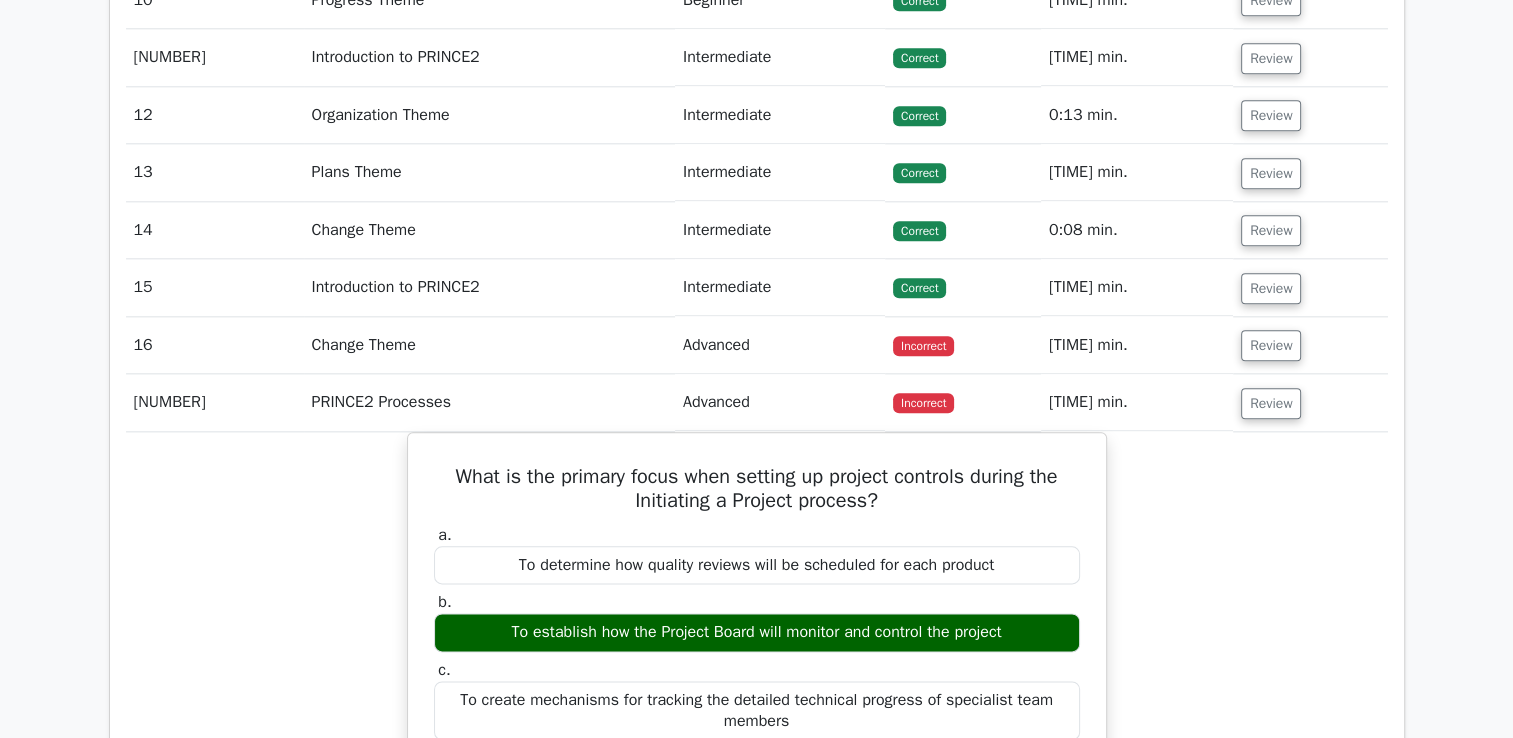 scroll, scrollTop: 2300, scrollLeft: 0, axis: vertical 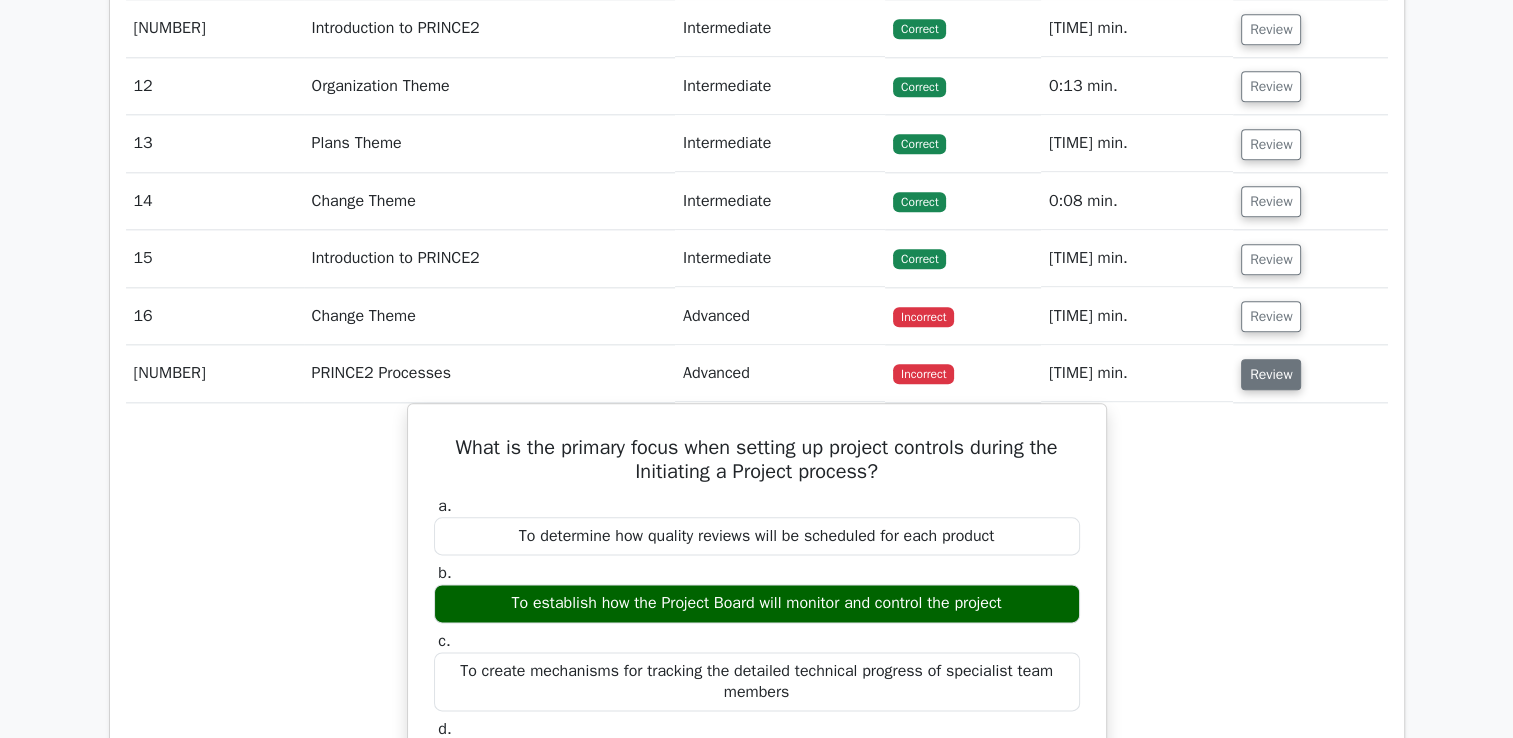 click on "Review" at bounding box center [1271, 374] 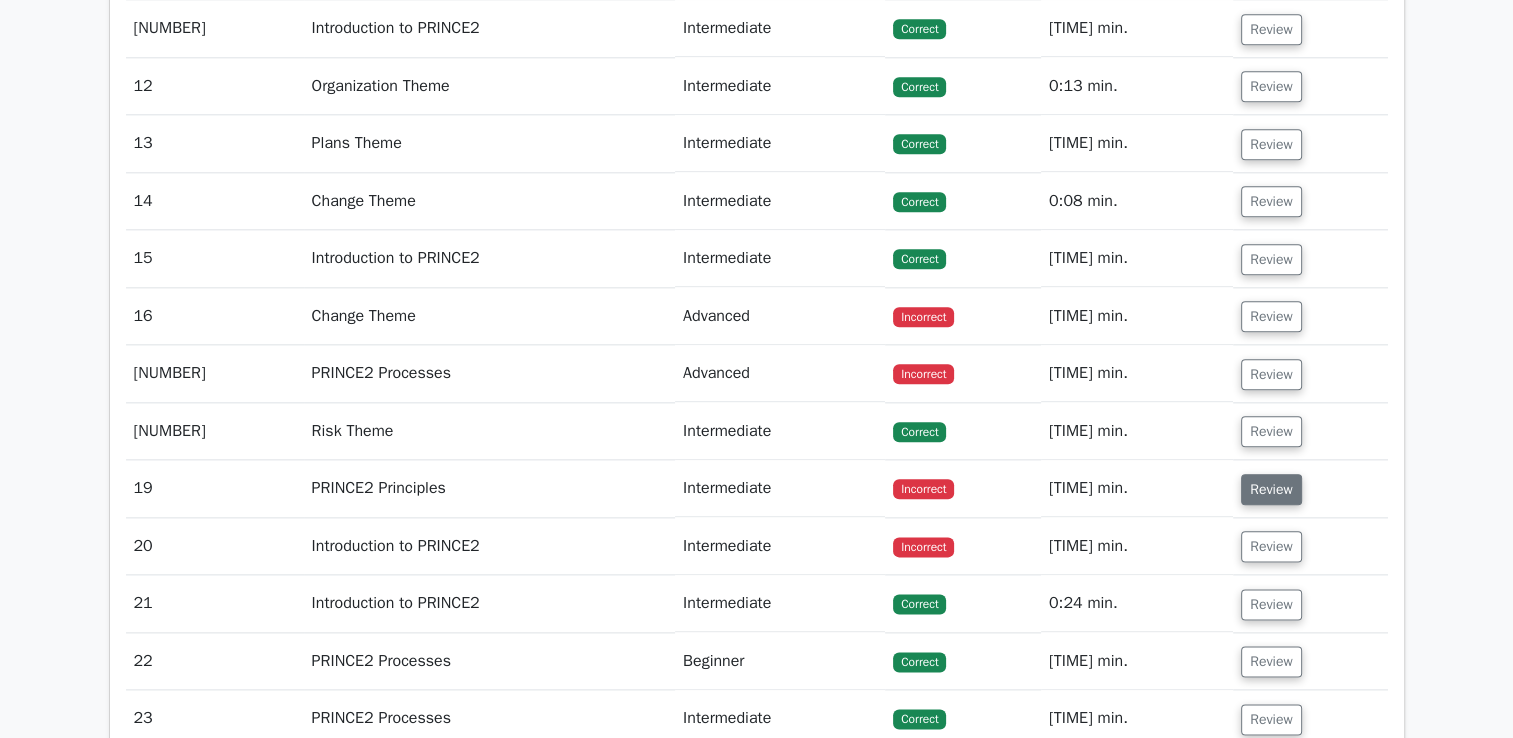 click on "Review" at bounding box center (1271, 489) 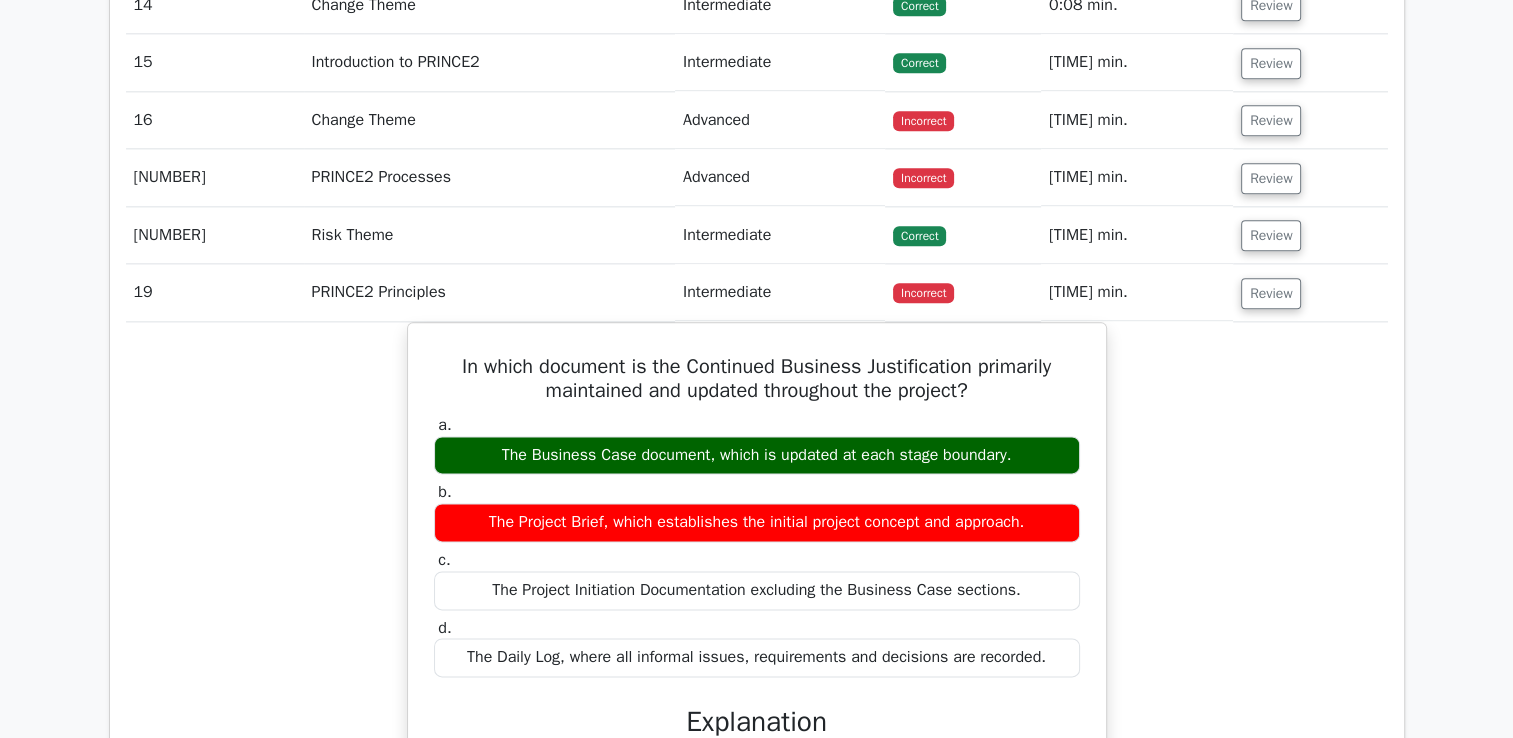 scroll, scrollTop: 2500, scrollLeft: 0, axis: vertical 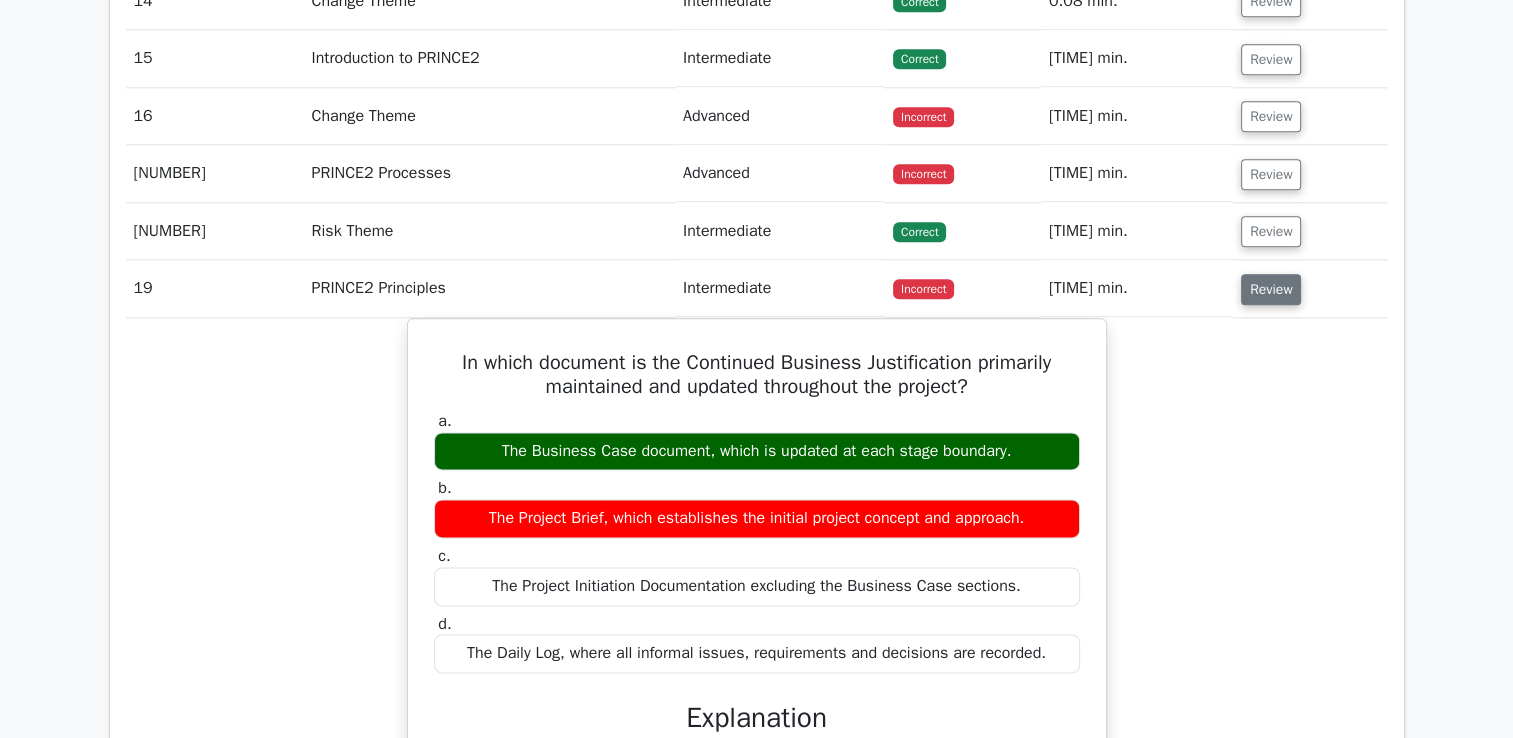click on "Review" at bounding box center [1271, 289] 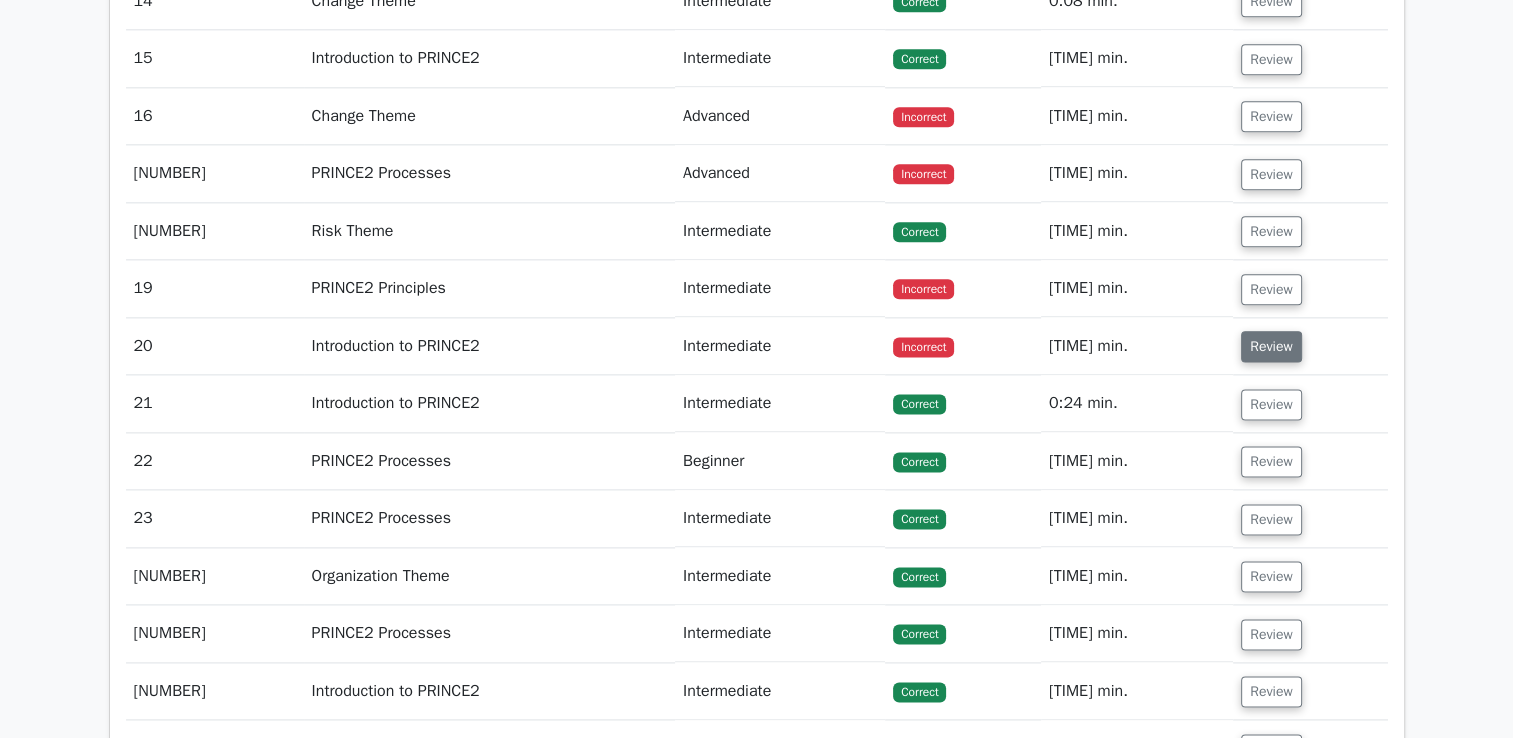 click on "Review" at bounding box center (1271, 346) 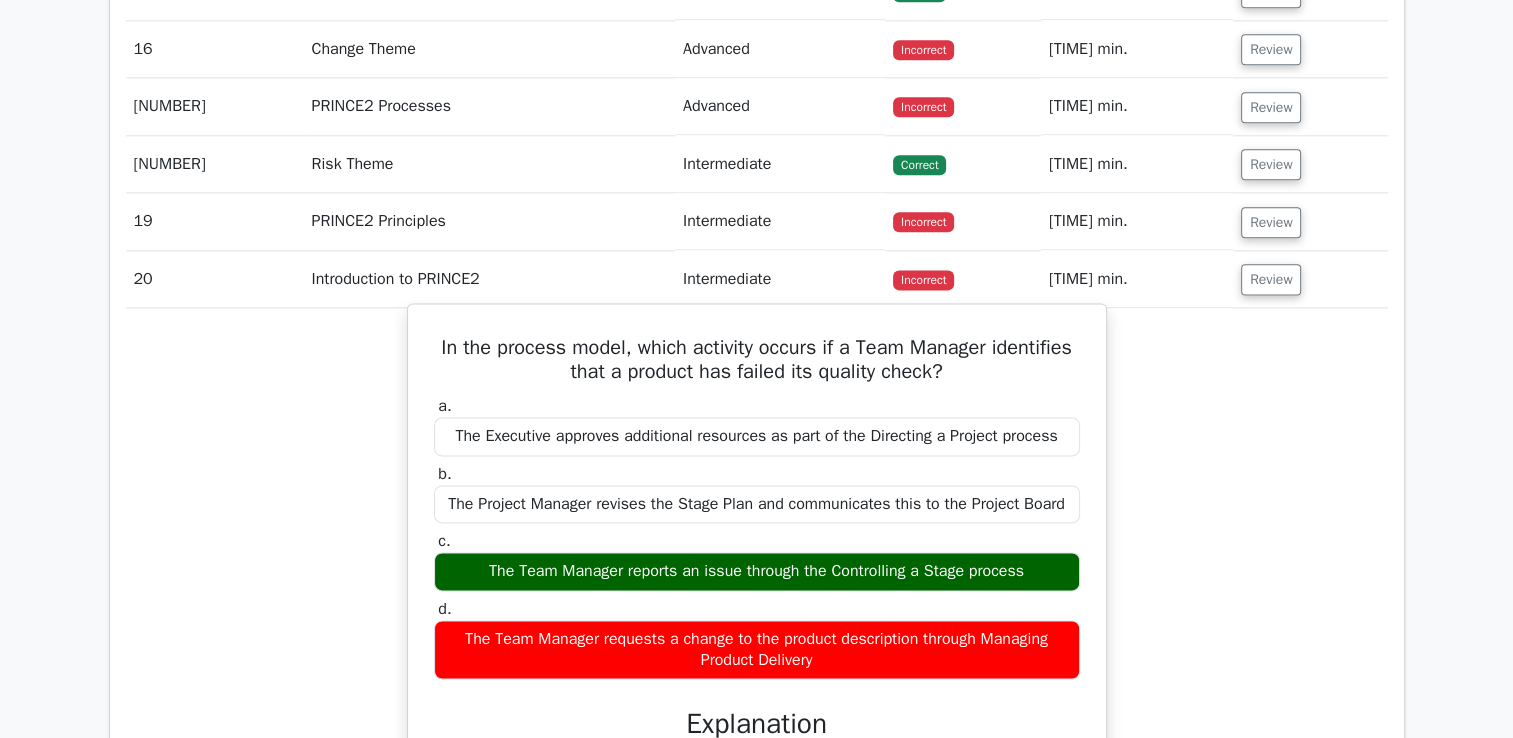 scroll, scrollTop: 2600, scrollLeft: 0, axis: vertical 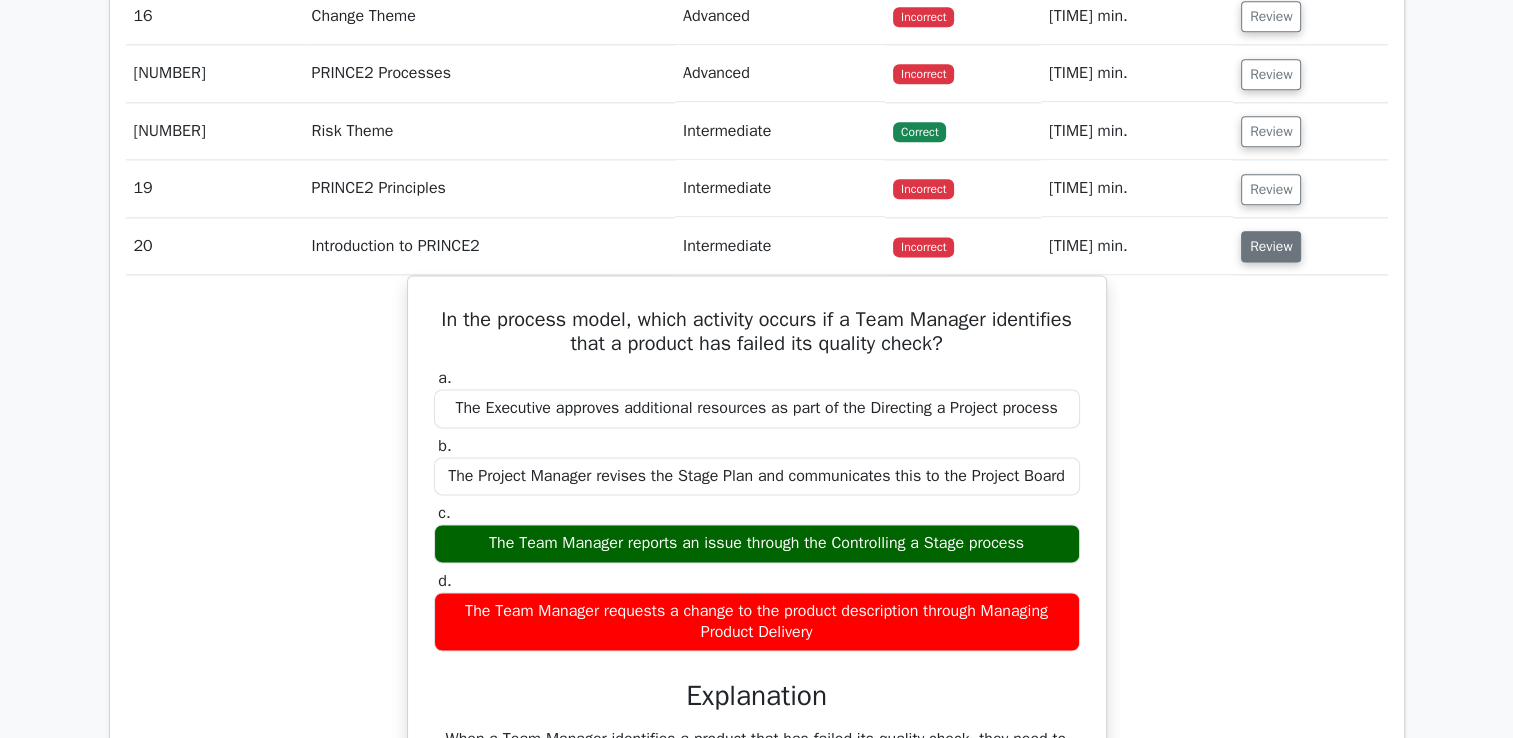 click on "Review" at bounding box center (1271, 246) 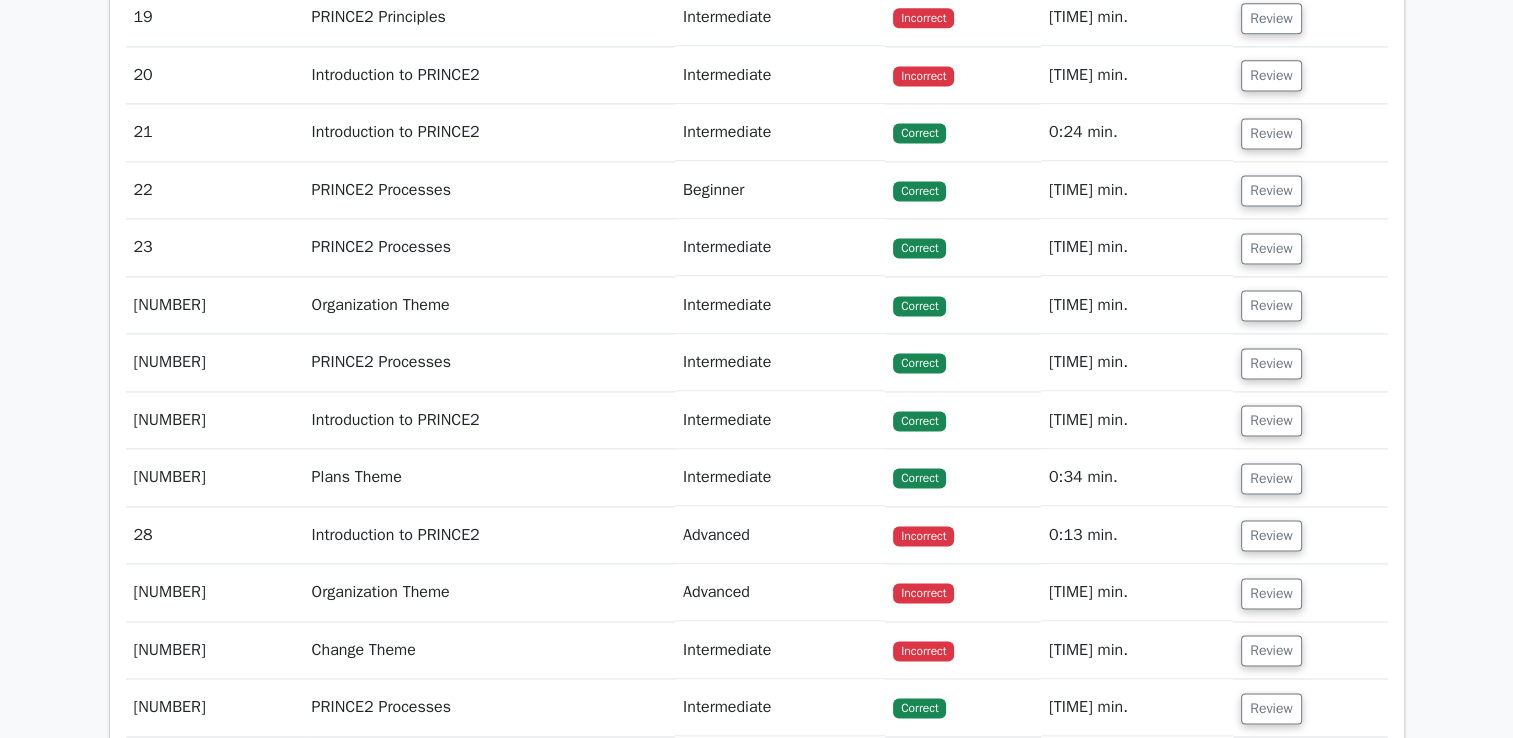 scroll, scrollTop: 2800, scrollLeft: 0, axis: vertical 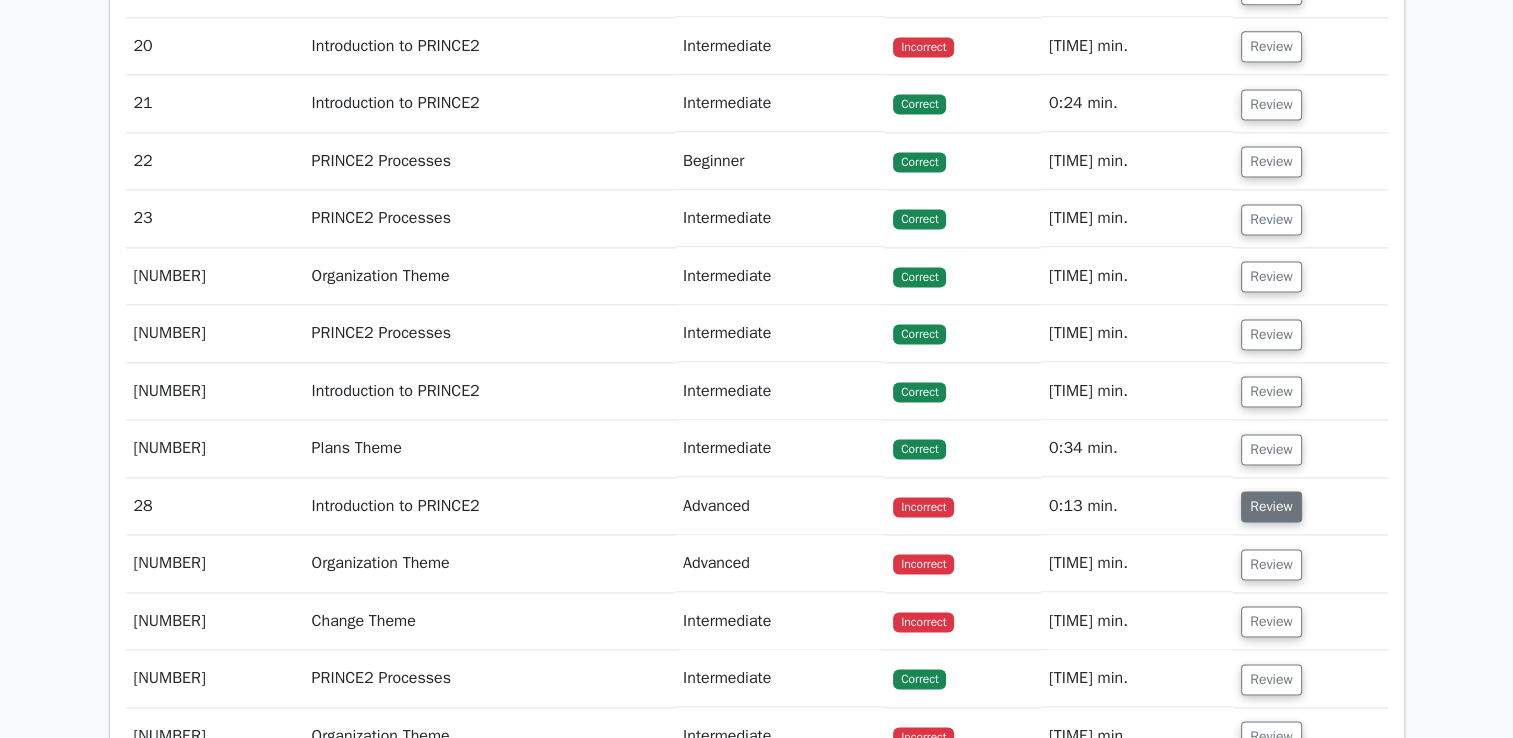 click on "Review" at bounding box center (1271, 506) 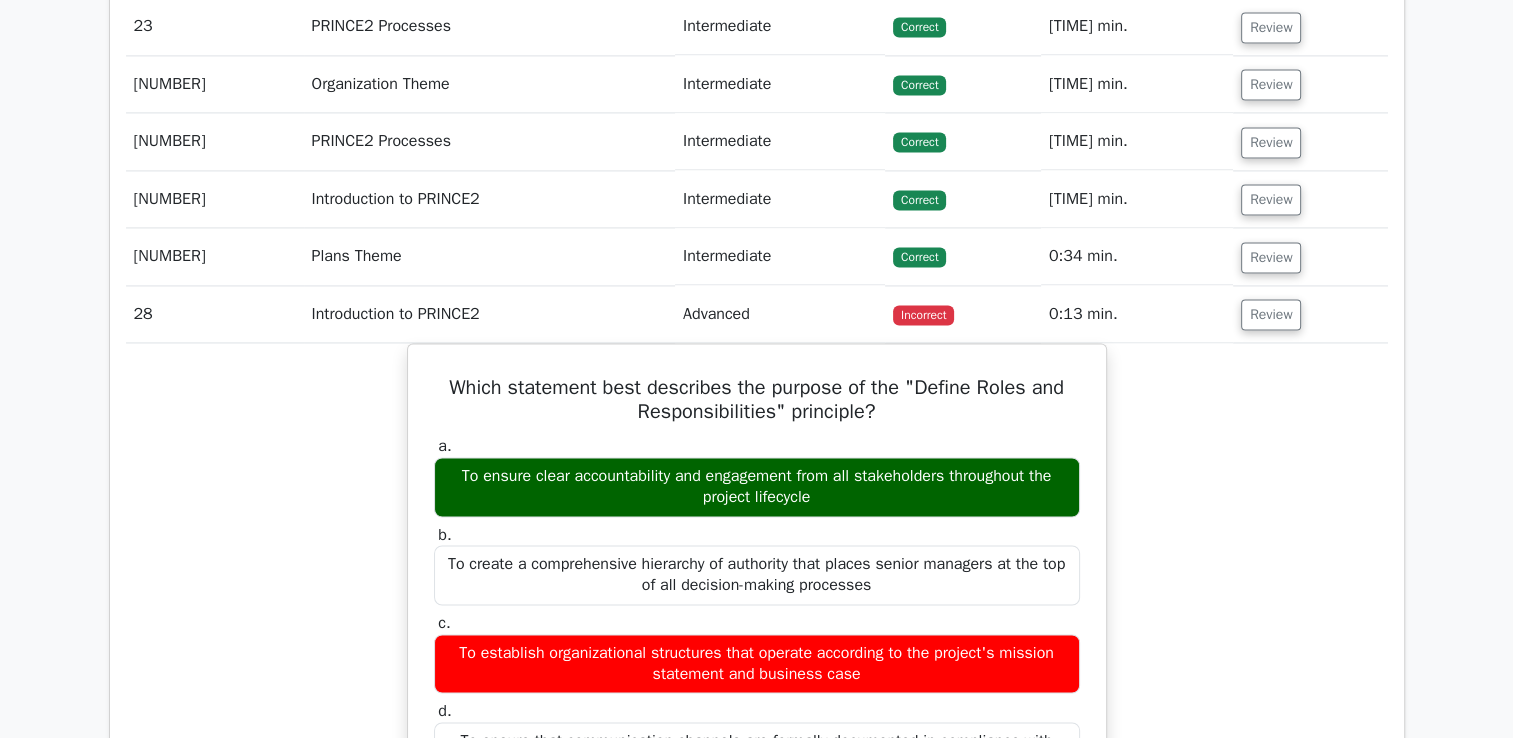 scroll, scrollTop: 3000, scrollLeft: 0, axis: vertical 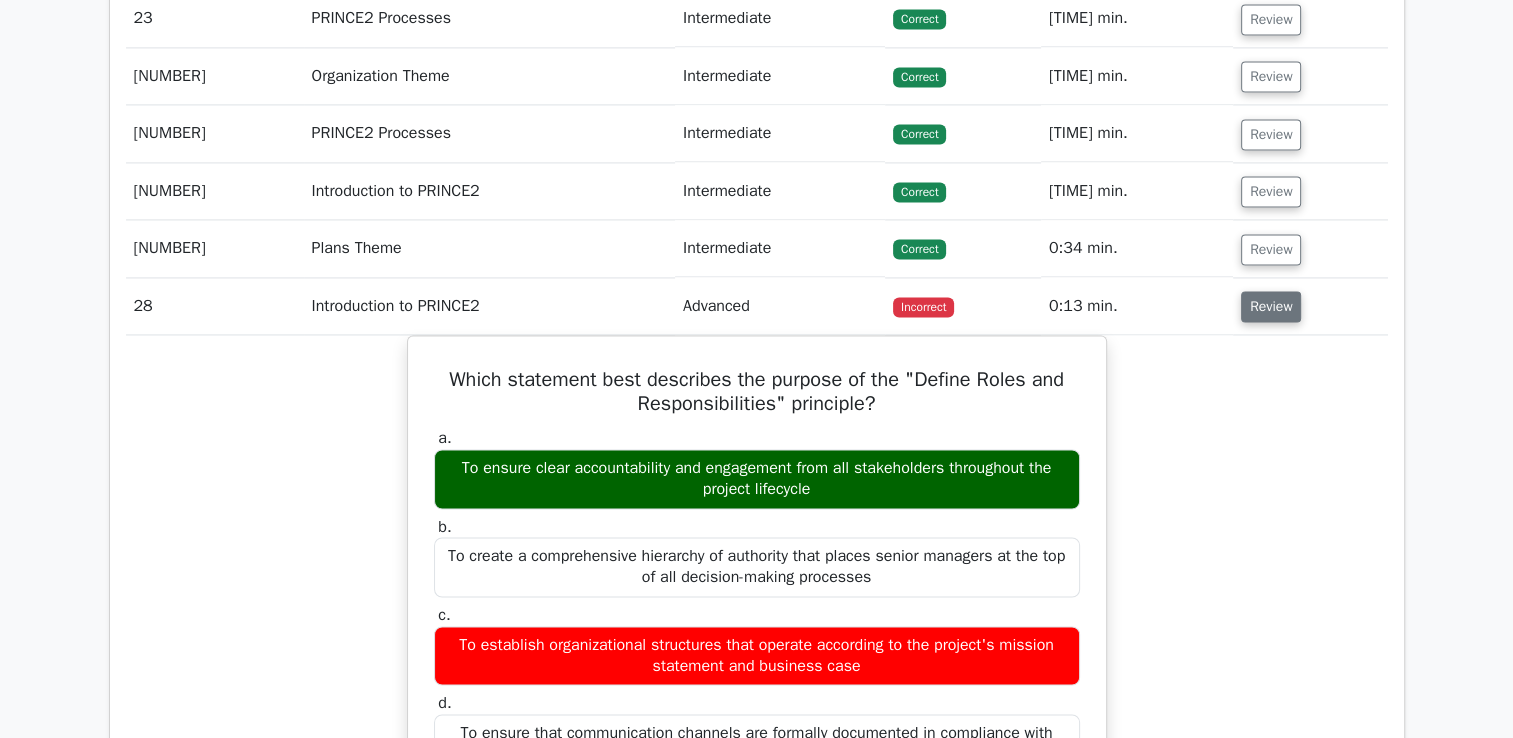 click on "Review" at bounding box center (1271, 306) 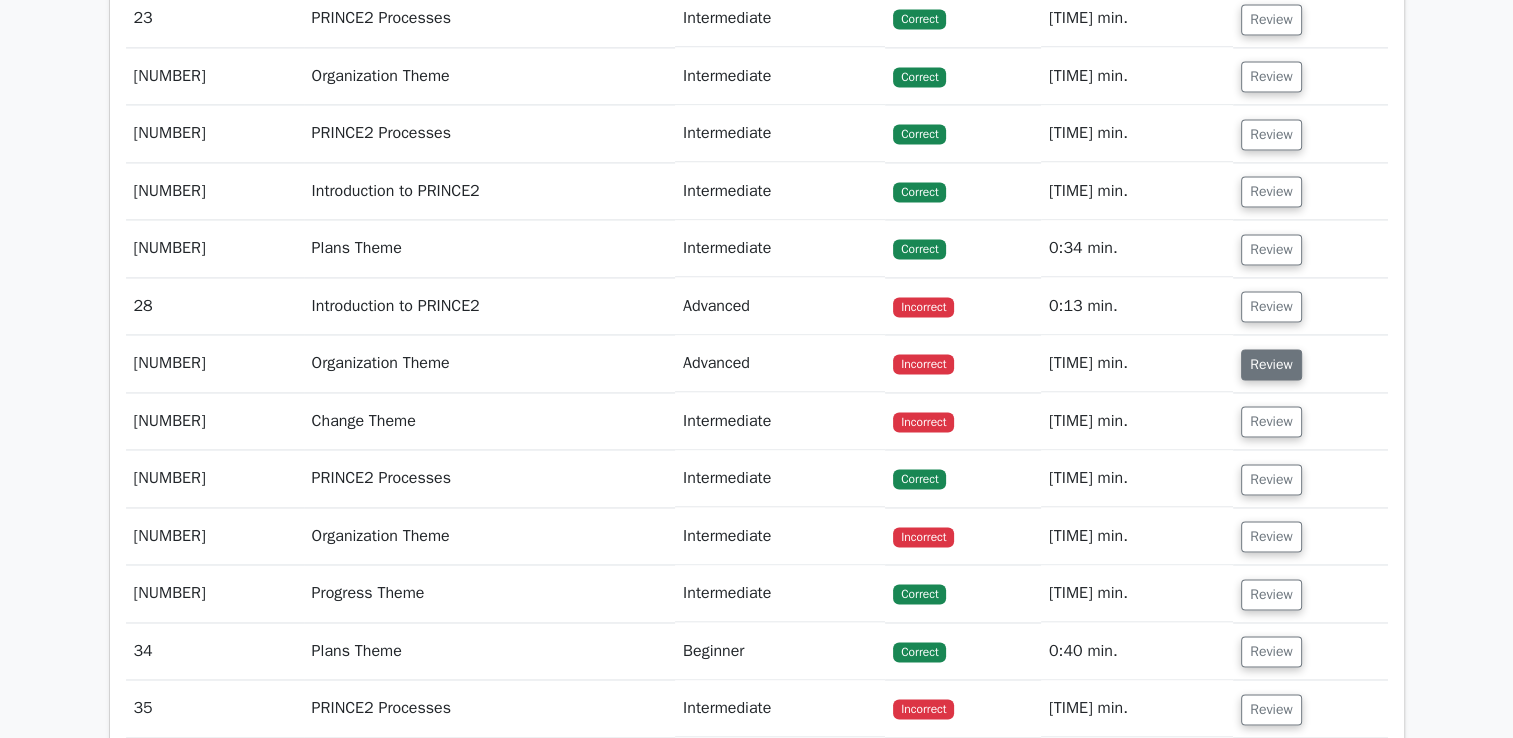 click on "Review" at bounding box center (1271, 364) 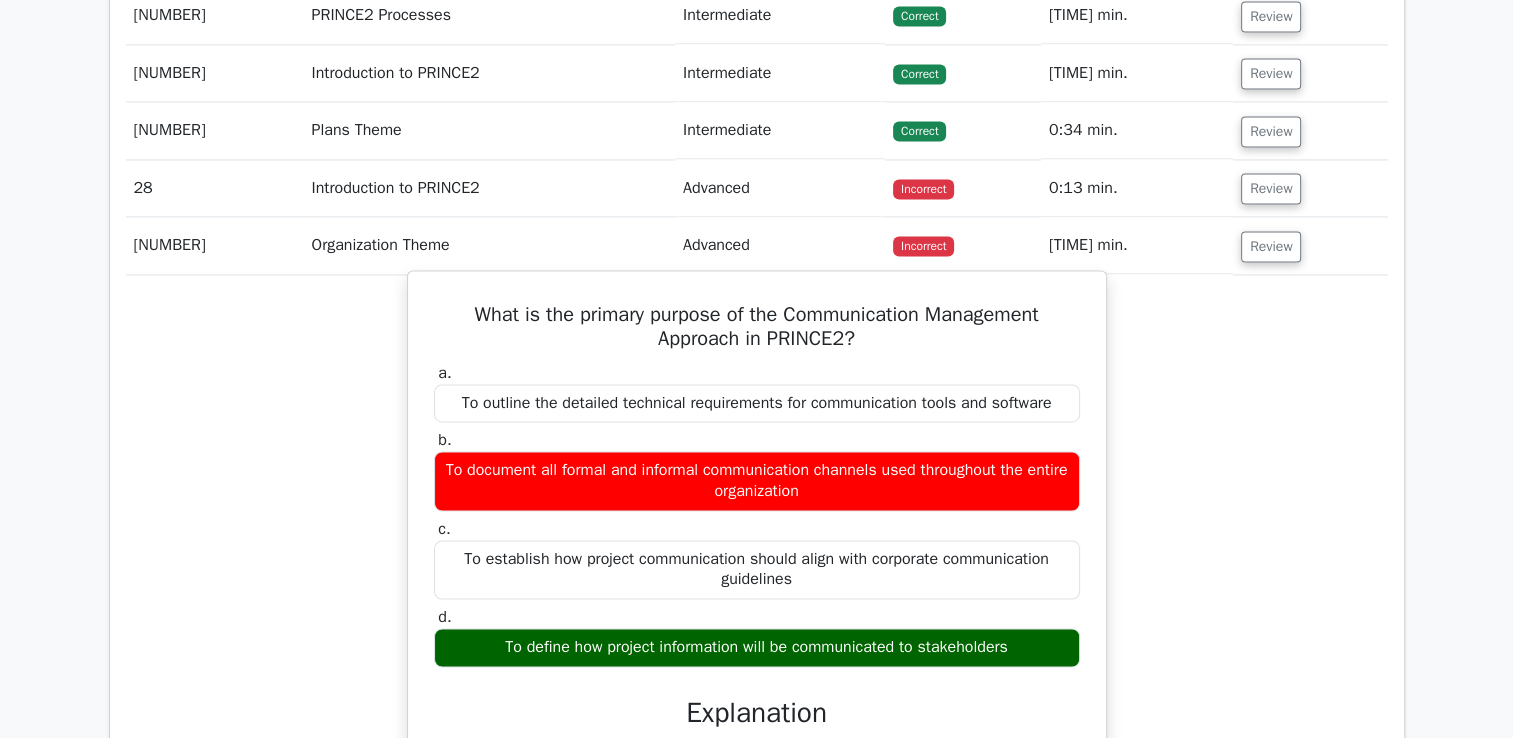 scroll, scrollTop: 3000, scrollLeft: 0, axis: vertical 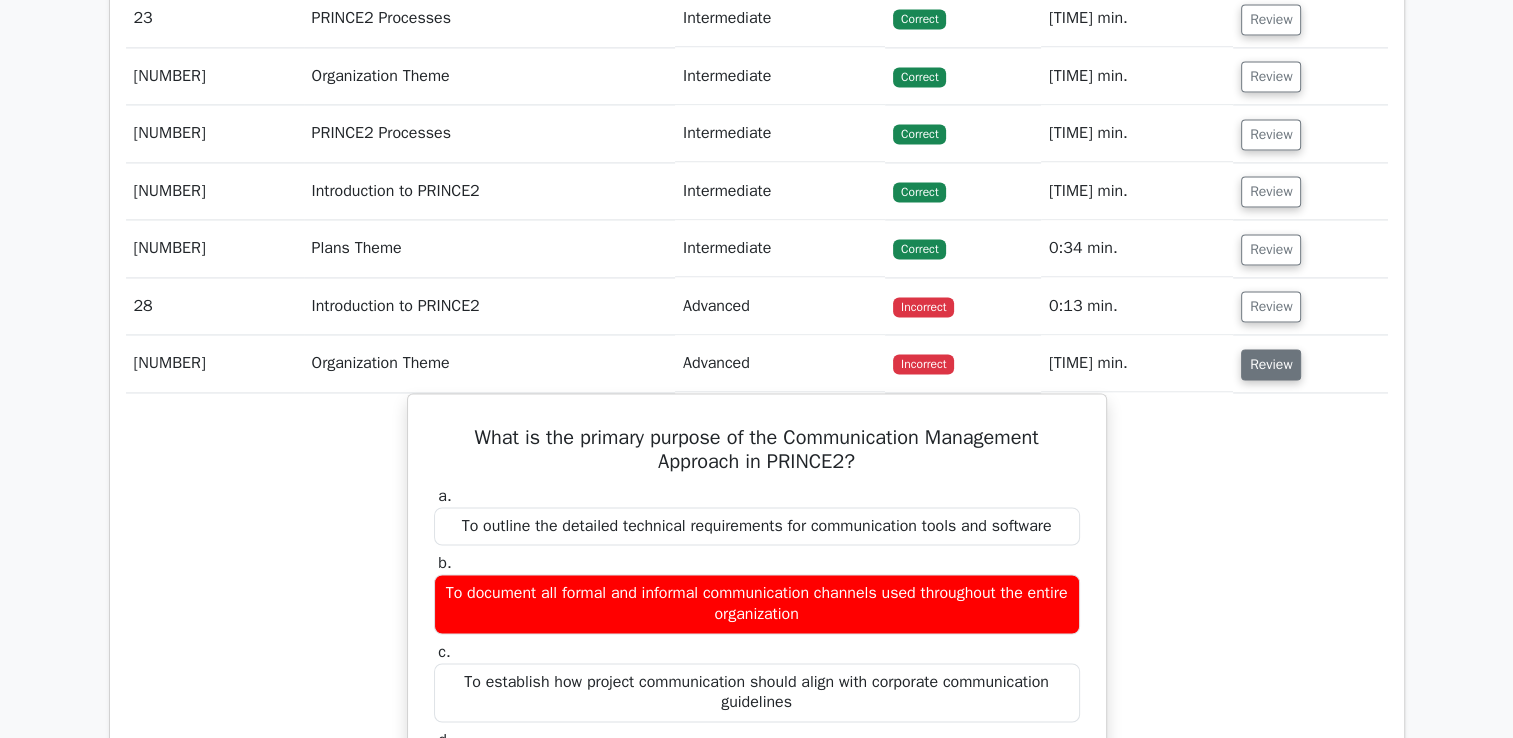 click on "Review" at bounding box center [1271, 364] 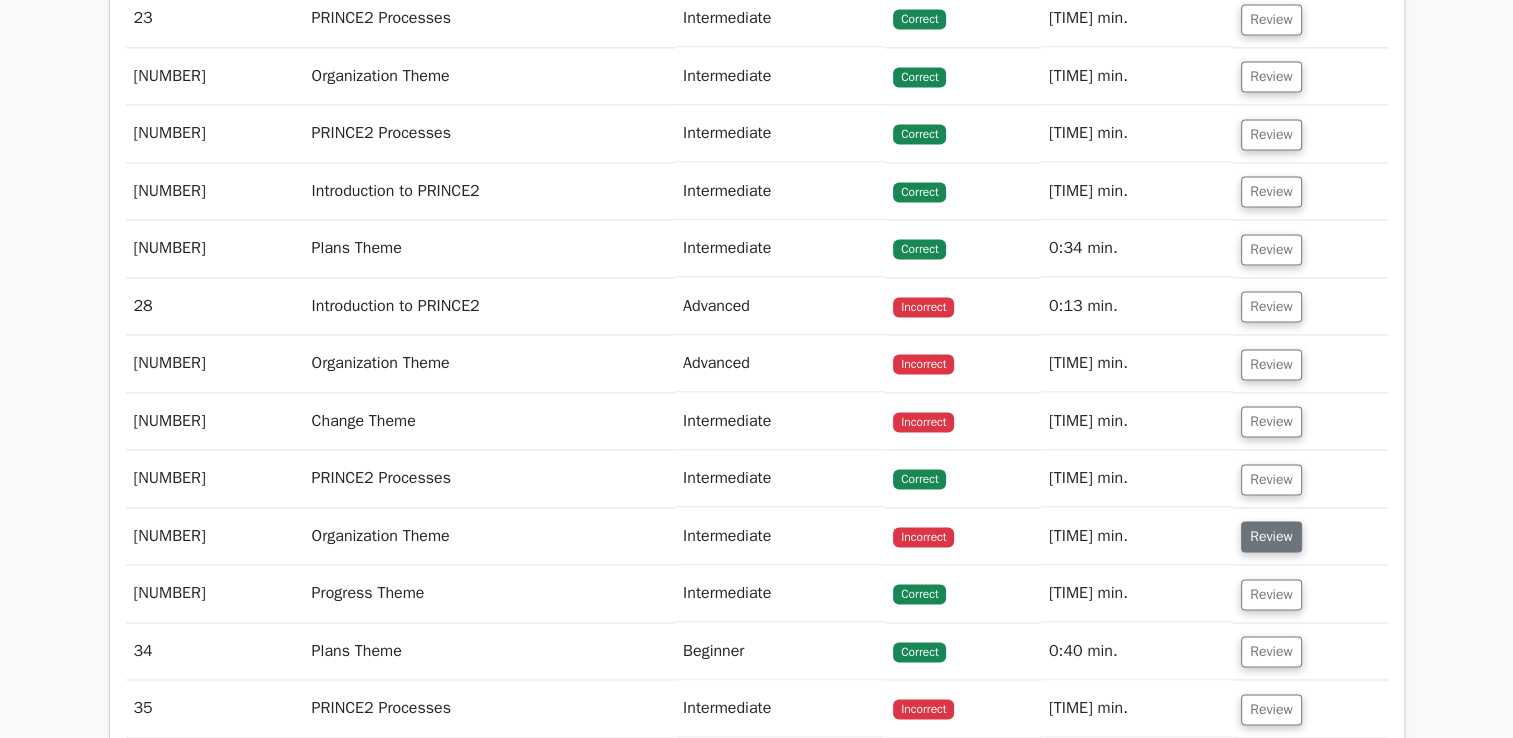 click on "Review" at bounding box center (1271, 536) 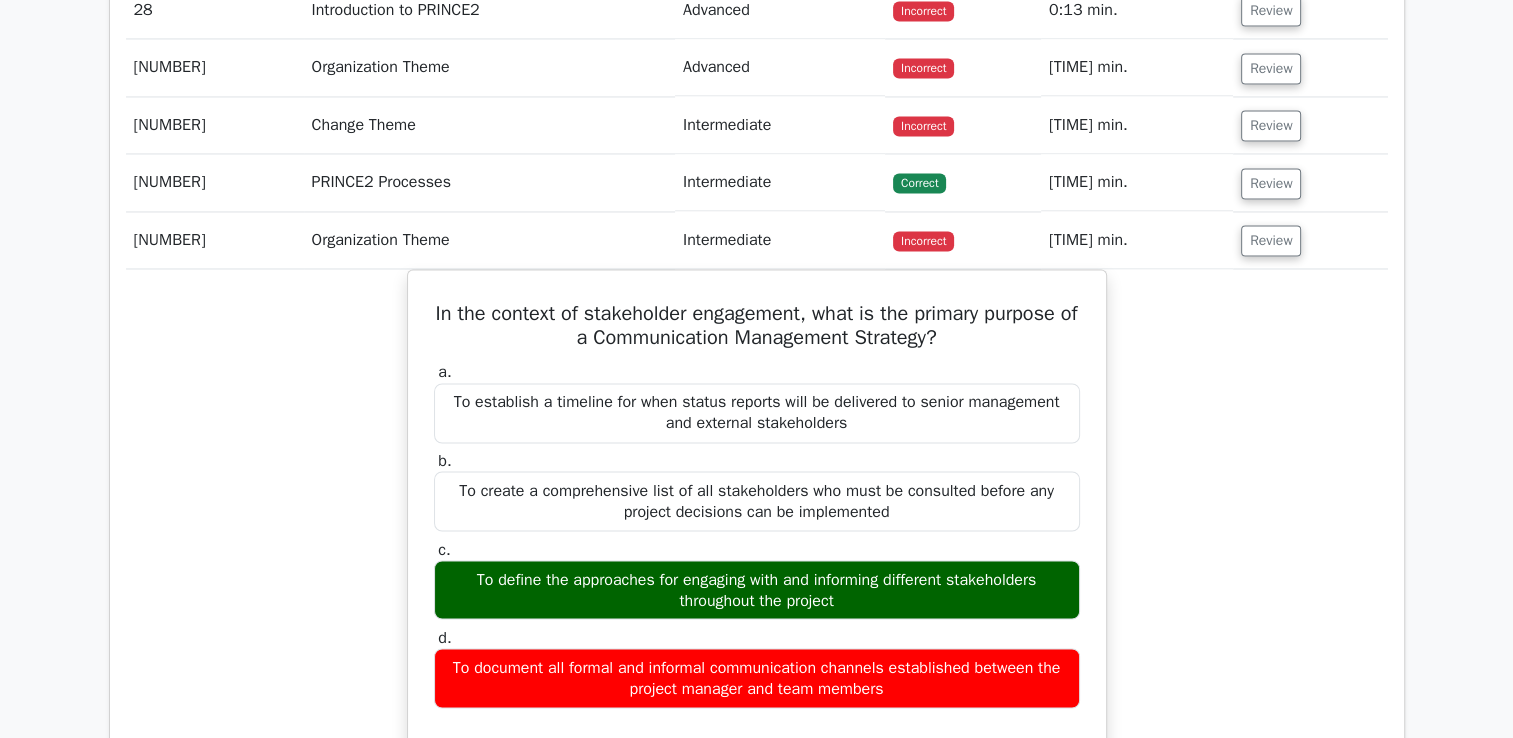 scroll, scrollTop: 3300, scrollLeft: 0, axis: vertical 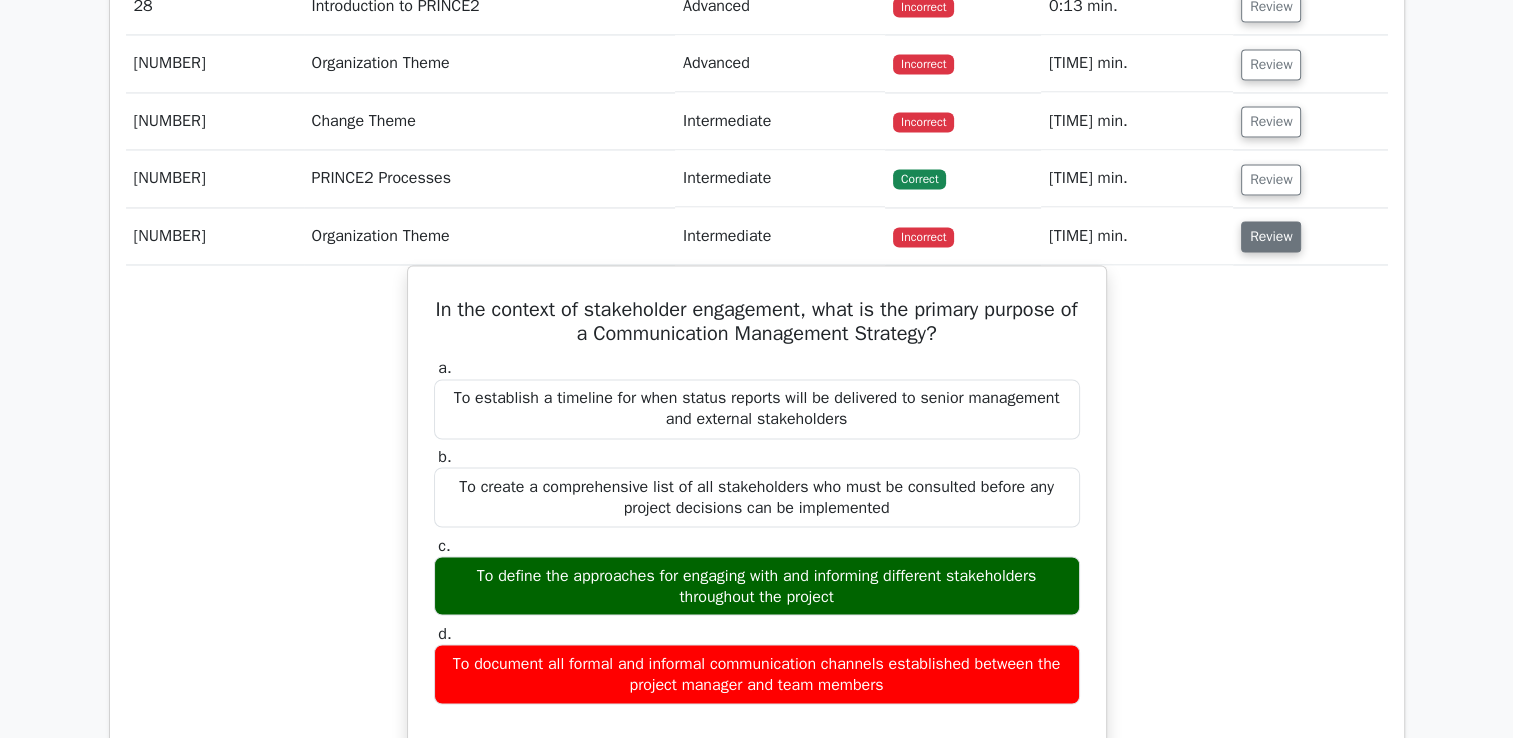 click on "Review" at bounding box center [1271, 236] 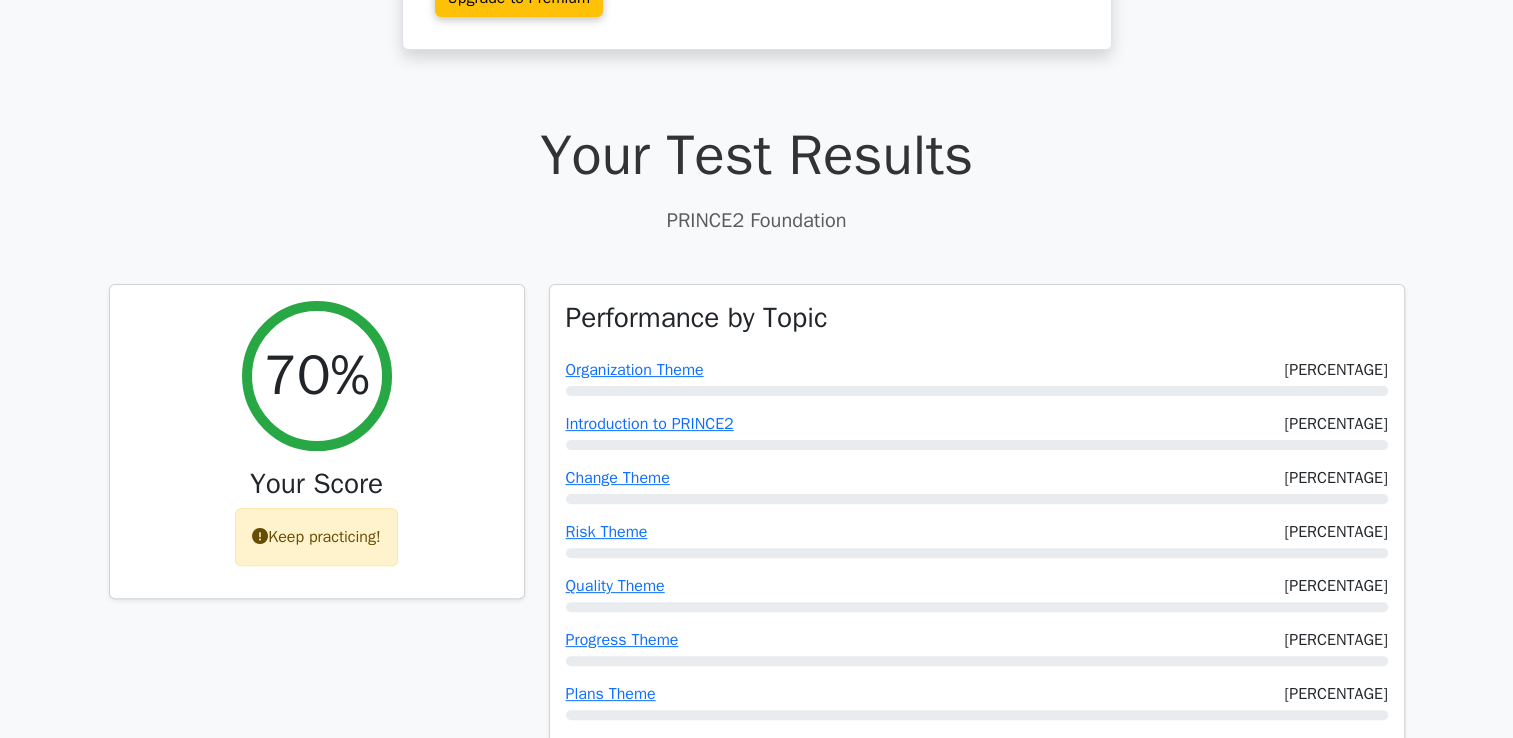scroll, scrollTop: 200, scrollLeft: 0, axis: vertical 